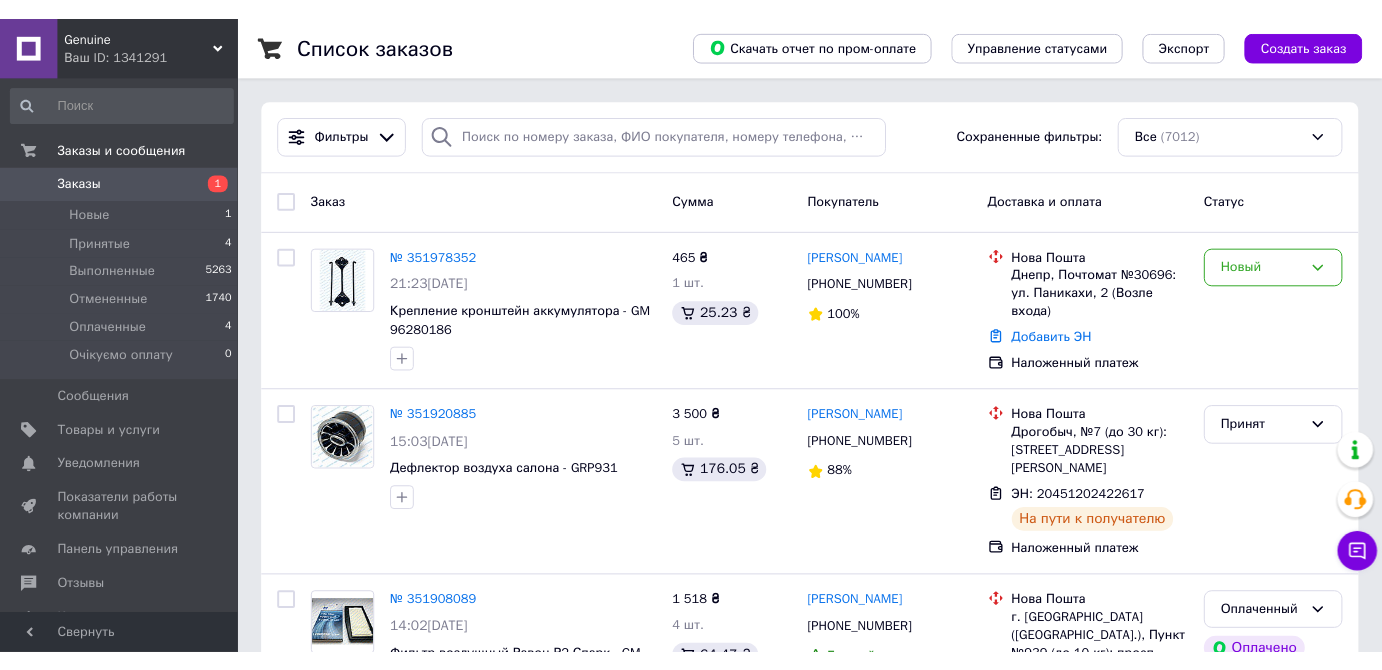 scroll, scrollTop: 0, scrollLeft: 0, axis: both 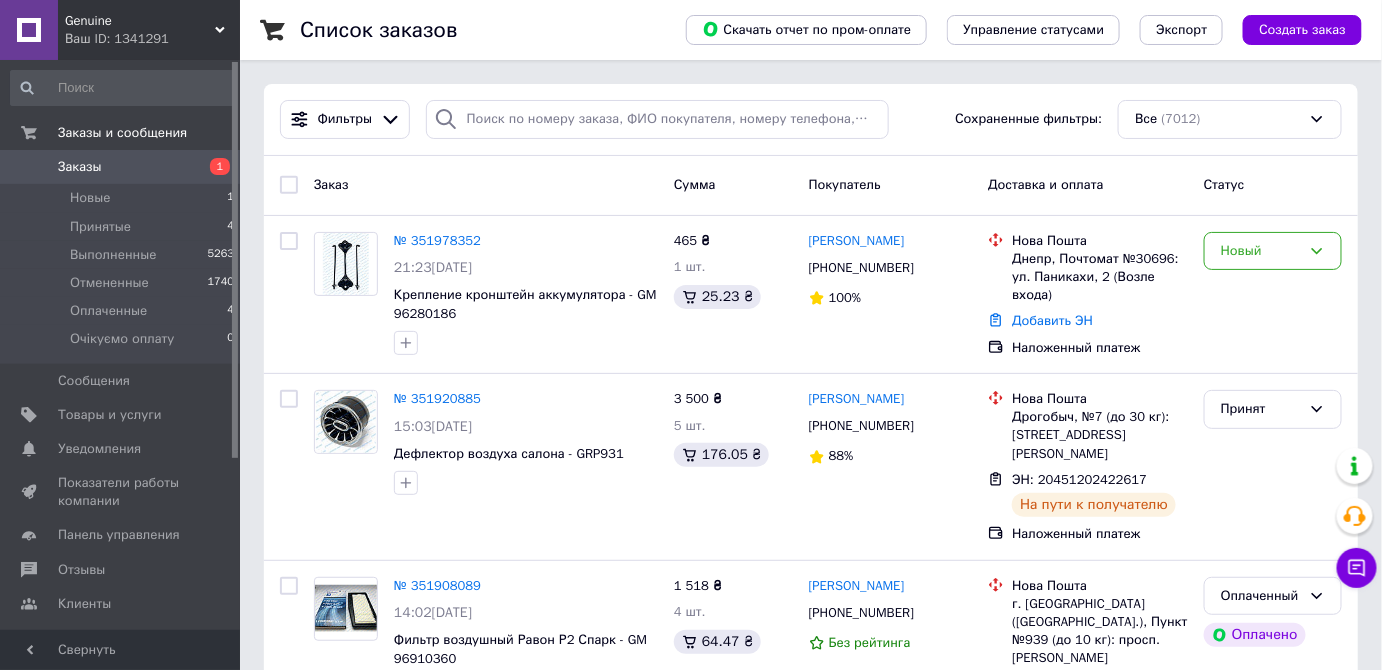 drag, startPoint x: 167, startPoint y: 166, endPoint x: 522, endPoint y: 5, distance: 389.80252 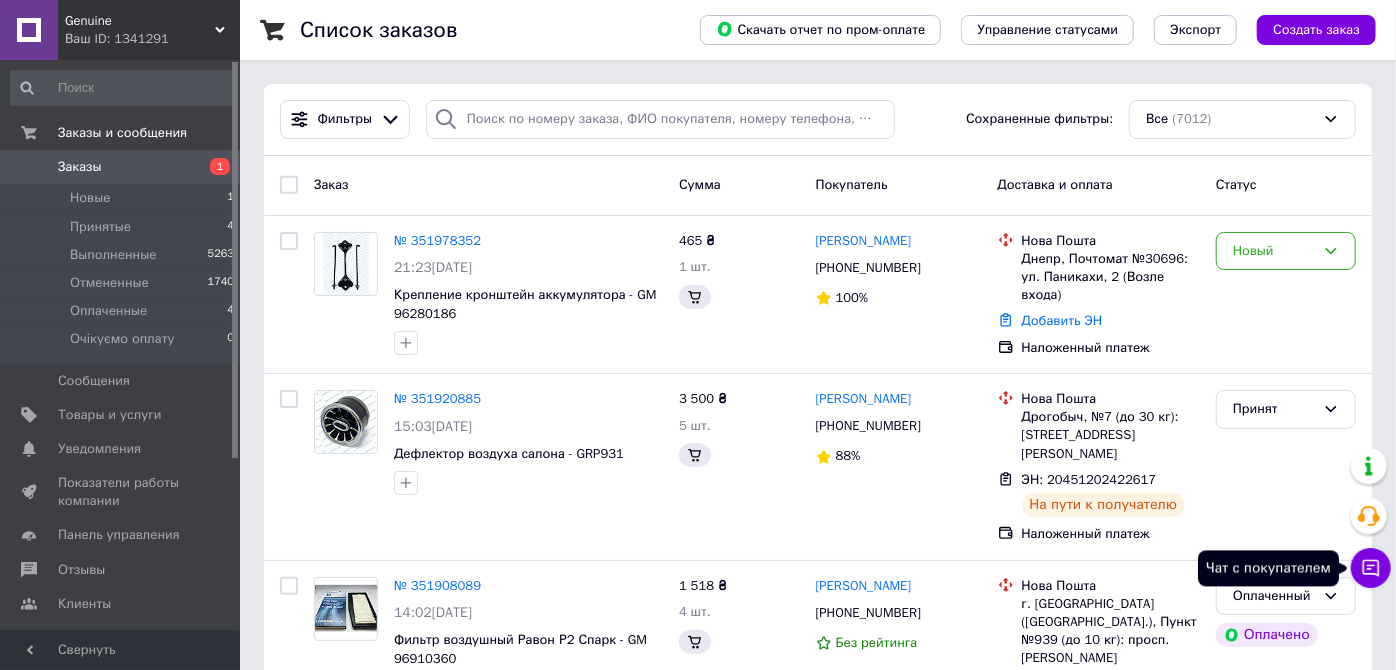 click on "Чат с покупателем" at bounding box center [1371, 568] 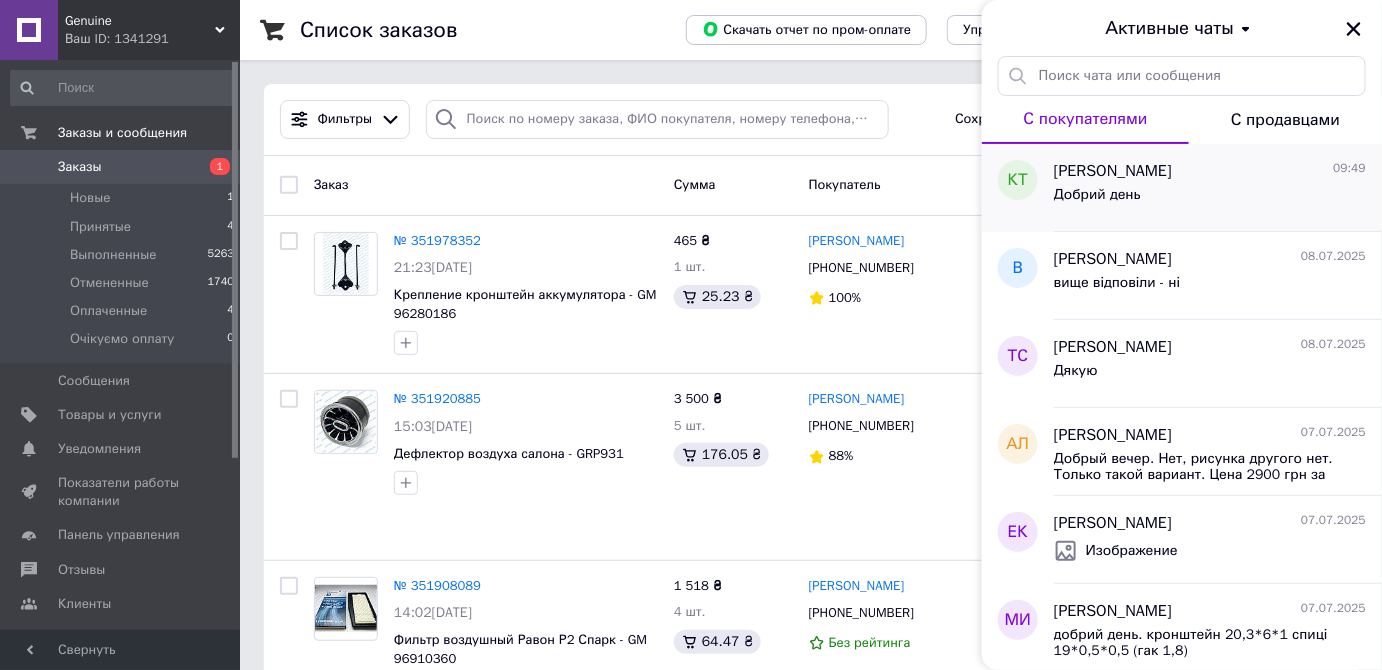 click on "Добрий день" at bounding box center [1210, 199] 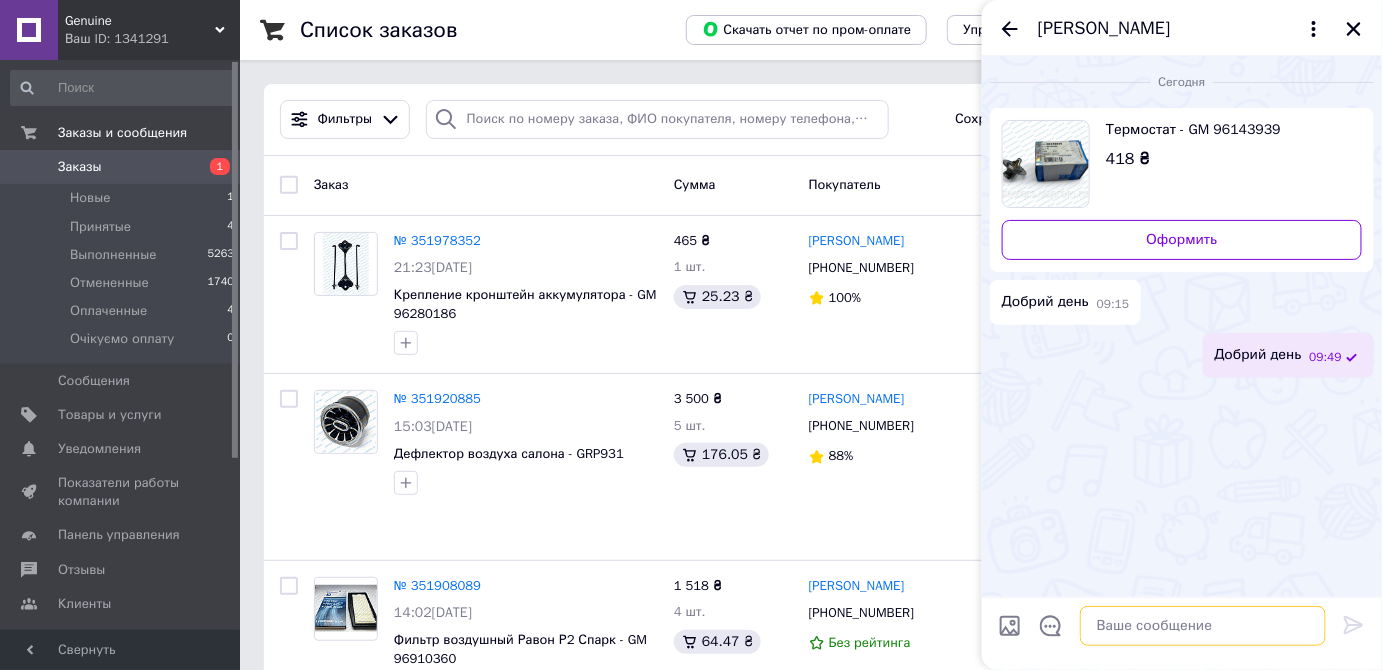 click at bounding box center (1203, 626) 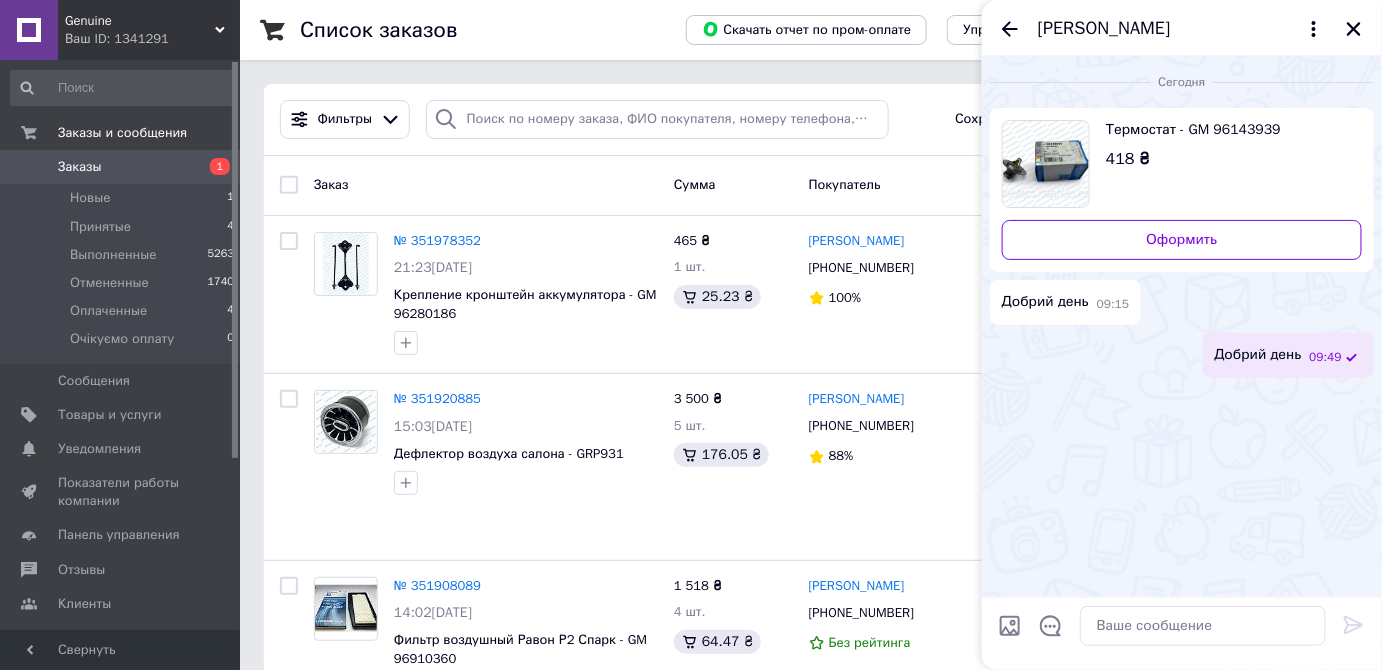 drag, startPoint x: 1355, startPoint y: 30, endPoint x: 1080, endPoint y: 47, distance: 275.52496 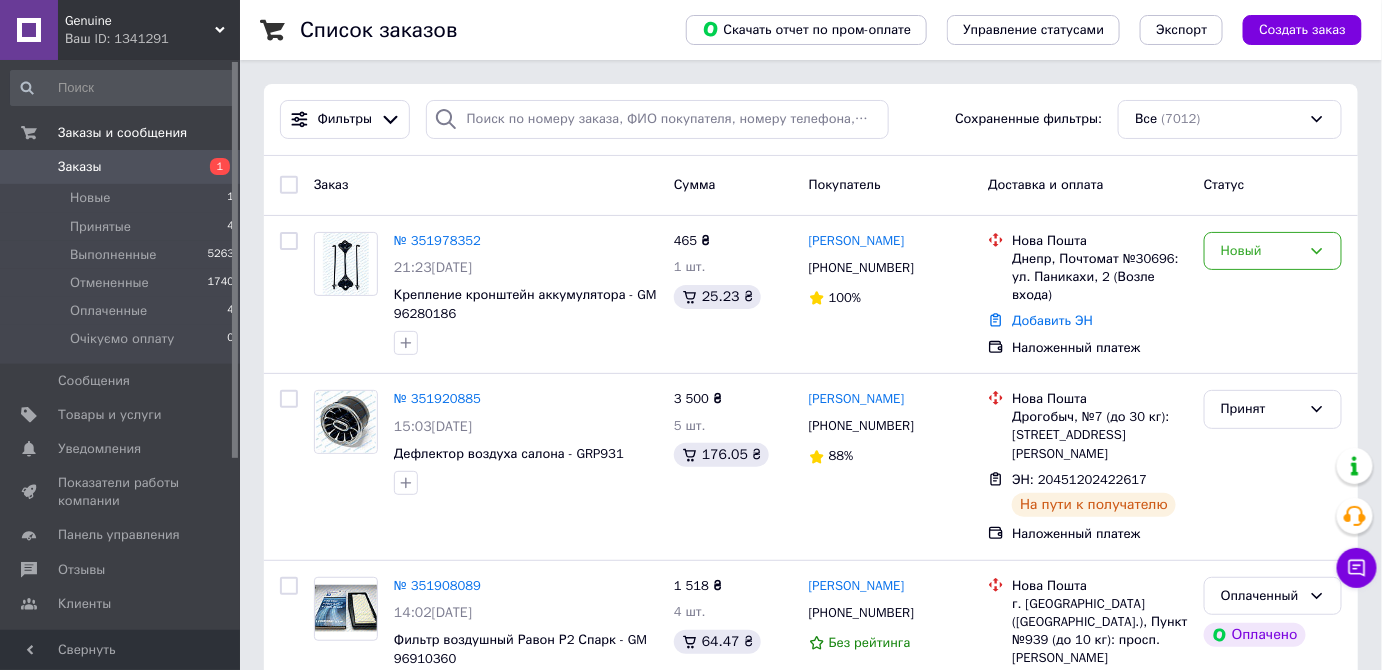 click 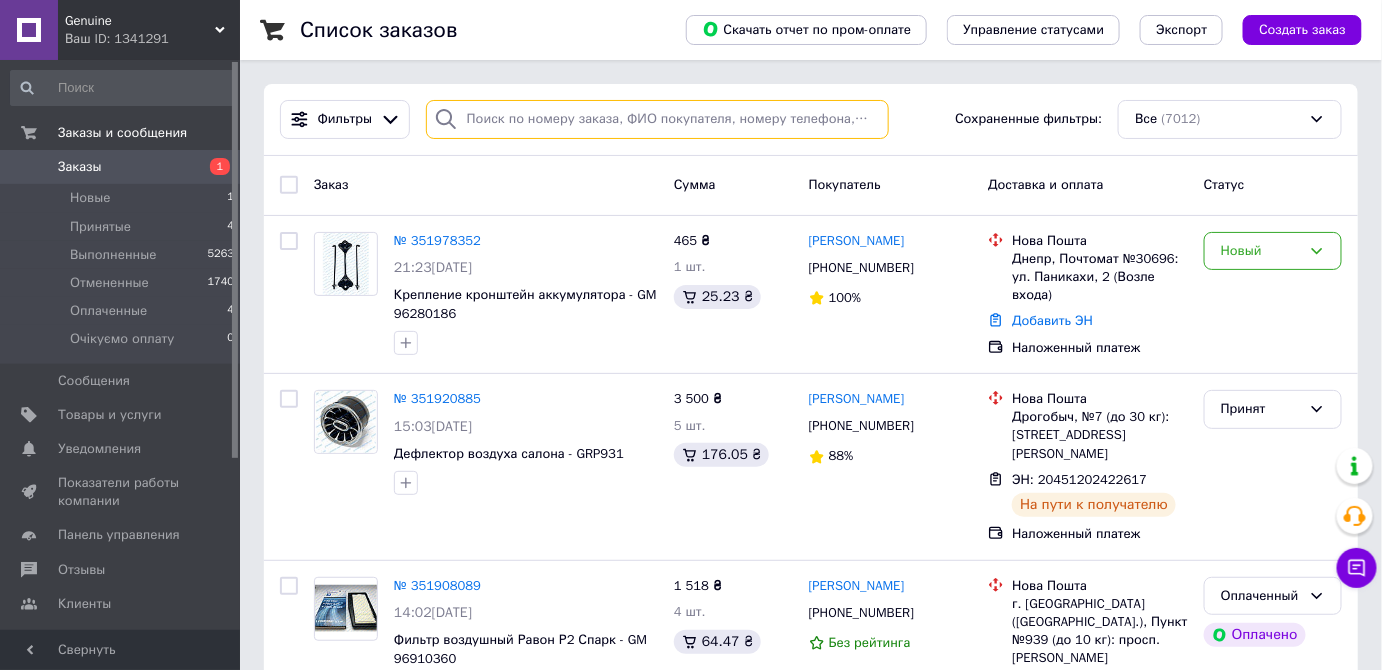 click at bounding box center (657, 119) 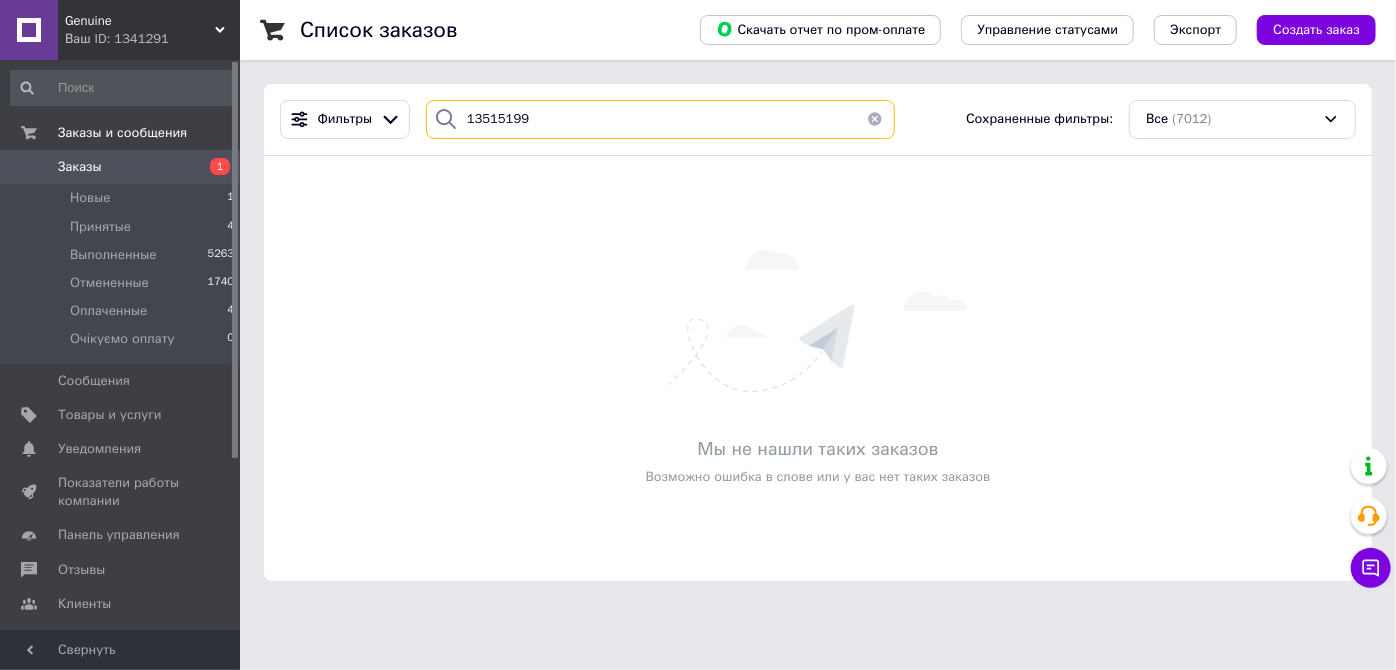 type on "13515199" 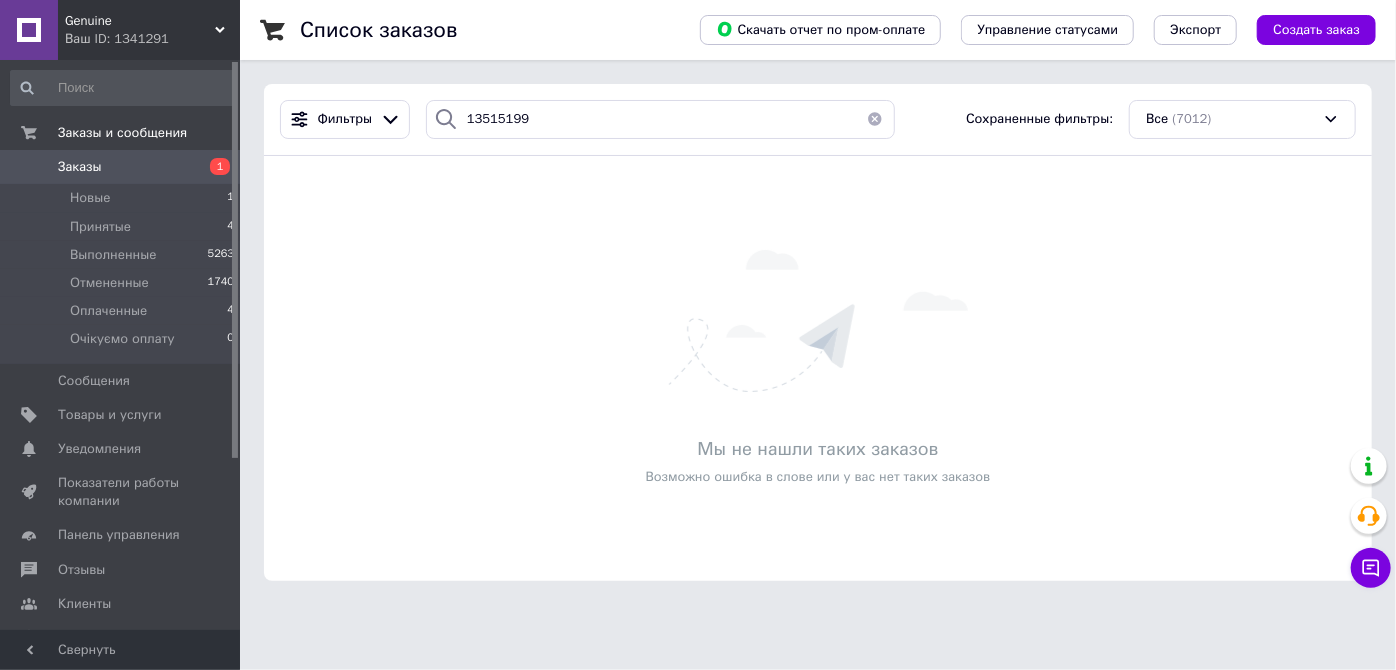 click on "Заказы" at bounding box center [121, 167] 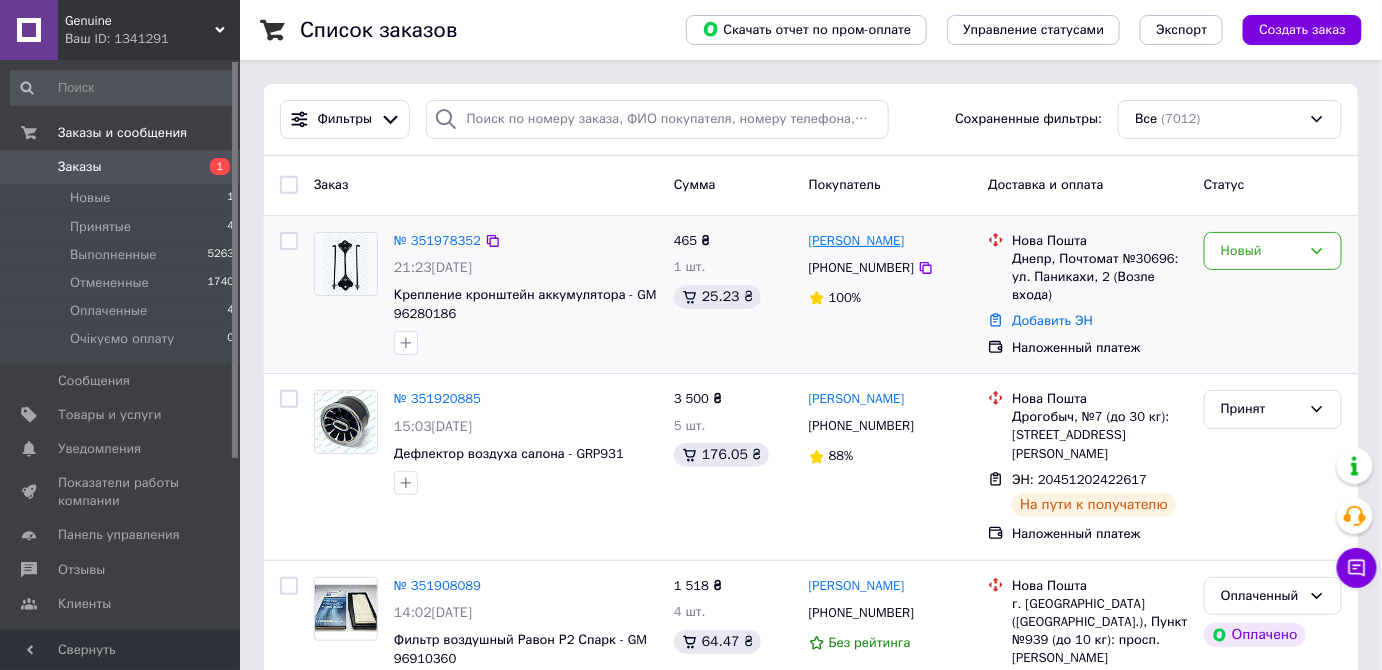 click on "[PERSON_NAME]" at bounding box center [857, 241] 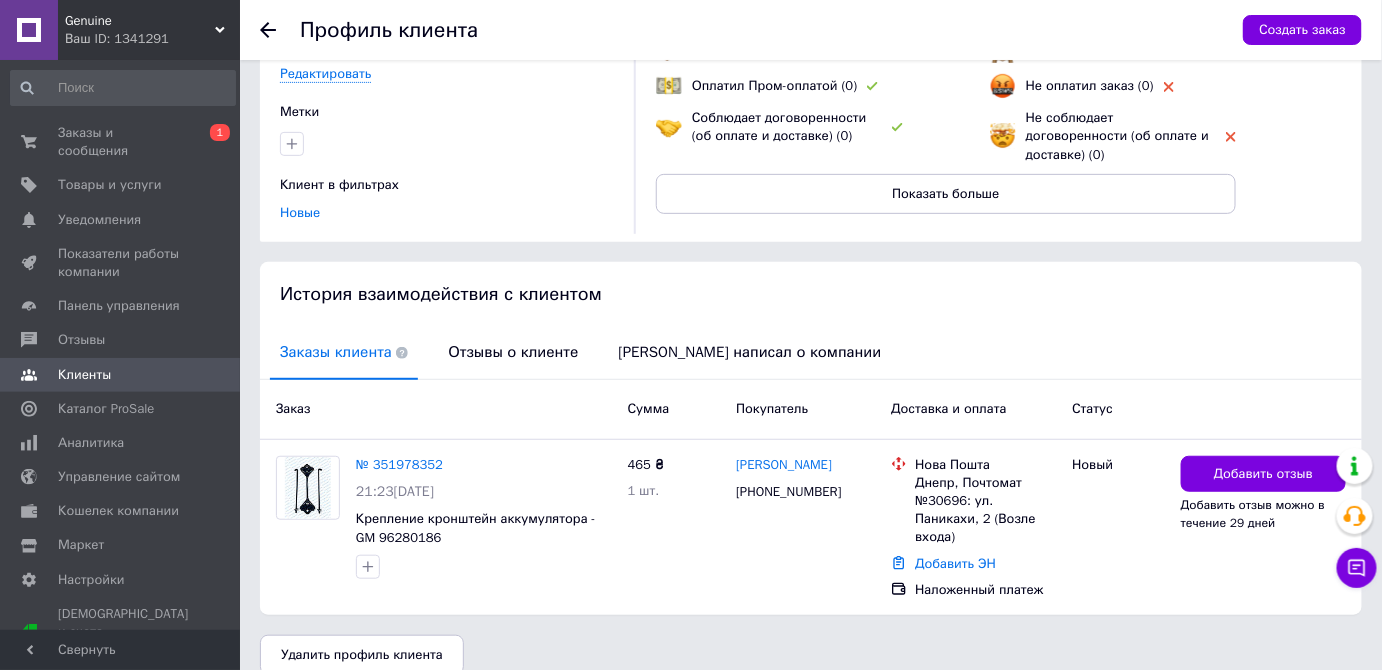 scroll, scrollTop: 206, scrollLeft: 0, axis: vertical 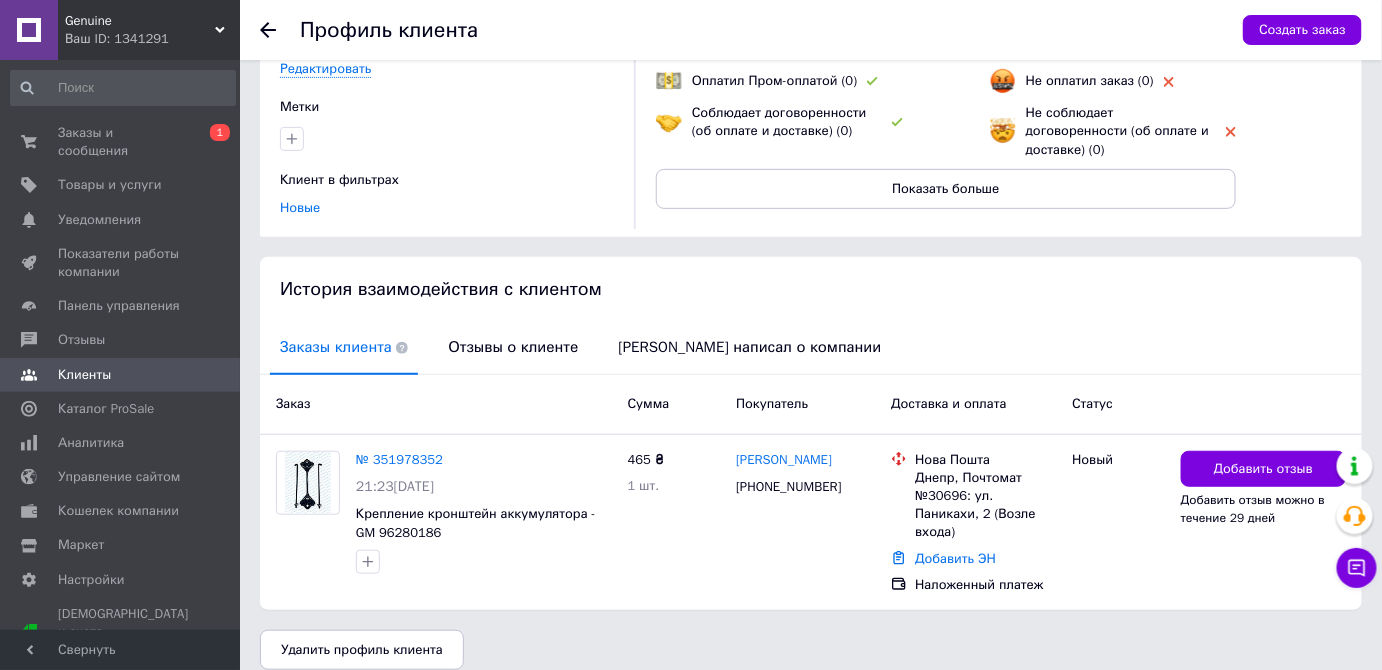 click on "Профиль клиента Создать заказ Титаренко Андрій Редактировать +380997081688 Днепр, Почтомат №30696: ул. Паникахи, 2 (Возле входа) Примечание Редактировать Метки Клиент в фильтрах Новые 100% Заказы на Prom.ua и Bigl.ua: успешные за 12 мес  -  6 ,  всего  -  8 Негативные отзывы:   -  0 Основные преимущества Забрал посылку (0) Оплатил Пром-оплатой (0) Соблюдает договоренности (об оплате и доставке) (0) Основные недостатки Не забрал посылку (0) Не оплатил заказ (0) Не соблюдает договоренности (об оплате и доставке) (0) Показать больше История взаимодействия с клиентом Заказы клиента   Заказ 465 ₴" at bounding box center [811, 242] 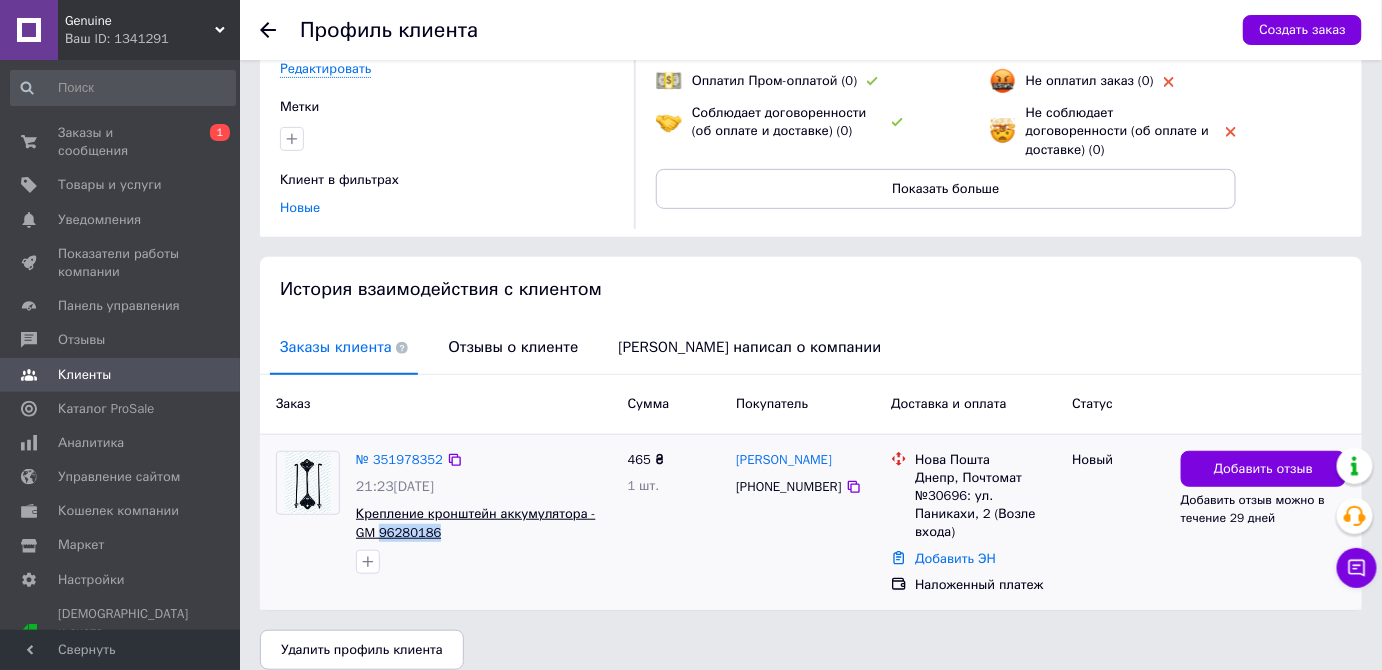 drag, startPoint x: 418, startPoint y: 527, endPoint x: 357, endPoint y: 534, distance: 61.400326 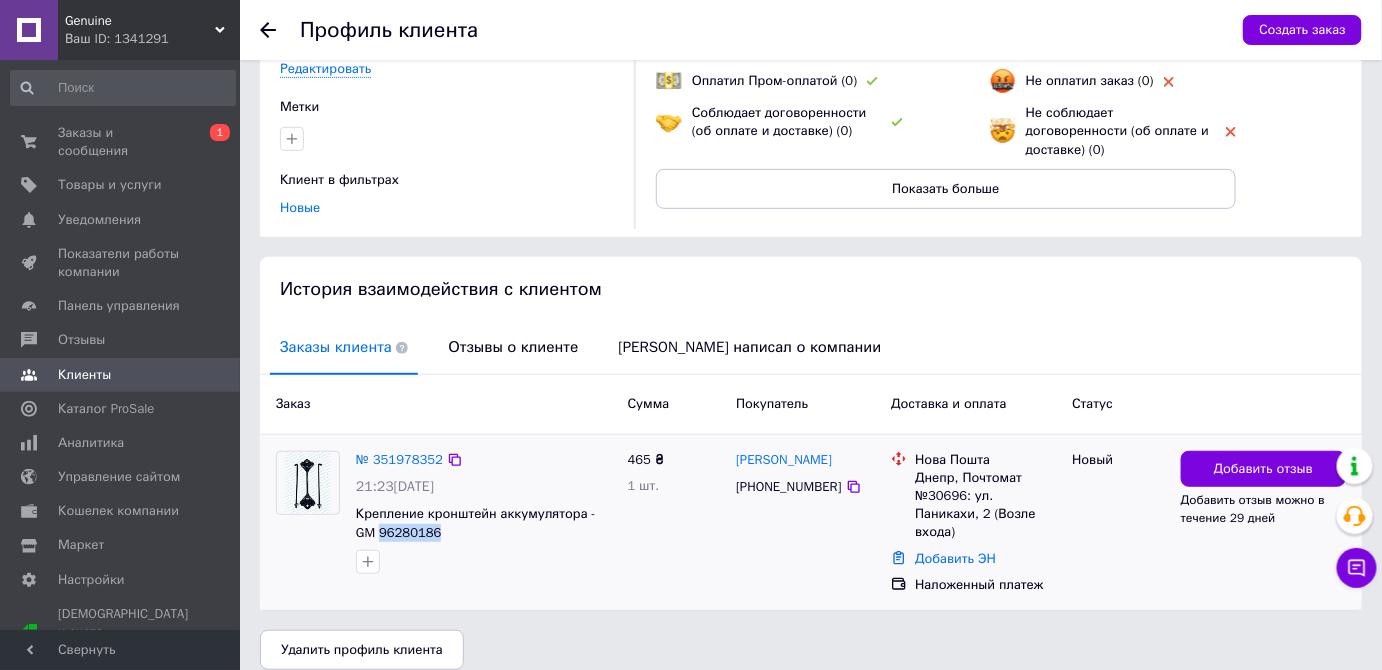 copy on "96280186" 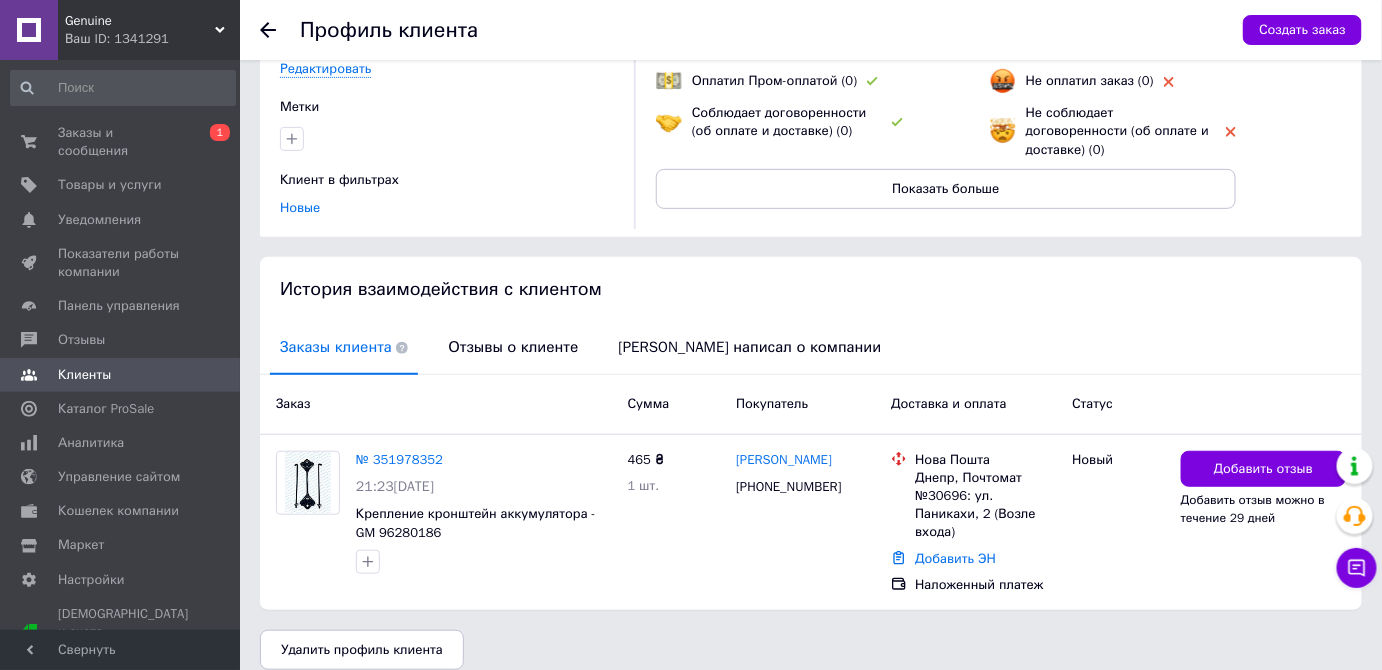 click on "История взаимодействия с клиентом" at bounding box center (811, 289) 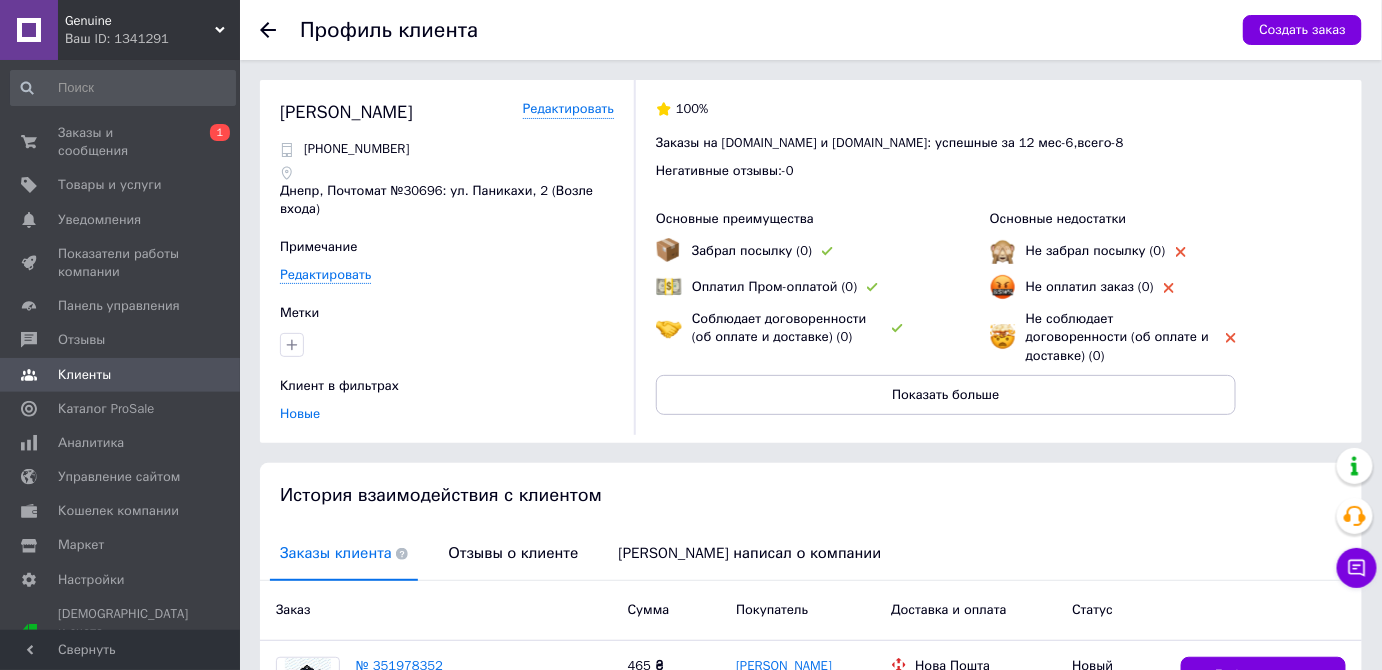 scroll, scrollTop: 206, scrollLeft: 0, axis: vertical 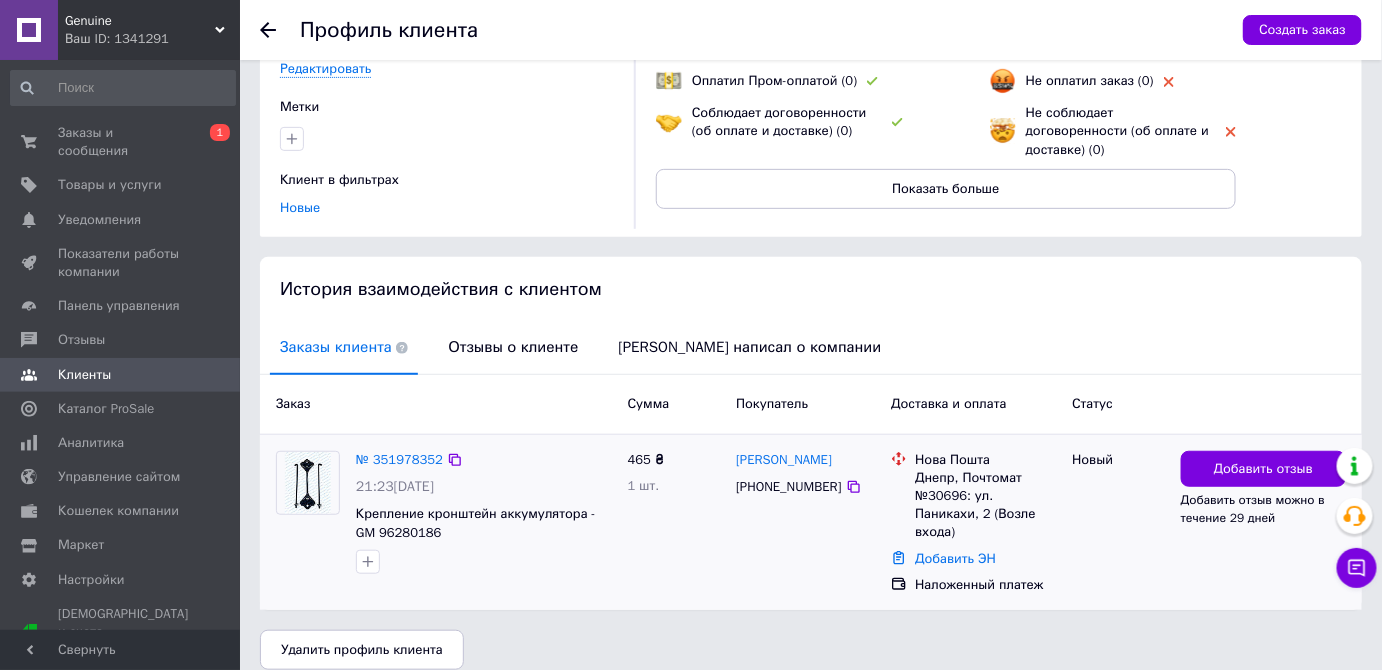 click on "№ 351978352 21:23, 09.07.2025 Крепление кронштейн аккумулятора - GM 96280186" at bounding box center [484, 513] 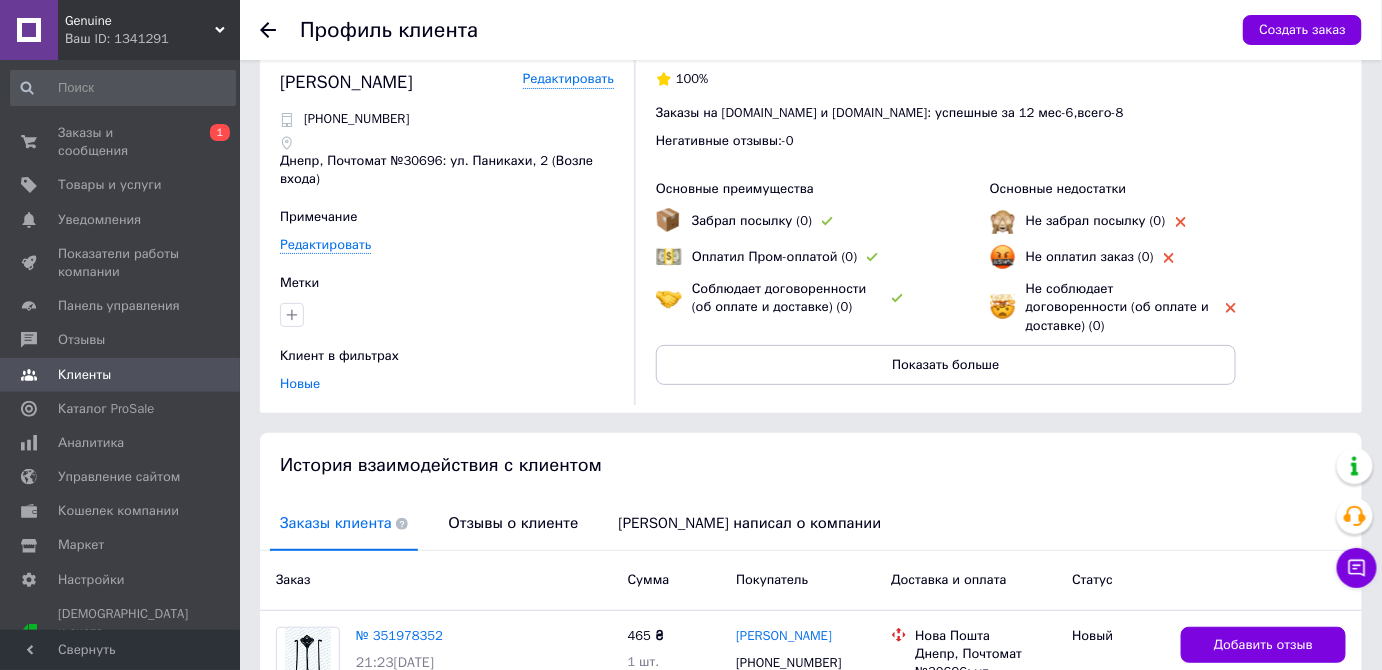 scroll, scrollTop: 0, scrollLeft: 0, axis: both 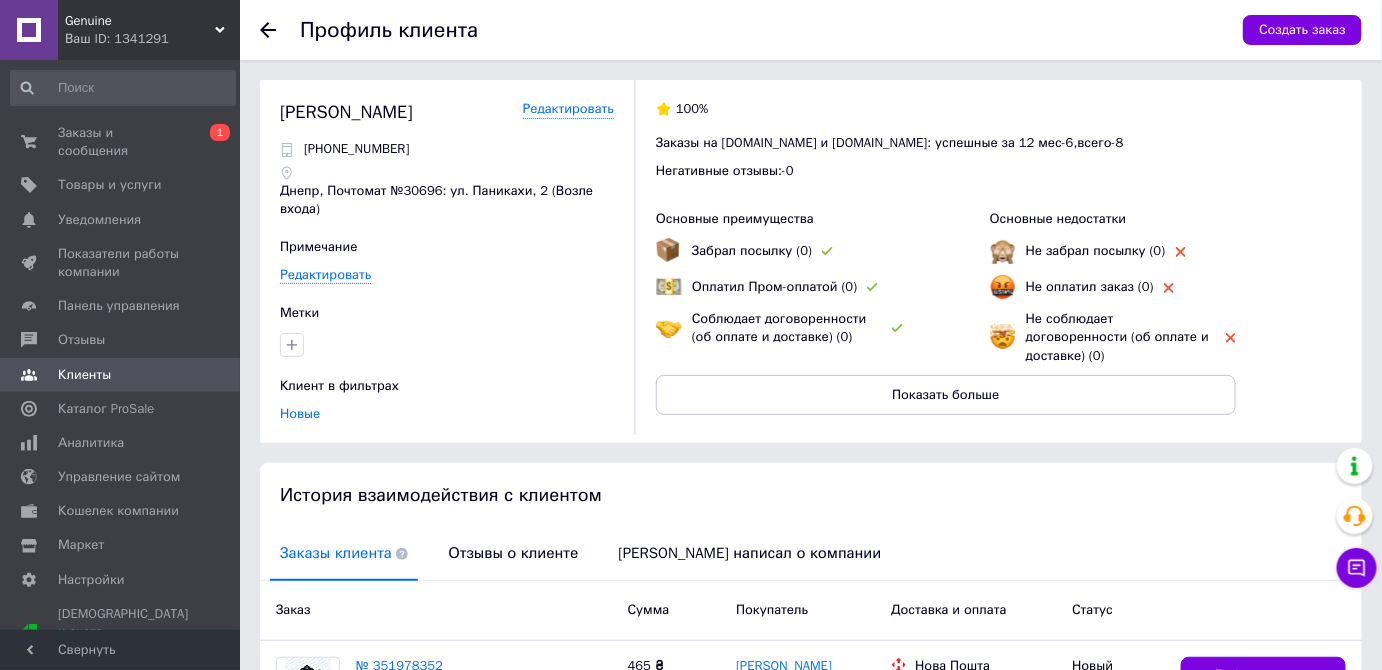 click at bounding box center (280, 30) 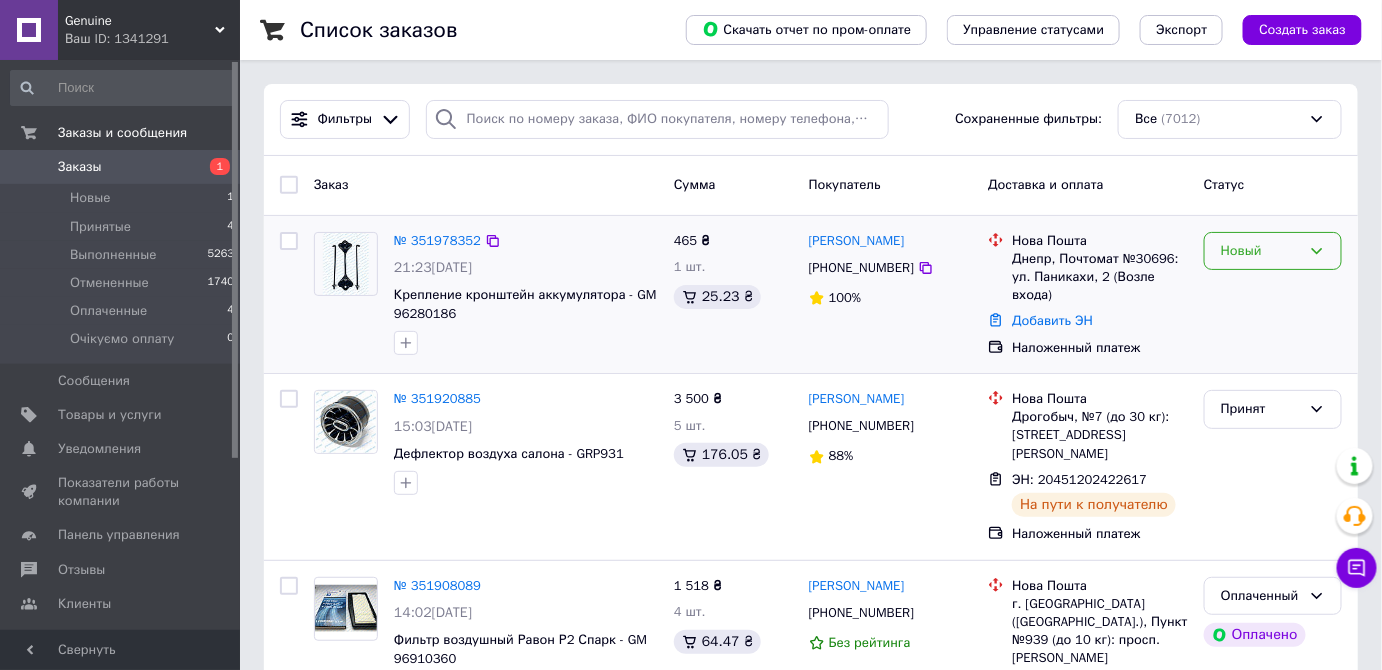 click 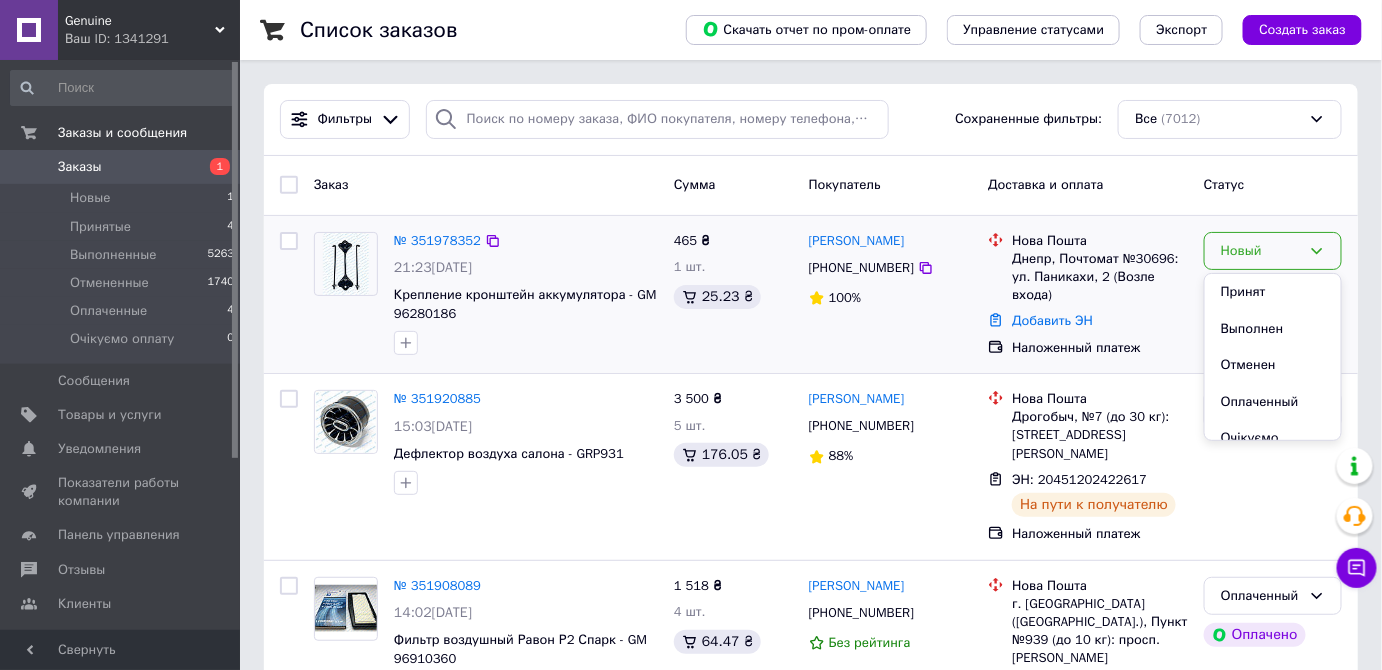 click on "Принят" at bounding box center [1273, 292] 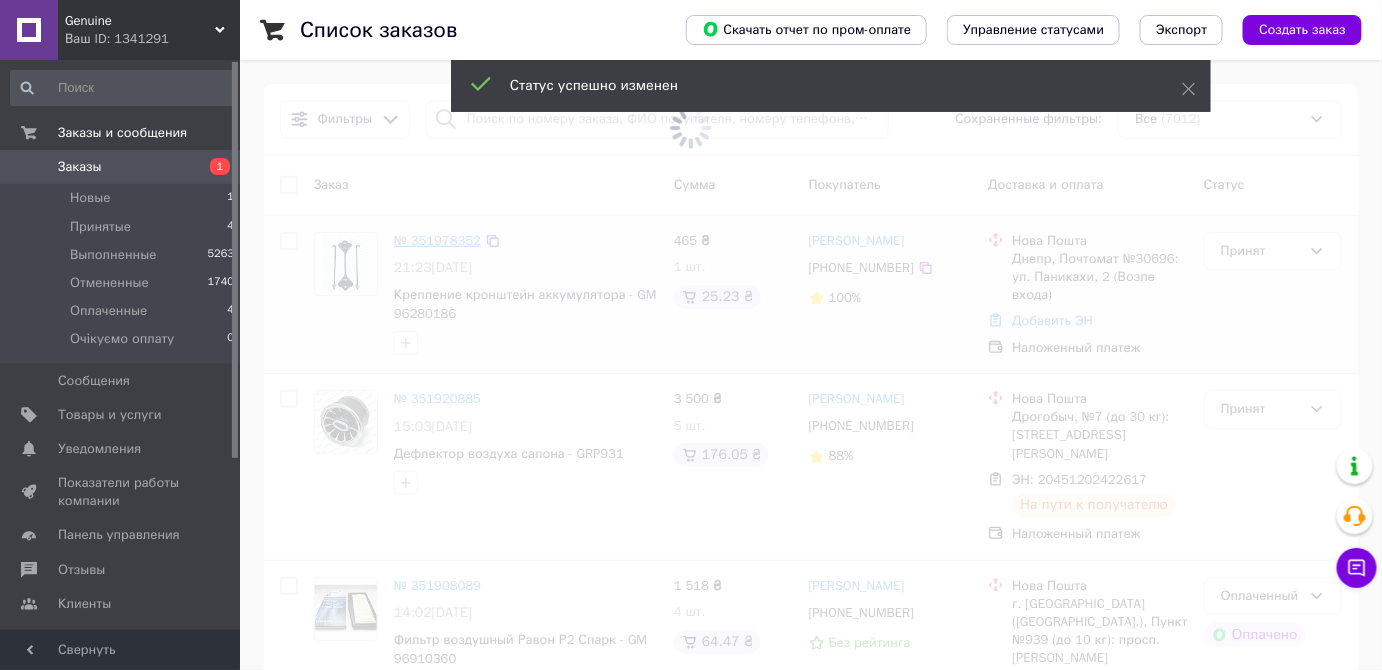 click at bounding box center [691, 127] 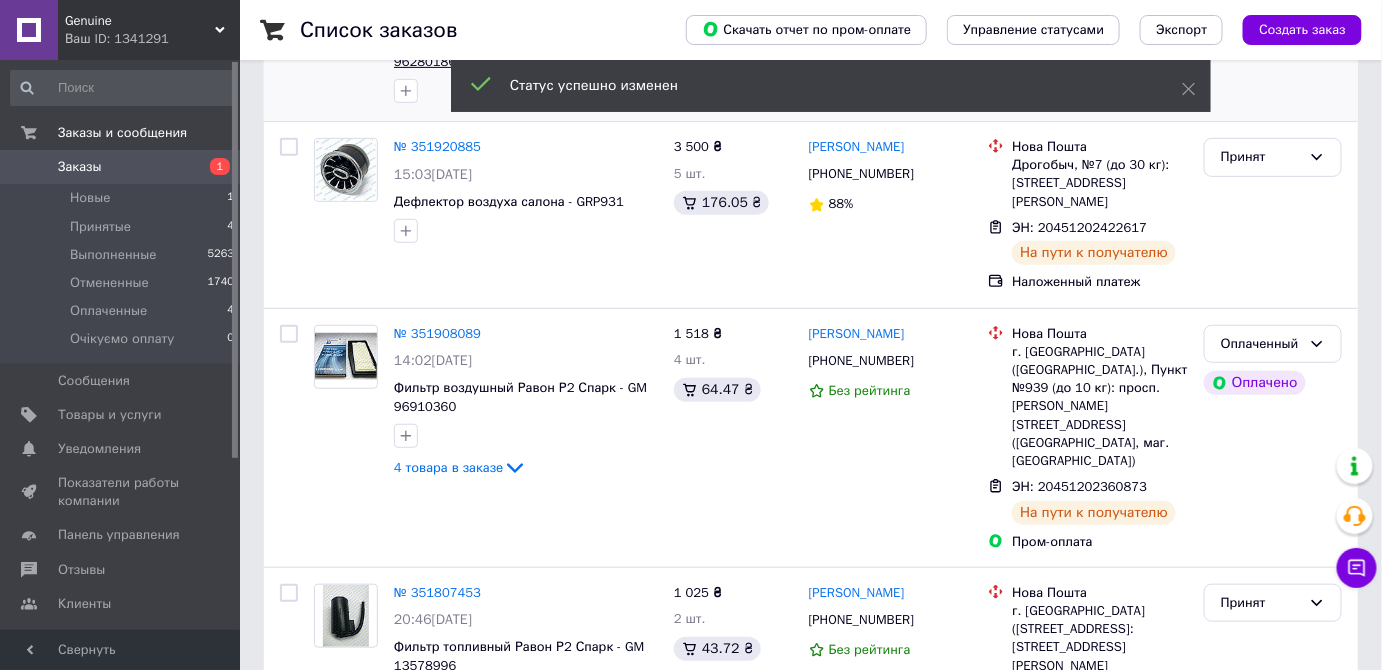 scroll, scrollTop: 0, scrollLeft: 0, axis: both 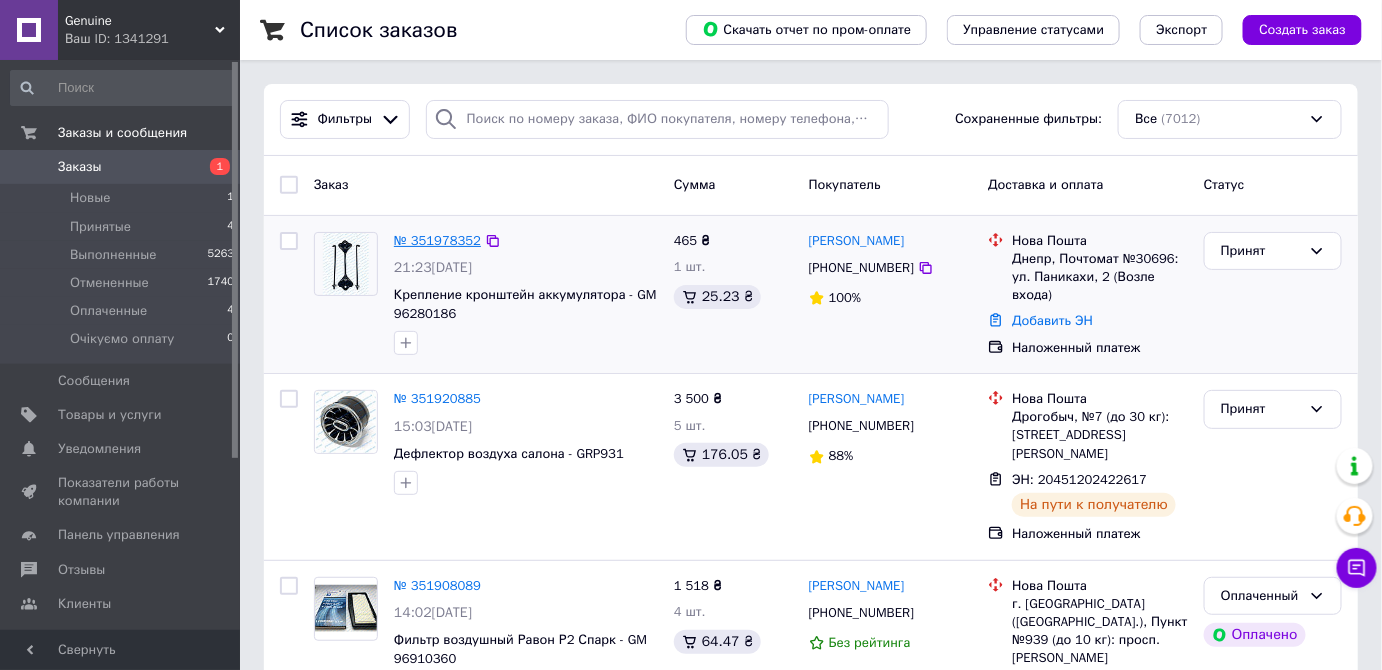 click on "№ 351978352" at bounding box center [437, 240] 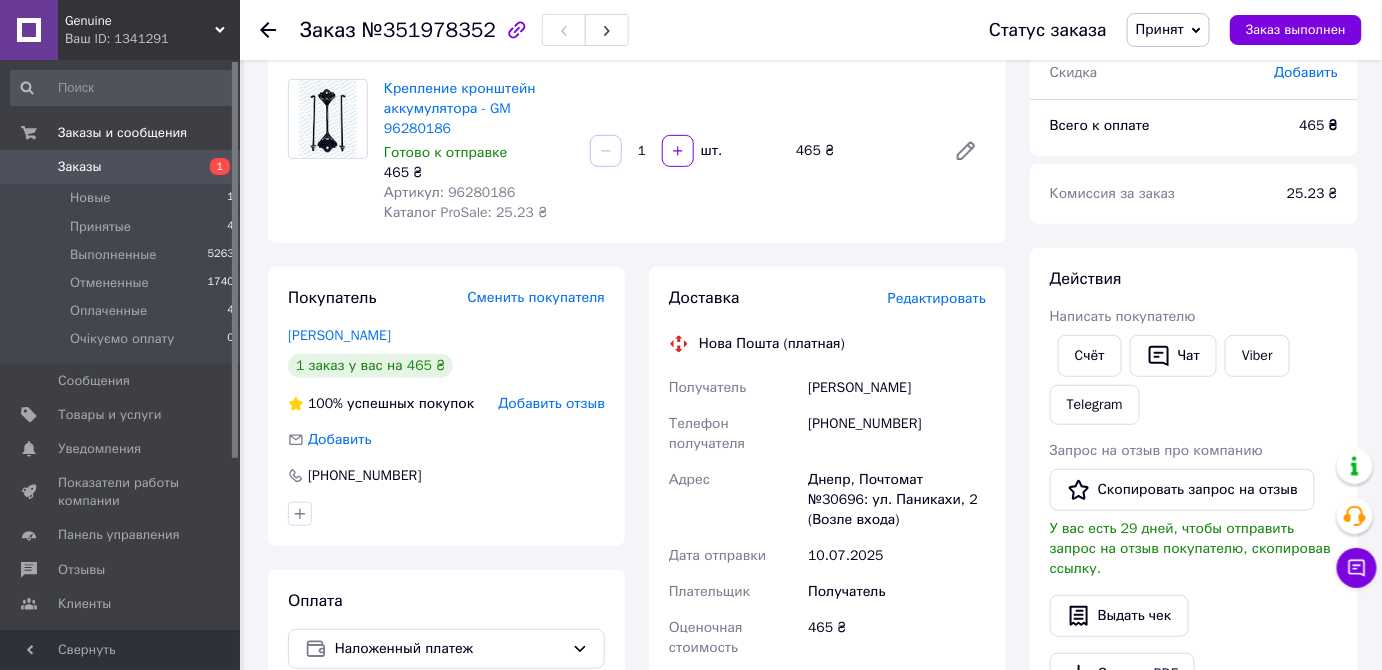 scroll, scrollTop: 181, scrollLeft: 0, axis: vertical 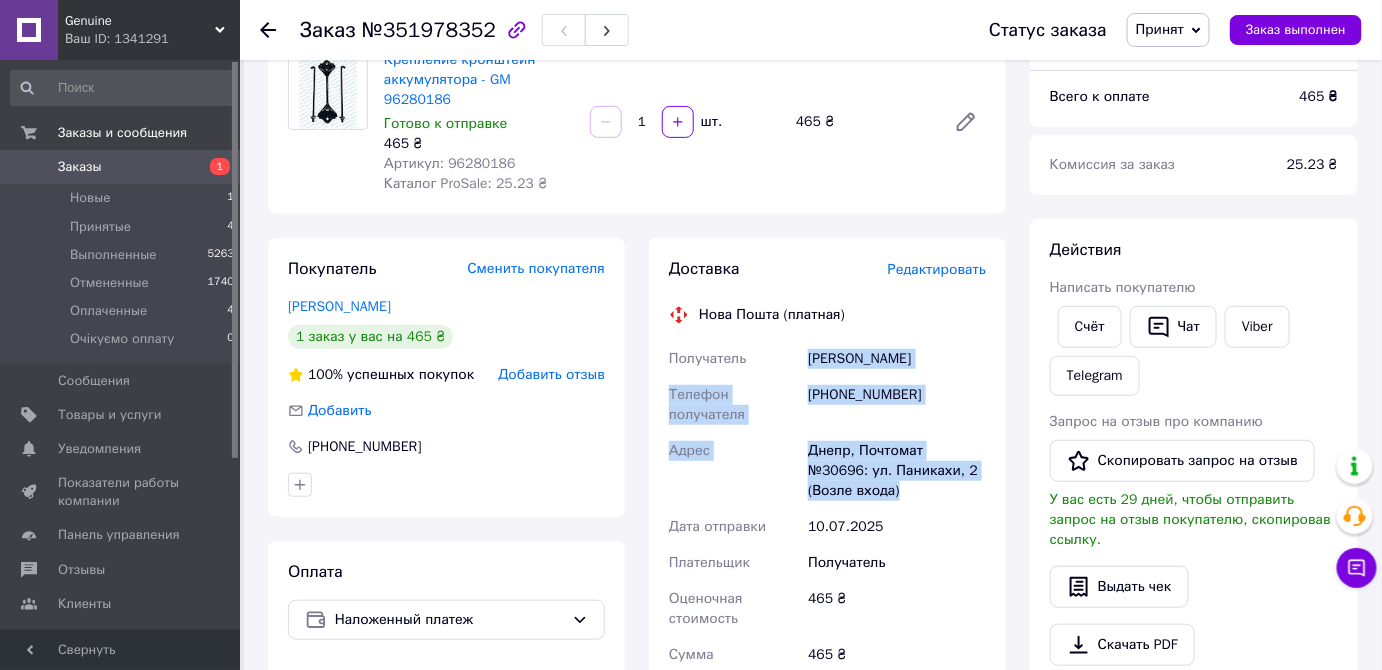 drag, startPoint x: 808, startPoint y: 336, endPoint x: 973, endPoint y: 467, distance: 210.67986 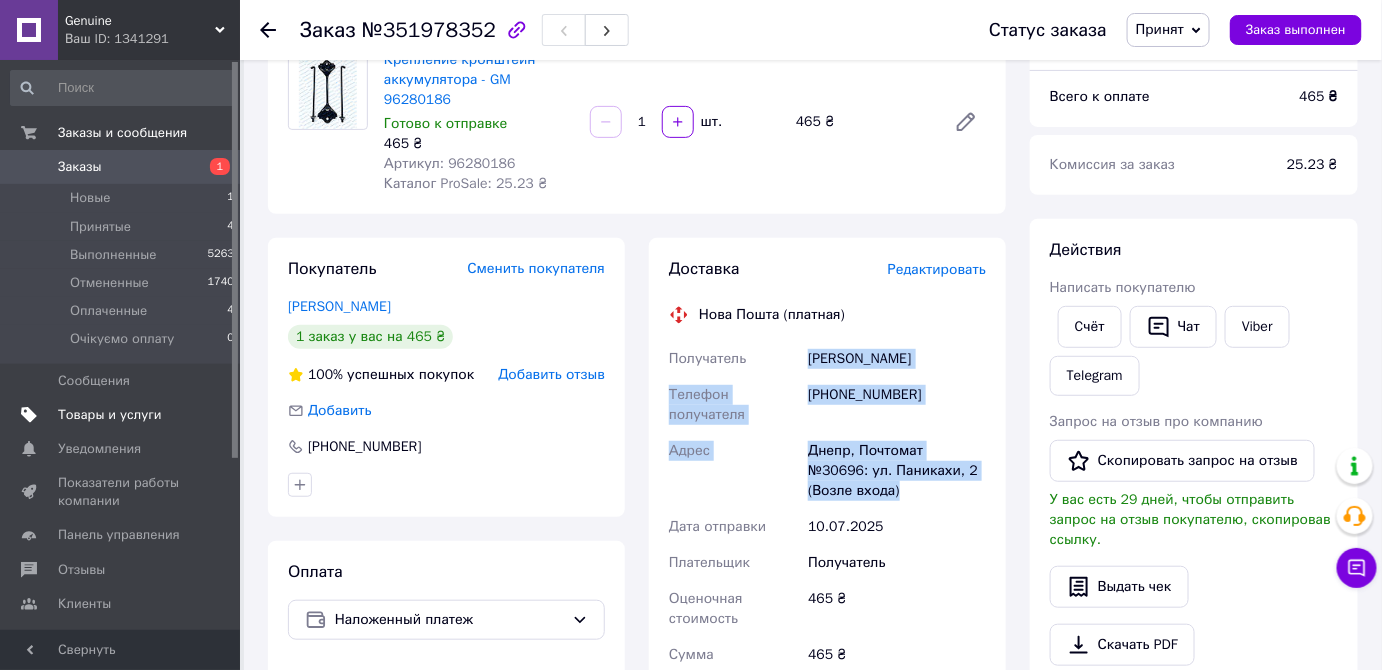 click on "Товары и услуги" at bounding box center [123, 415] 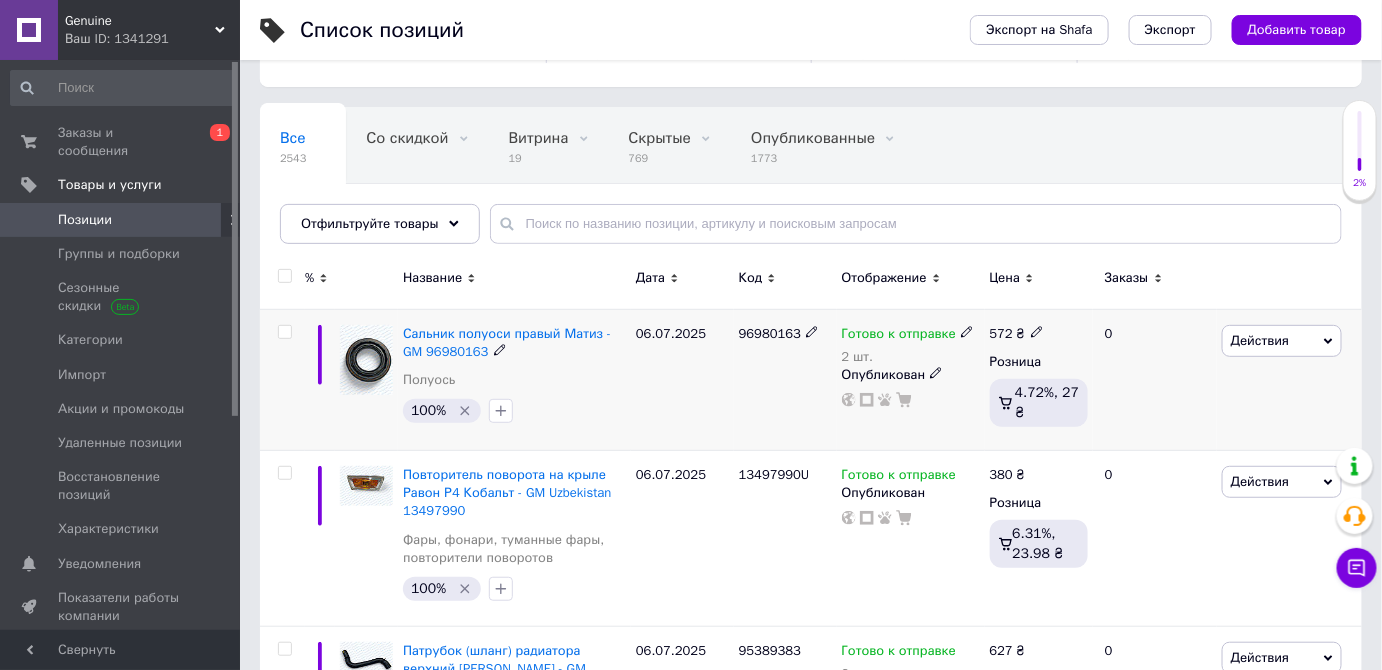 scroll, scrollTop: 181, scrollLeft: 0, axis: vertical 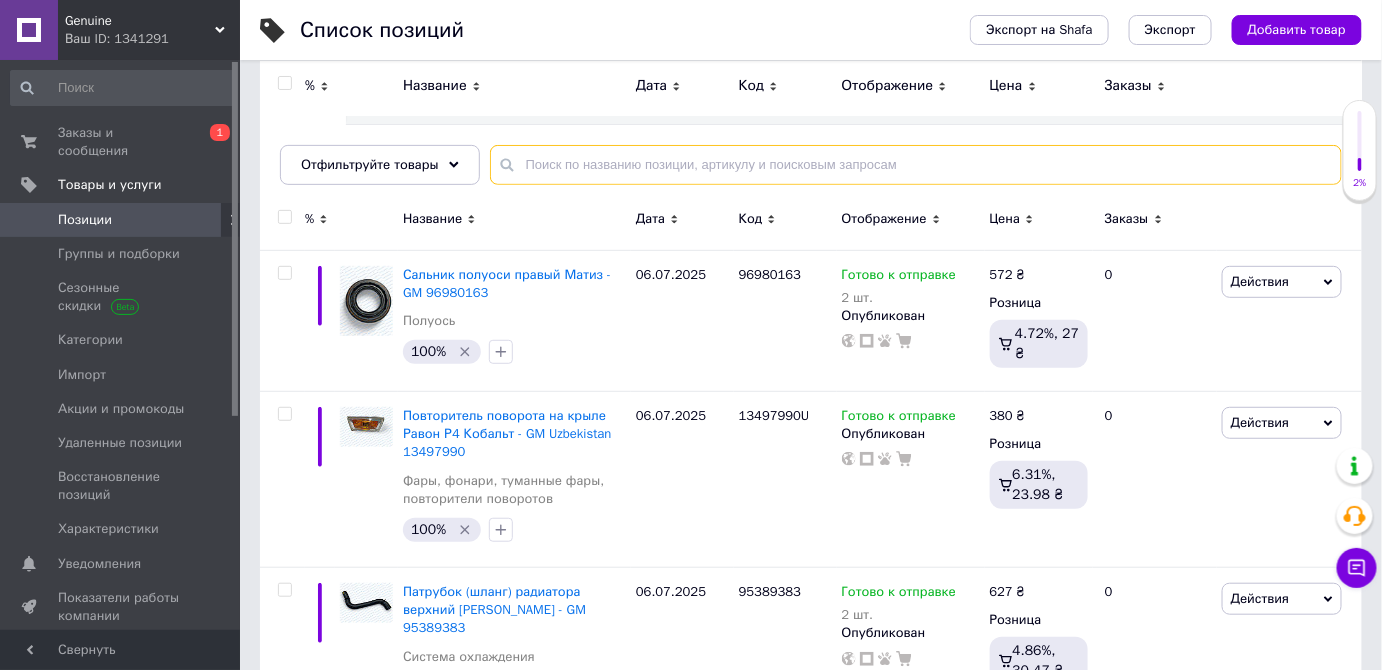 click at bounding box center [916, 165] 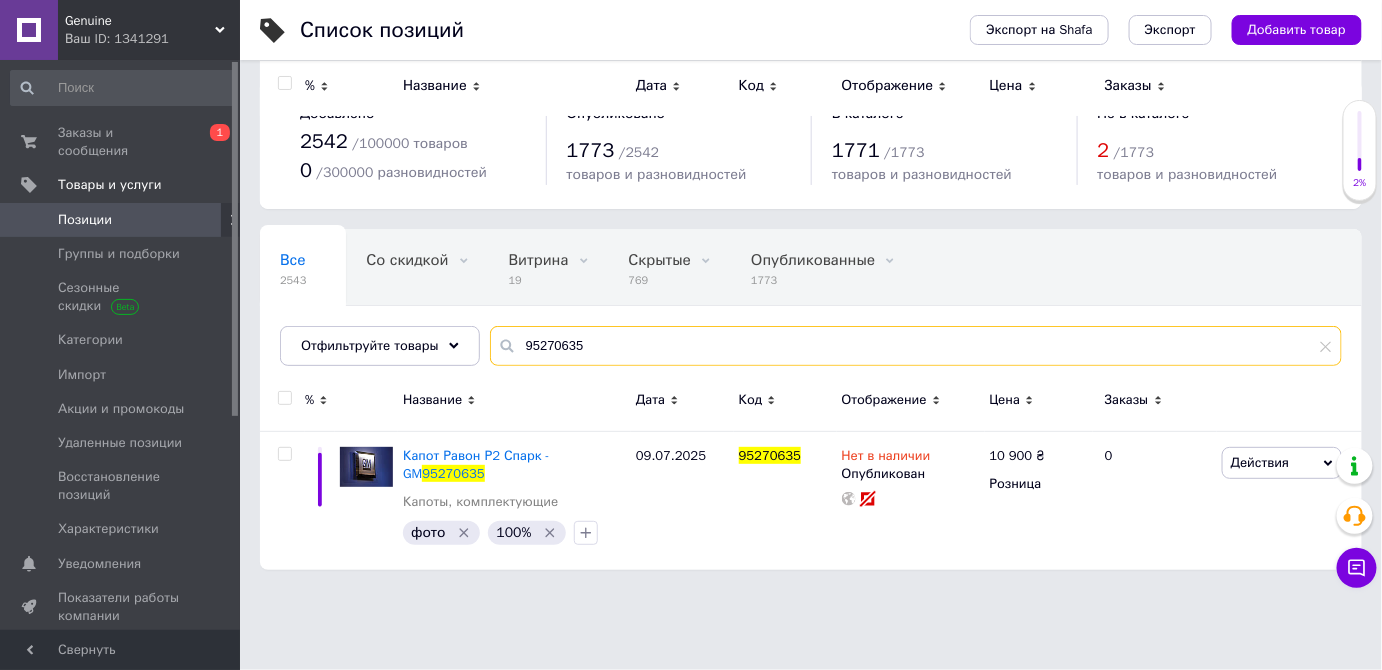 scroll, scrollTop: 0, scrollLeft: 0, axis: both 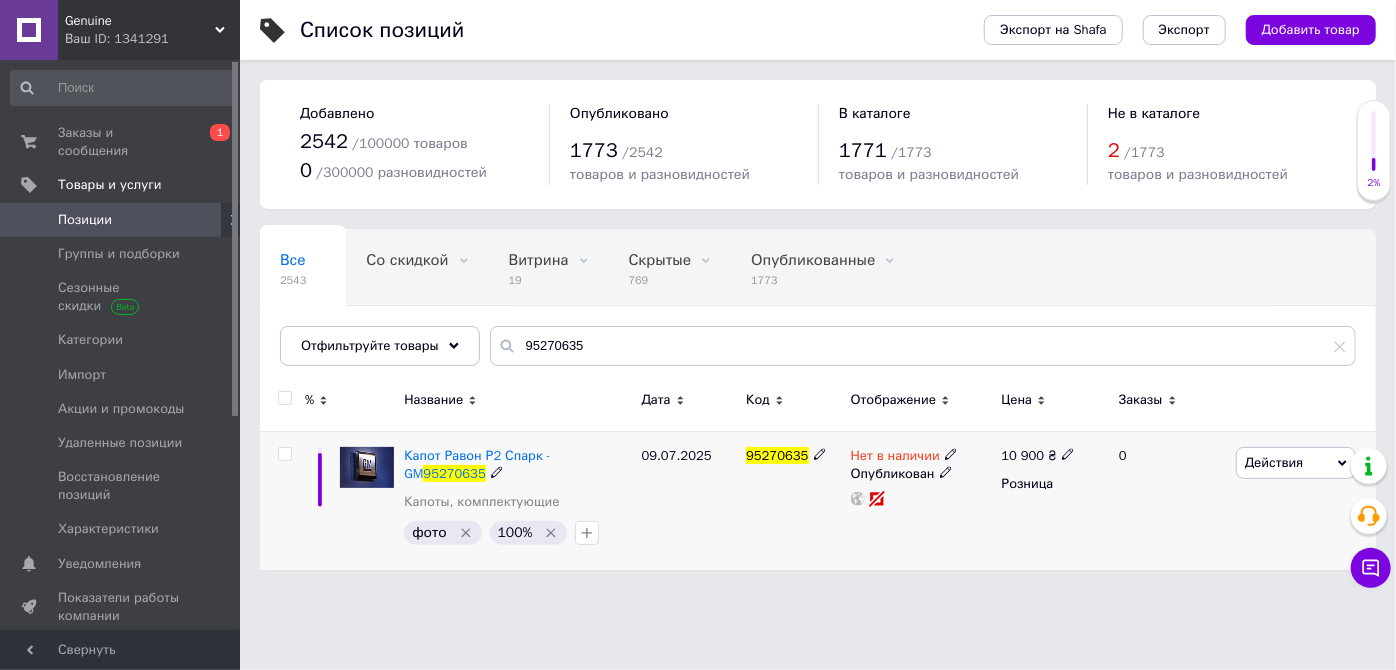 click on "Опубликован" at bounding box center (921, 474) 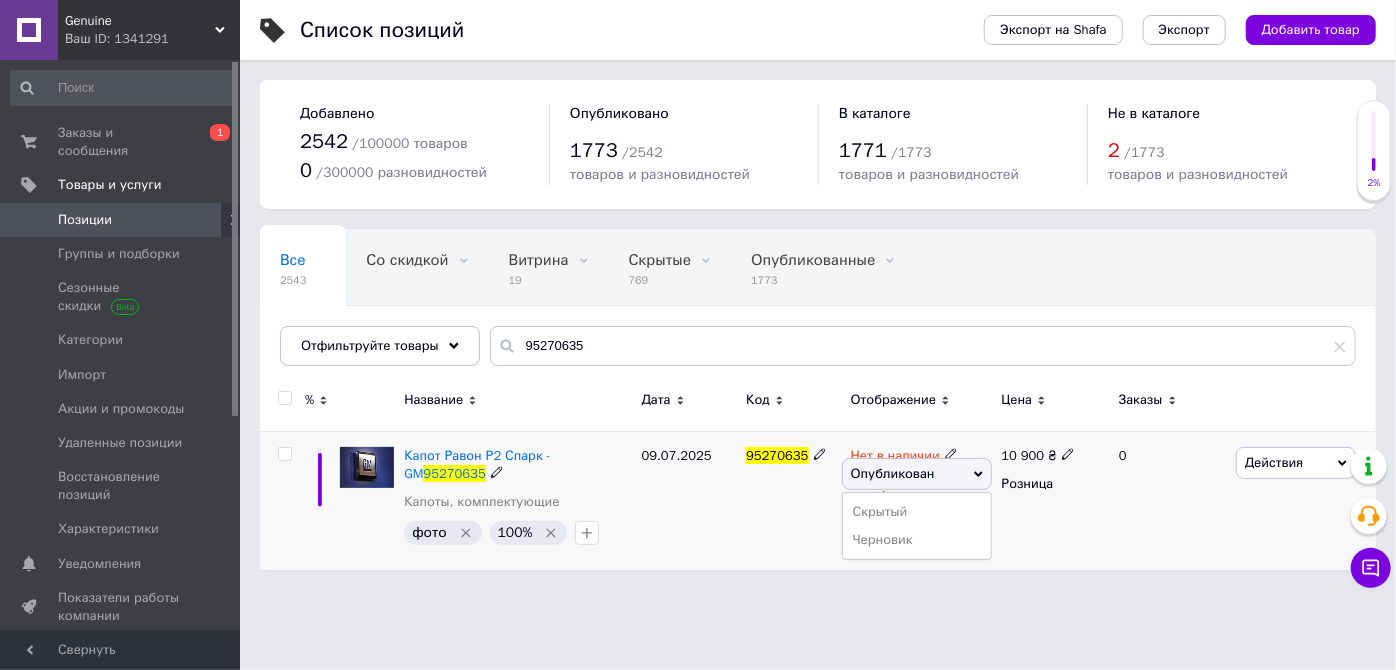 click on "Опубликован" at bounding box center (917, 474) 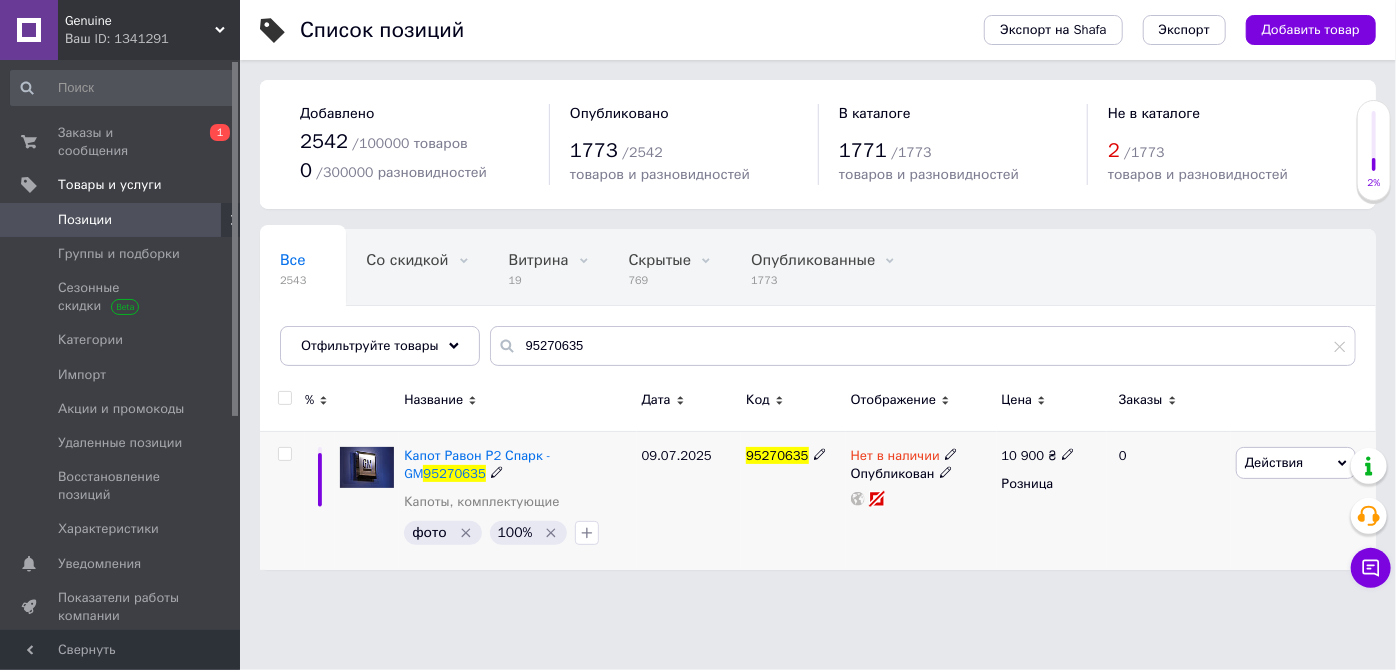 click 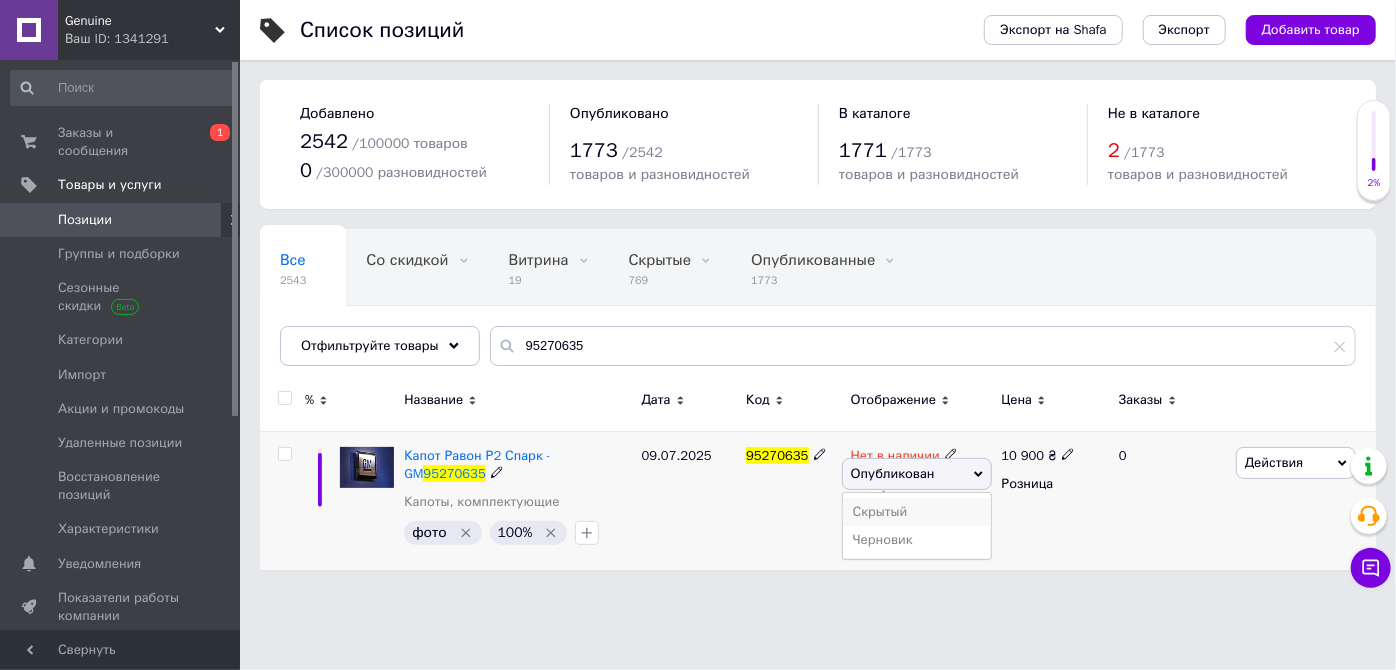 click on "Скрытый" at bounding box center [917, 512] 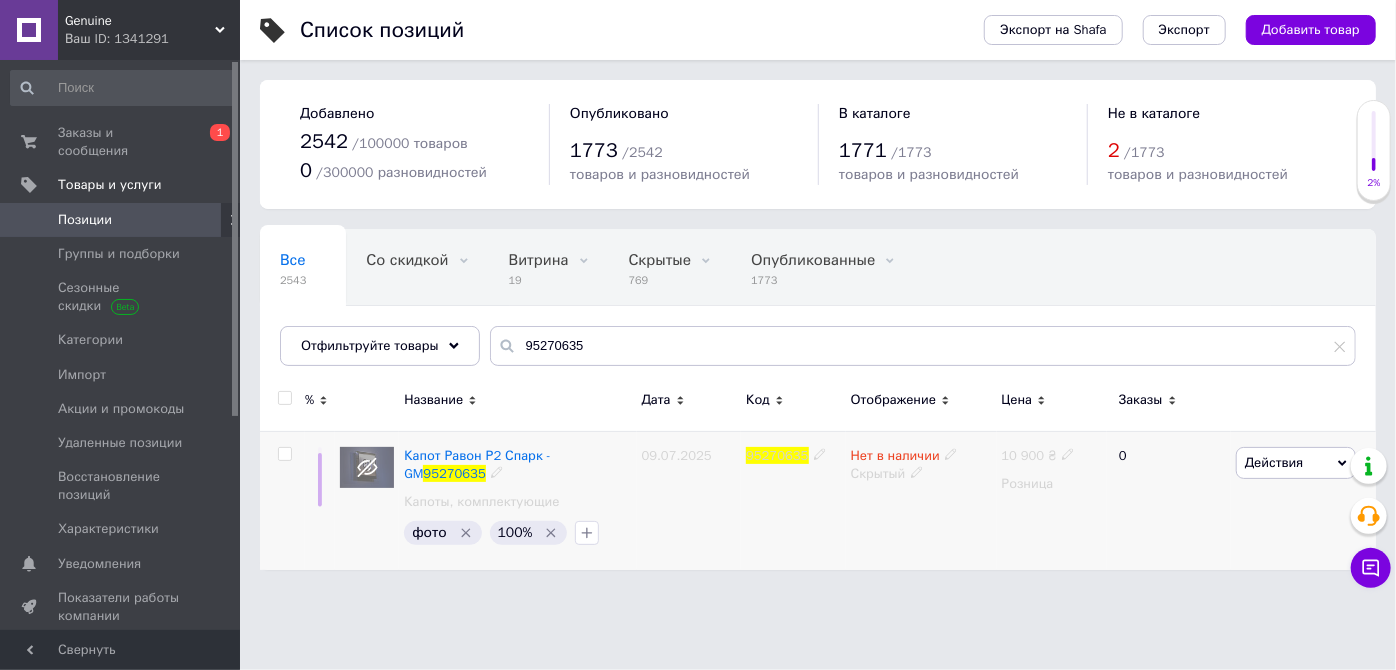 click on "Genuine Ваш ID: 1341291 Сайт Genuine Кабинет покупателя Проверить состояние системы Страница на портале Справка Выйти Заказы и сообщения 0 1 Товары и услуги Позиции Группы и подборки Сезонные скидки Категории Импорт Акции и промокоды Удаленные позиции Восстановление позиций Характеристики Уведомления 0 0 Показатели работы компании Панель управления Отзывы Клиенты Каталог ProSale Аналитика Управление сайтом Кошелек компании Маркет Настройки Тарифы и счета Prom топ Свернуть
Список позиций Экспорт на Shafa 2542" at bounding box center [698, 295] 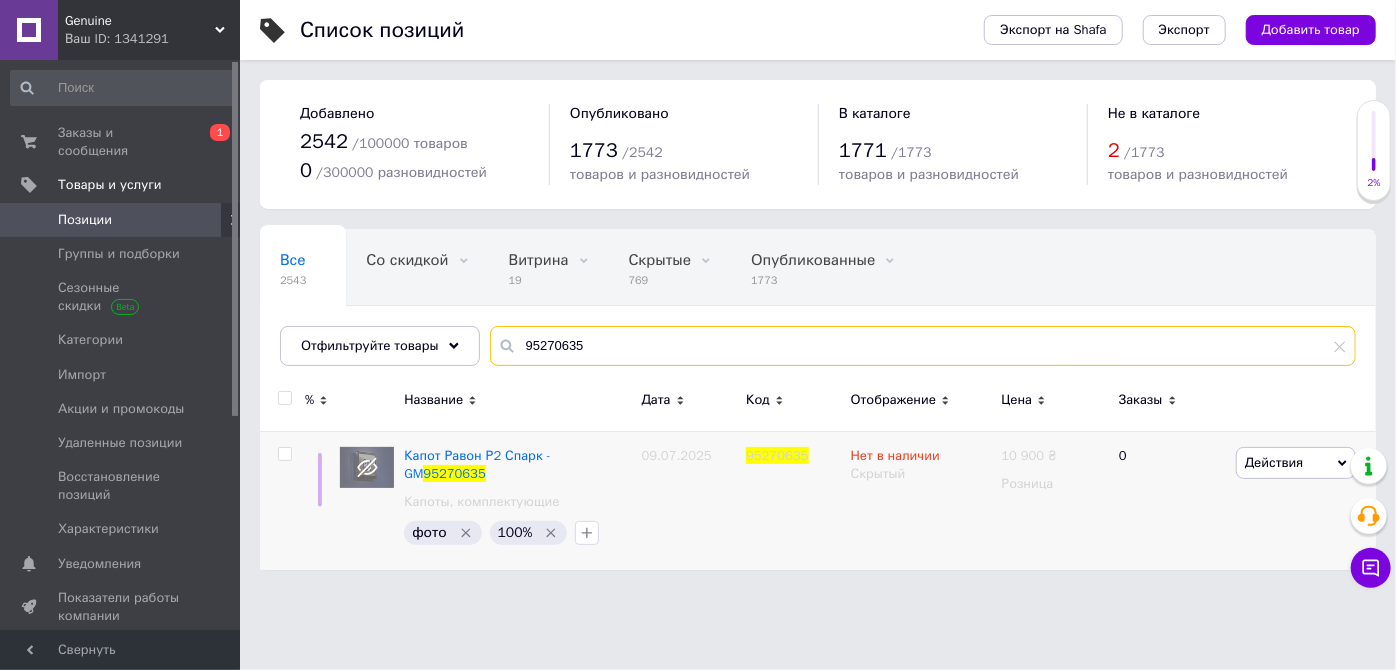 click on "95270635" at bounding box center (923, 346) 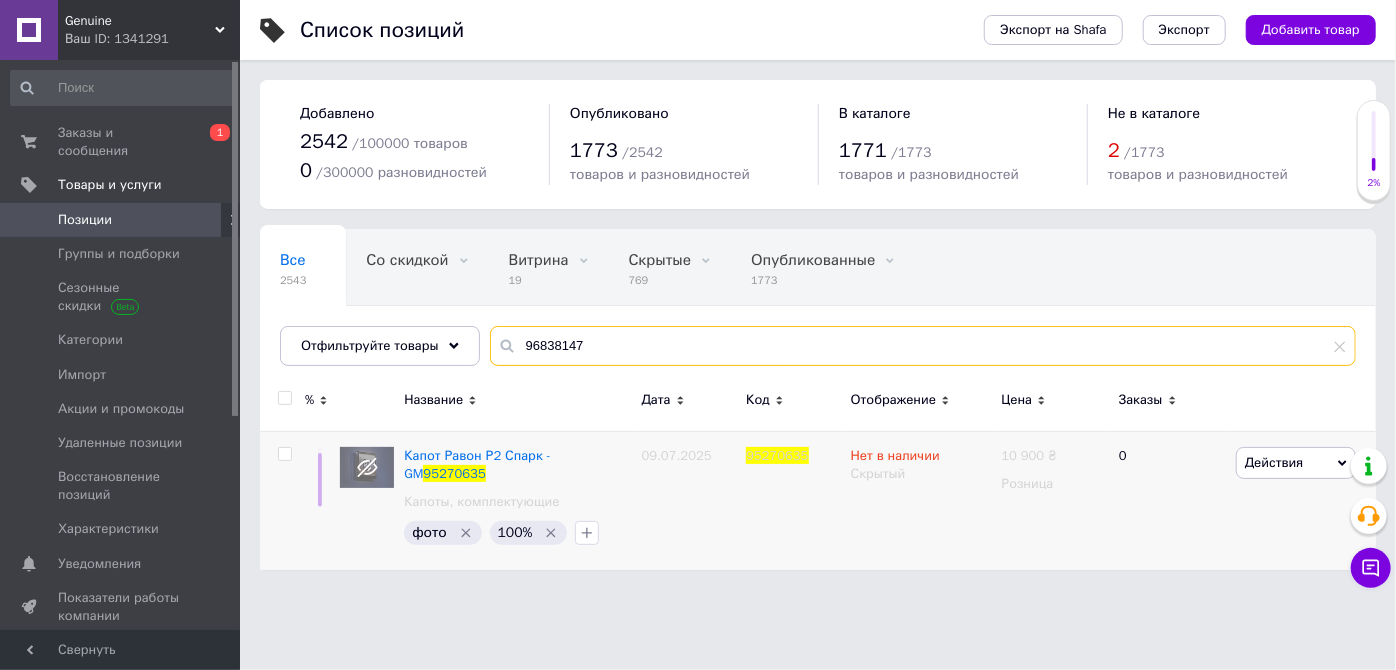type on "96838147" 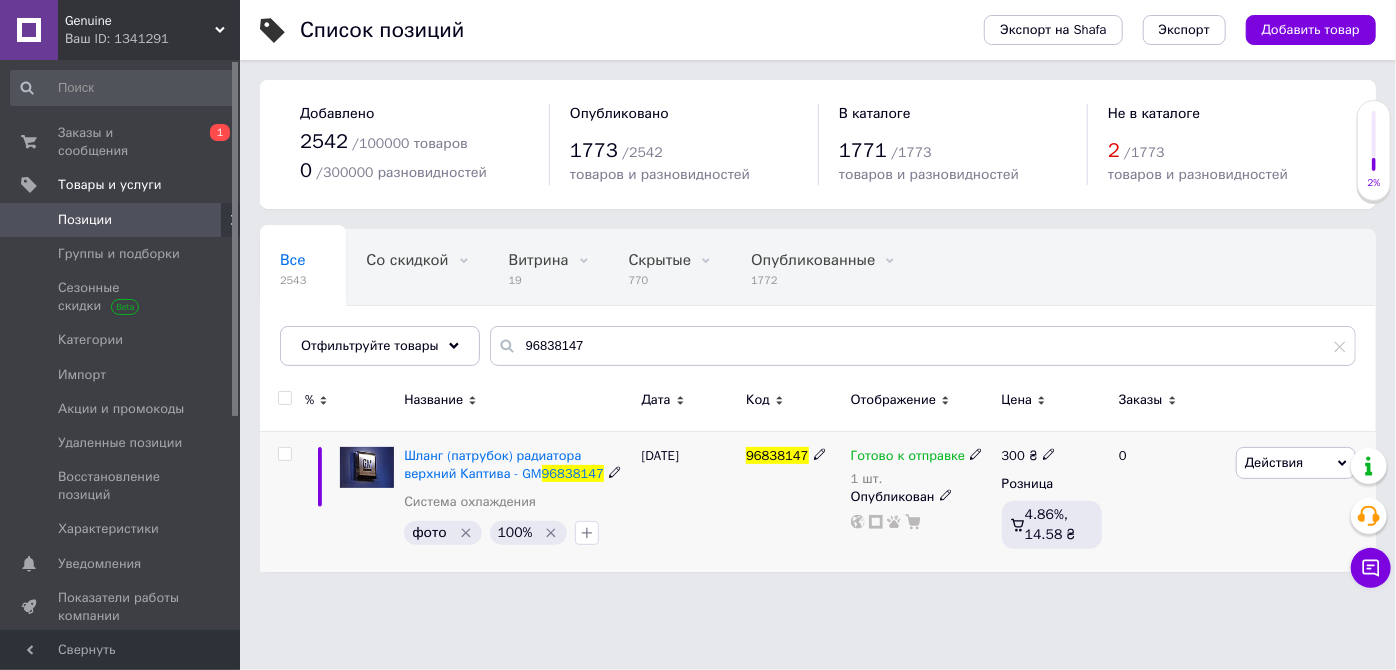 click on "Готово к отправке" at bounding box center (917, 456) 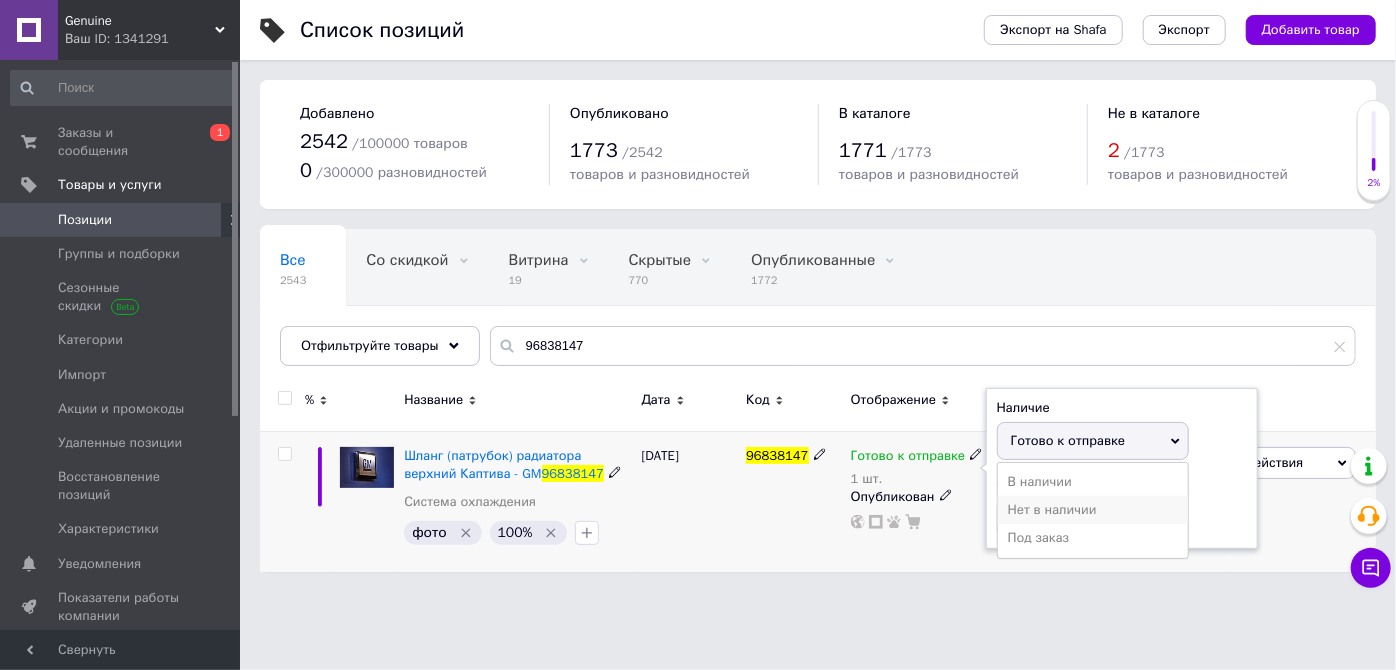 click on "Нет в наличии" at bounding box center (1093, 510) 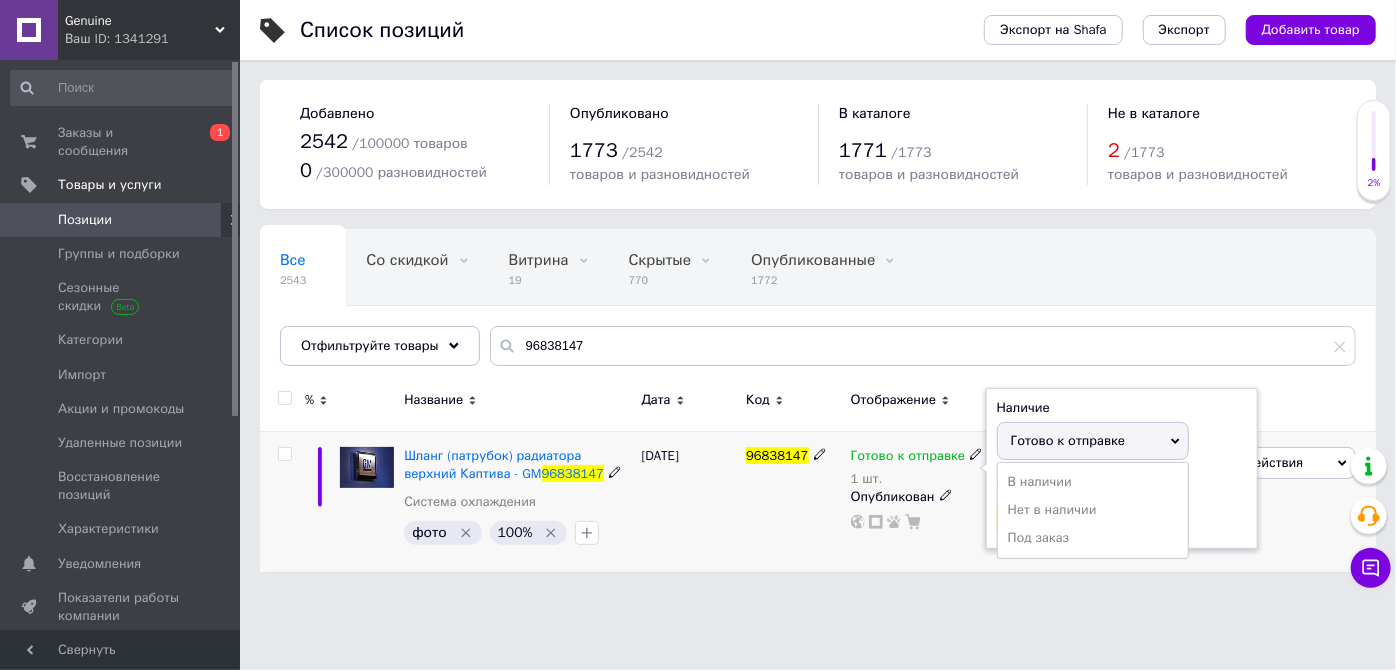 click on "1" at bounding box center [1073, 518] 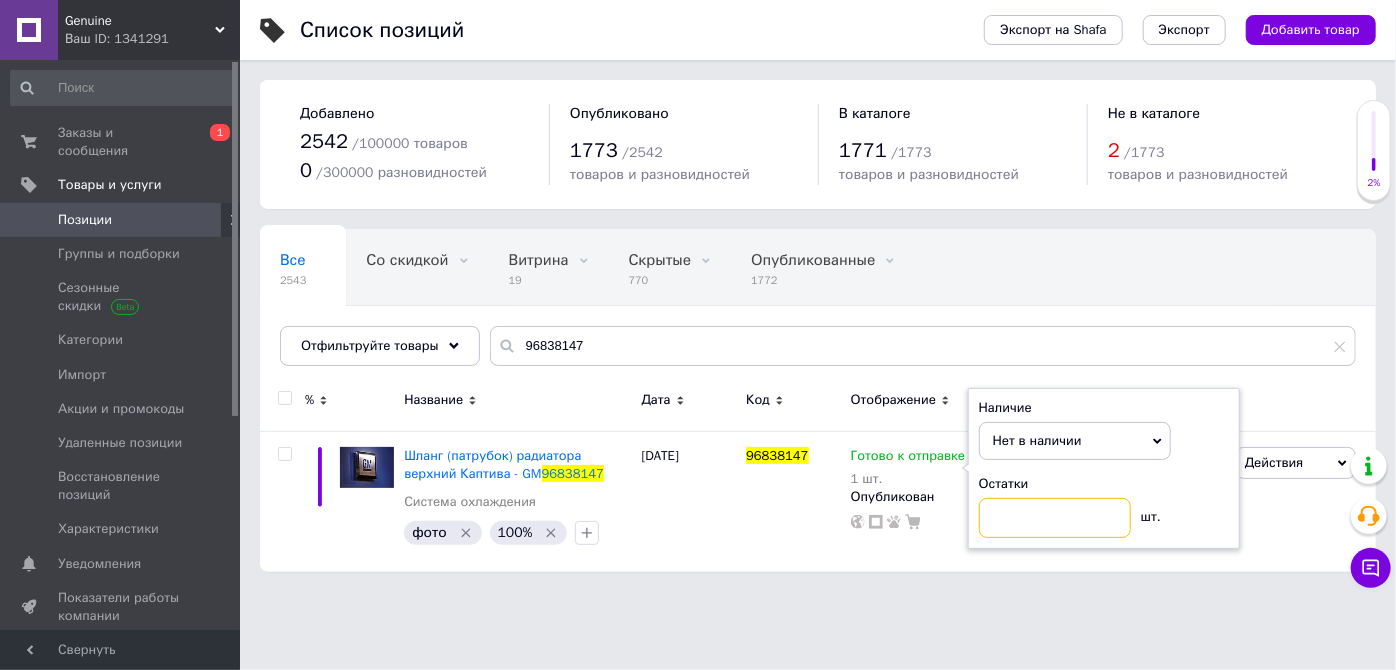 type 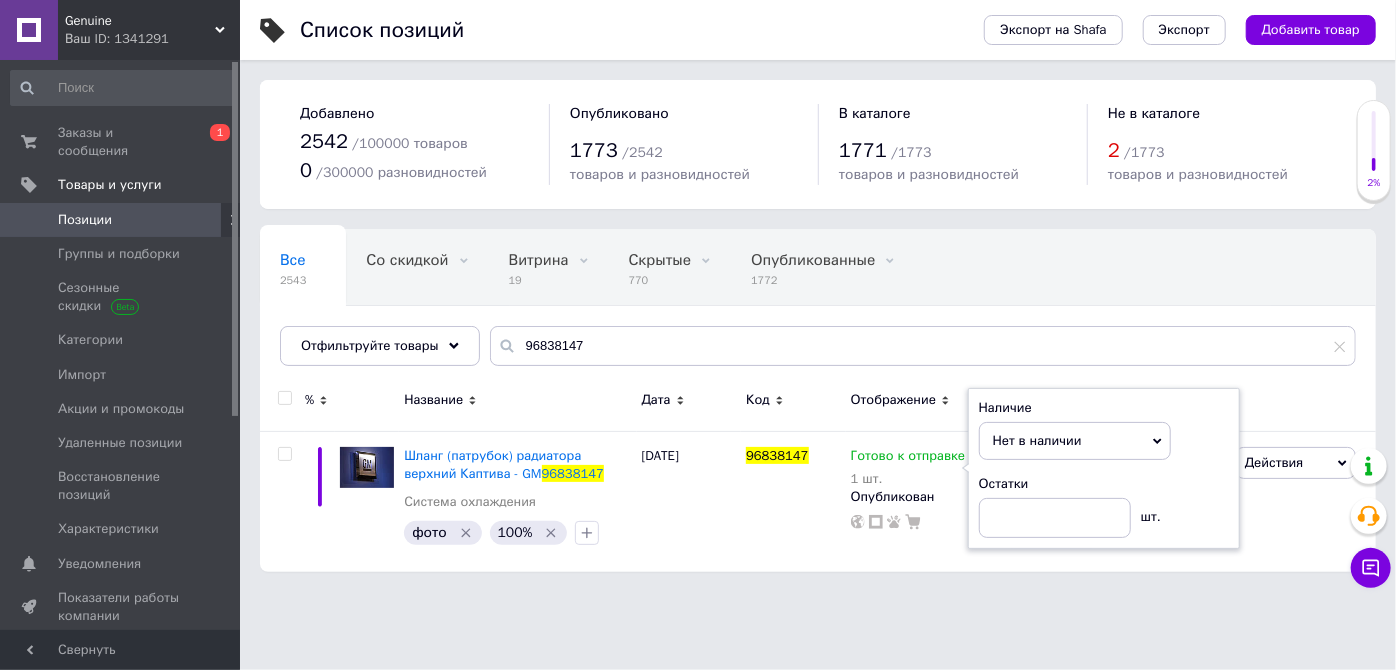 click on "Genuine Ваш ID: 1341291 Сайт Genuine Кабинет покупателя Проверить состояние системы Страница на портале Справка Выйти Заказы и сообщения 0 1 Товары и услуги Позиции Группы и подборки Сезонные скидки Категории Импорт Акции и промокоды Удаленные позиции Восстановление позиций Характеристики Уведомления 0 0 Показатели работы компании Панель управления Отзывы Клиенты Каталог ProSale Аналитика Управление сайтом Кошелек компании Маркет Настройки Тарифы и счета Prom топ Свернуть
Список позиций Экспорт на Shafa 2542" at bounding box center [698, 296] 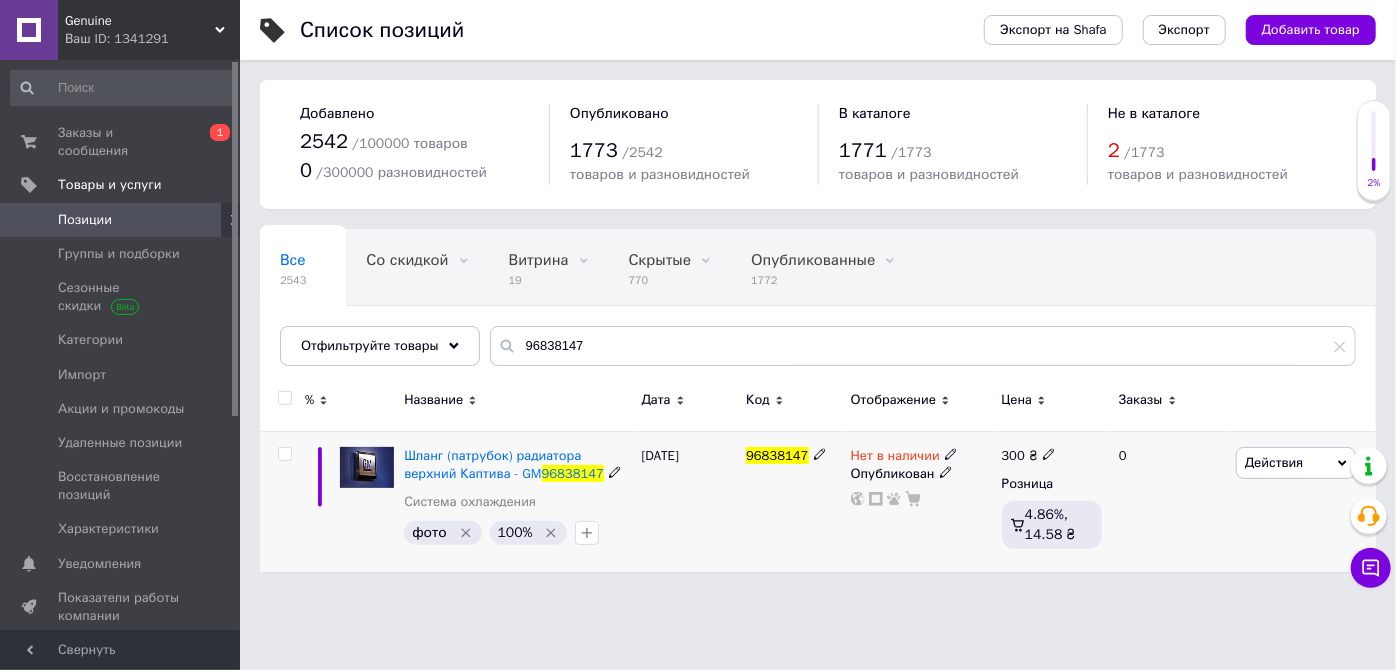click on "Опубликован" at bounding box center [921, 474] 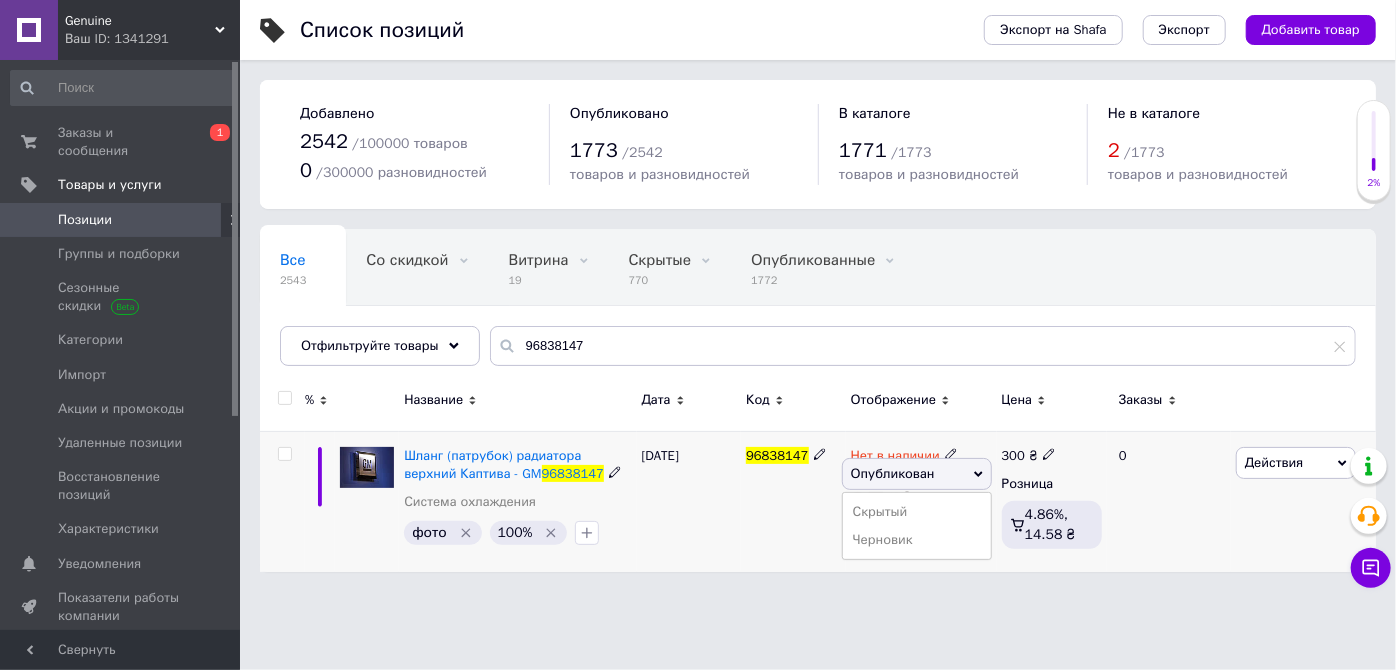 click on "Опубликован" at bounding box center (917, 474) 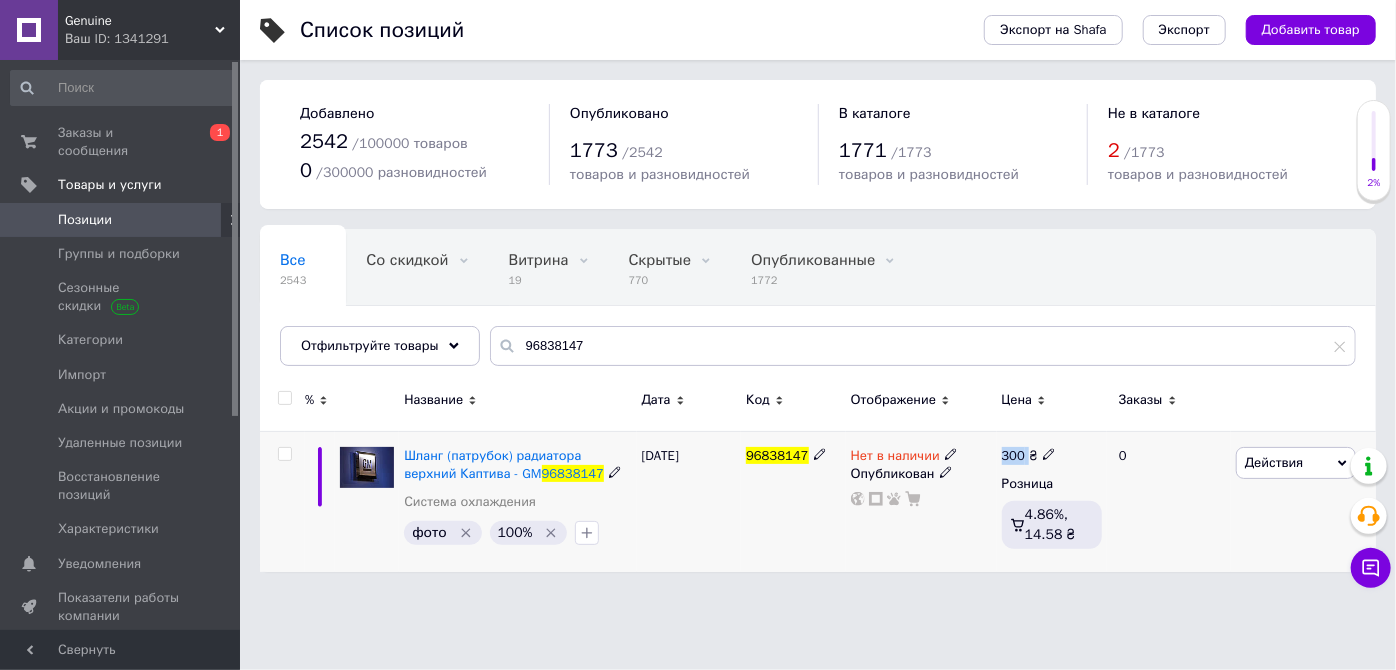 click 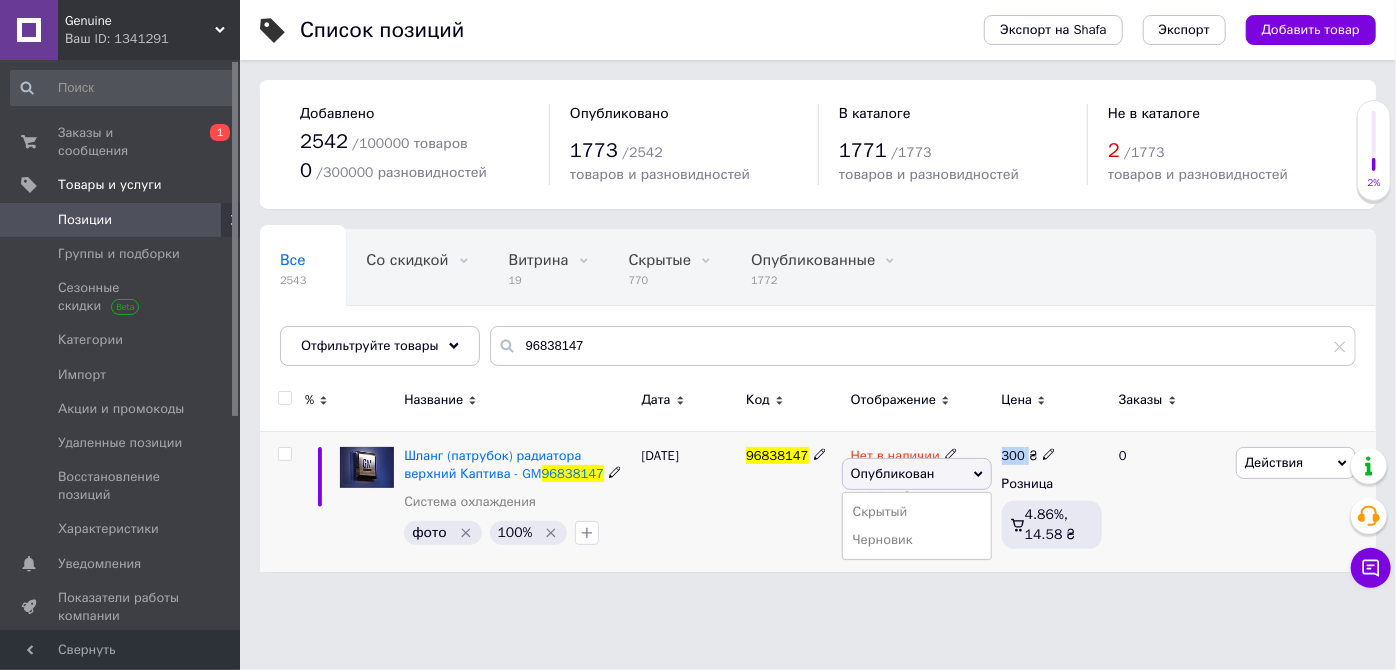 drag, startPoint x: 933, startPoint y: 491, endPoint x: 936, endPoint y: 509, distance: 18.248287 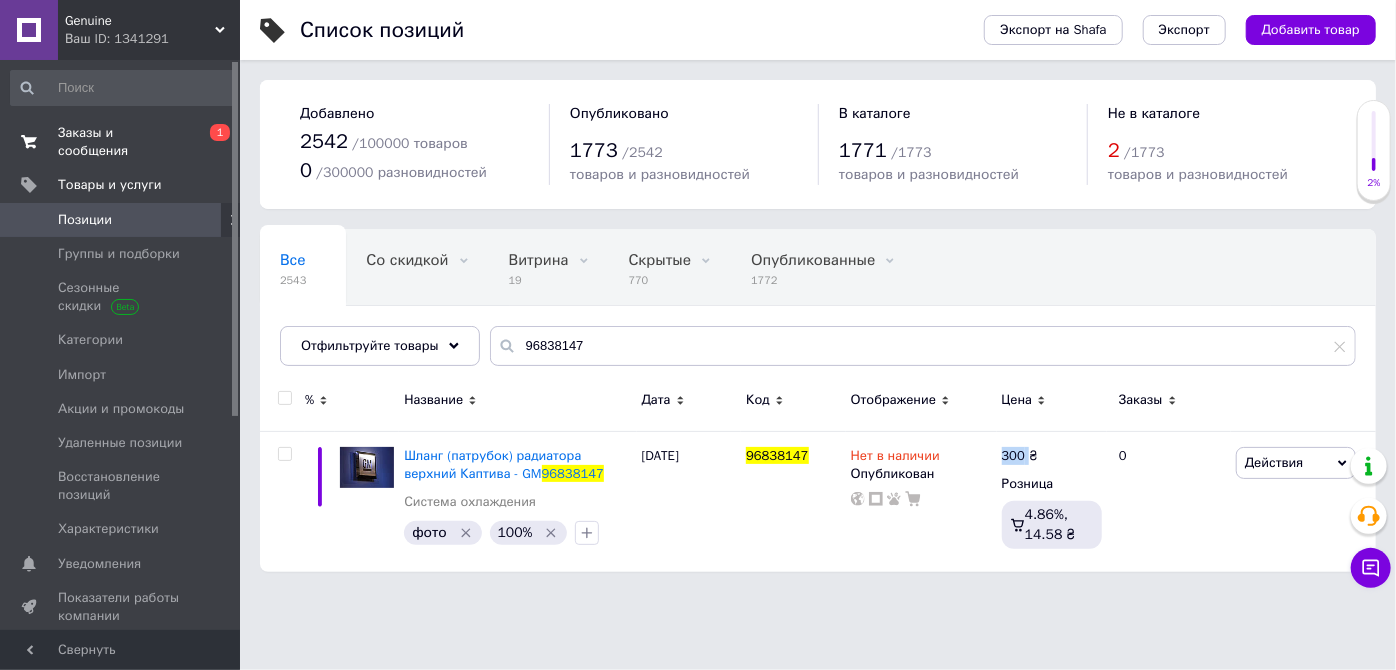 click on "Заказы и сообщения" at bounding box center (121, 142) 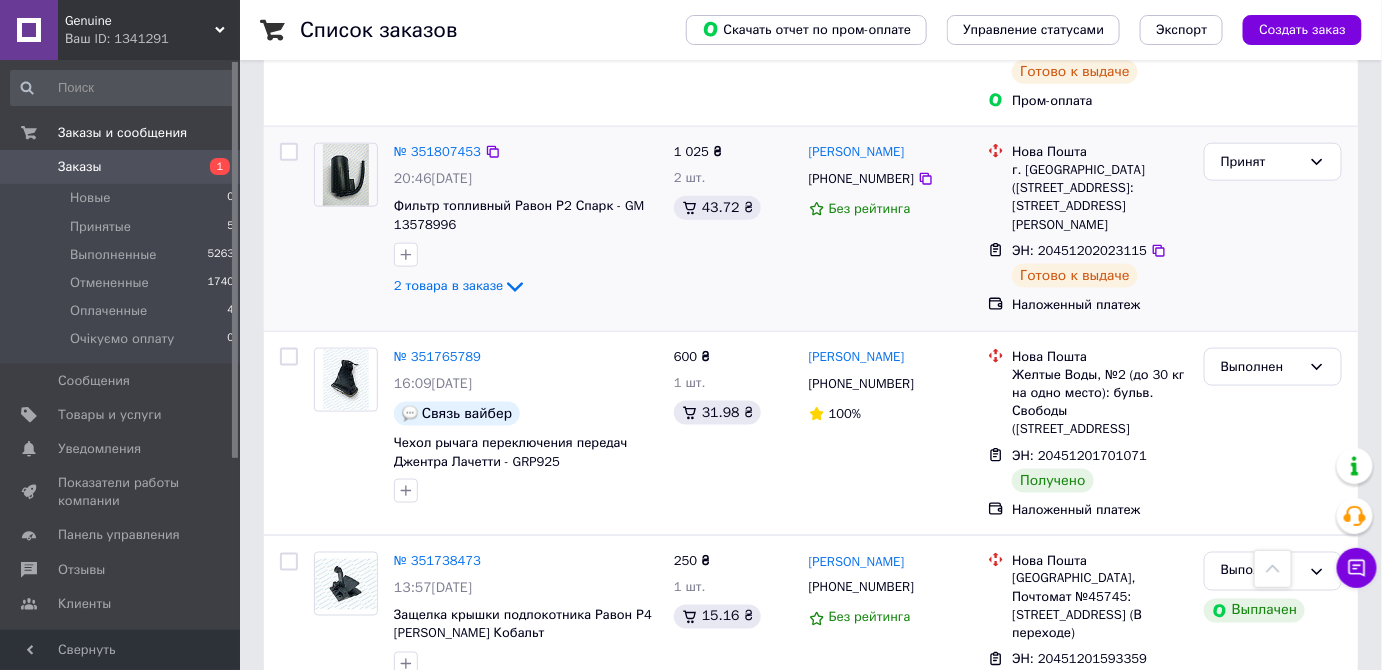 scroll, scrollTop: 727, scrollLeft: 0, axis: vertical 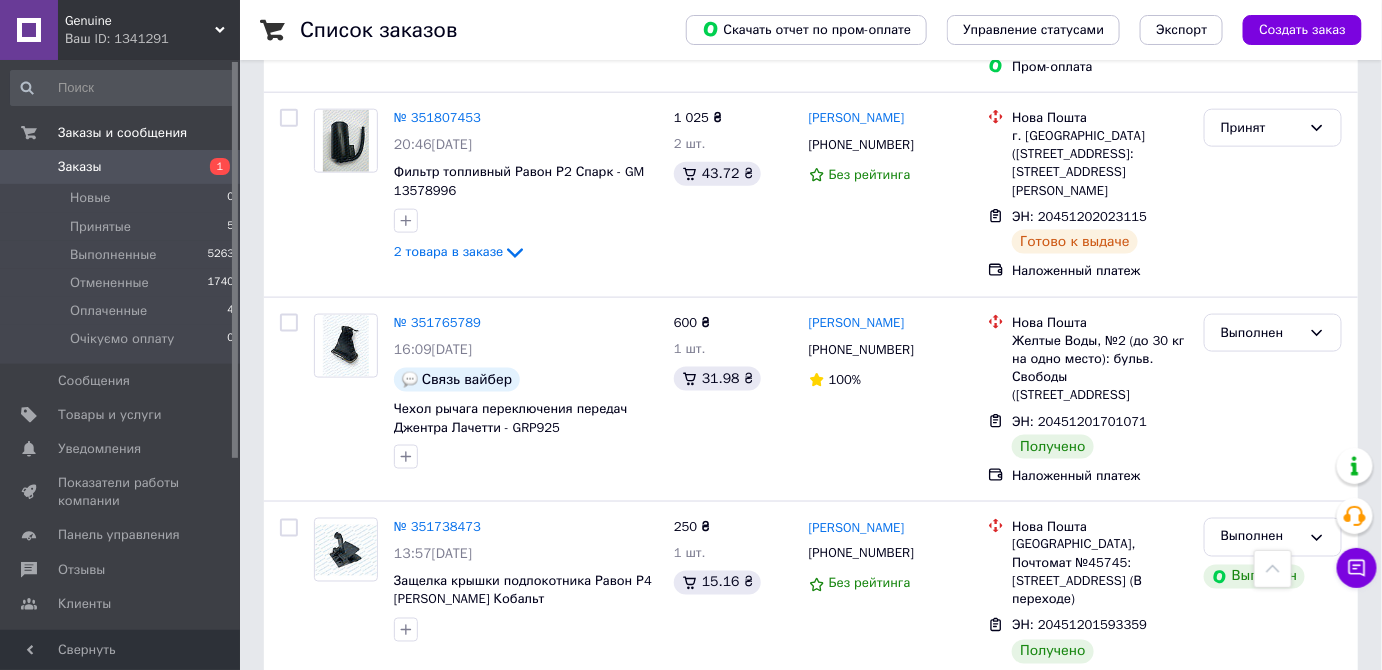 click on "Заказы" at bounding box center (121, 167) 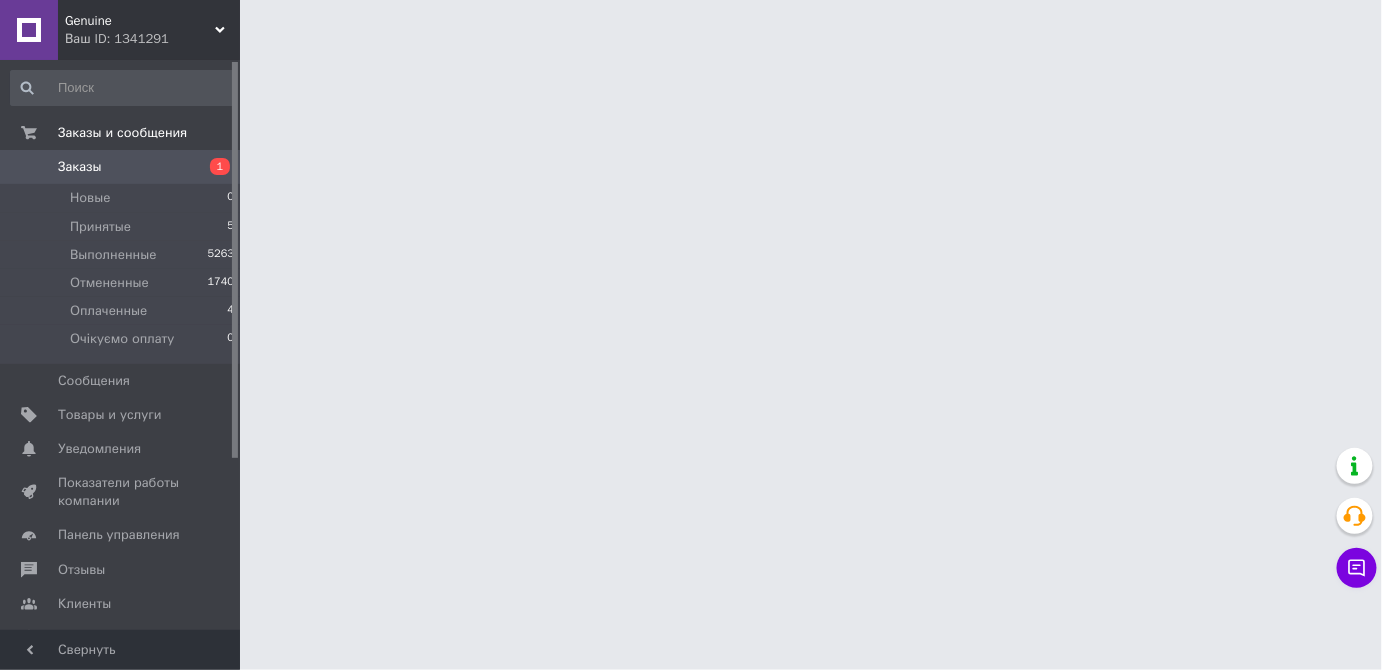 scroll, scrollTop: 0, scrollLeft: 0, axis: both 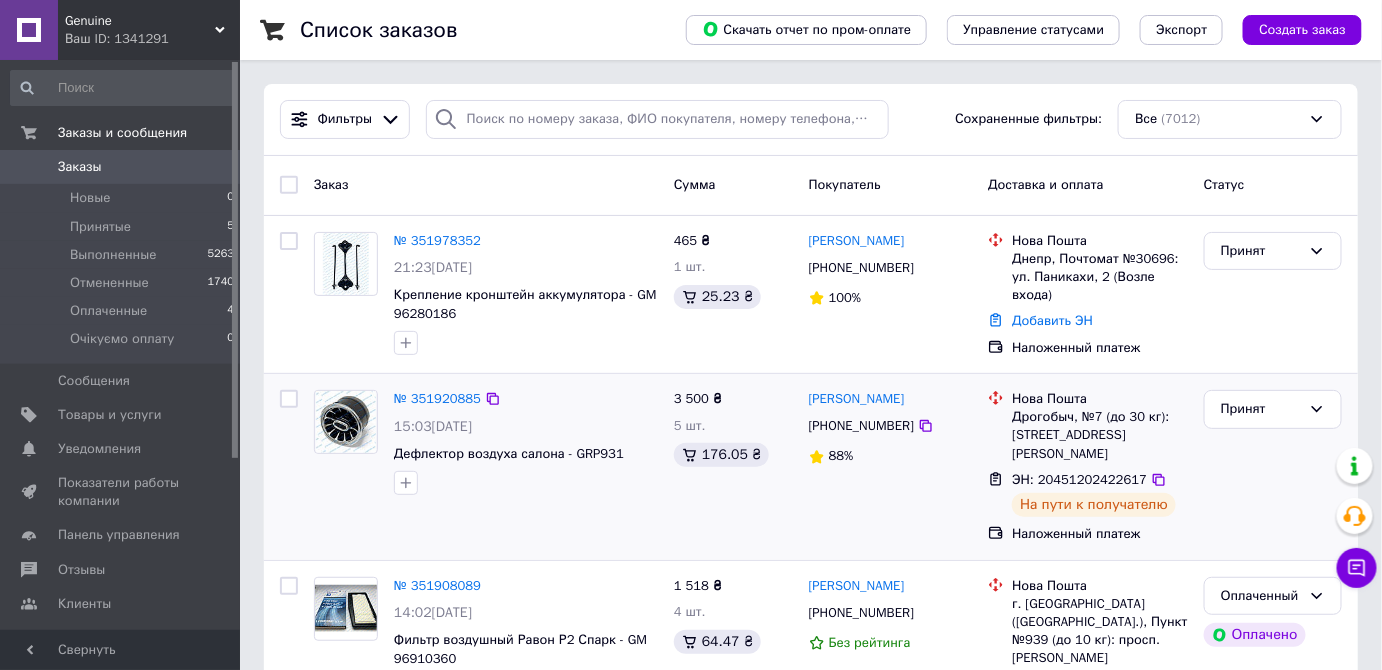 drag, startPoint x: 691, startPoint y: 534, endPoint x: 705, endPoint y: 526, distance: 16.124516 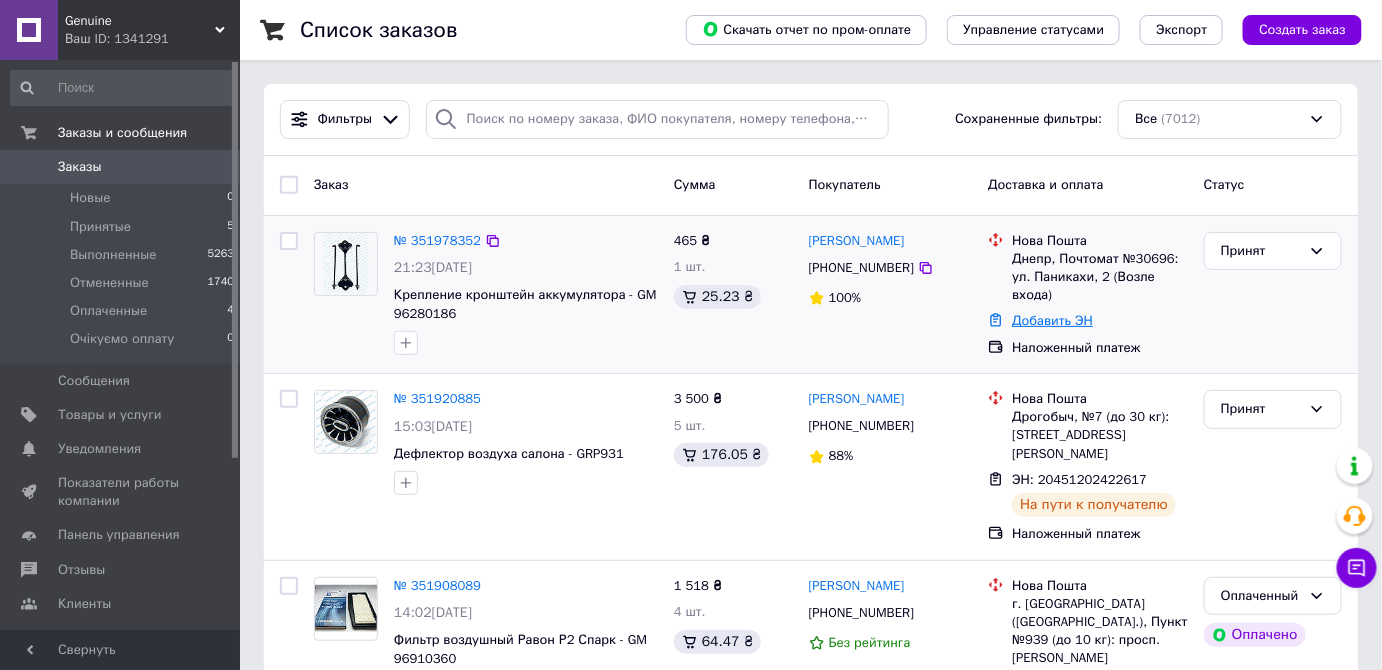 click on "Добавить ЭН" at bounding box center [1052, 320] 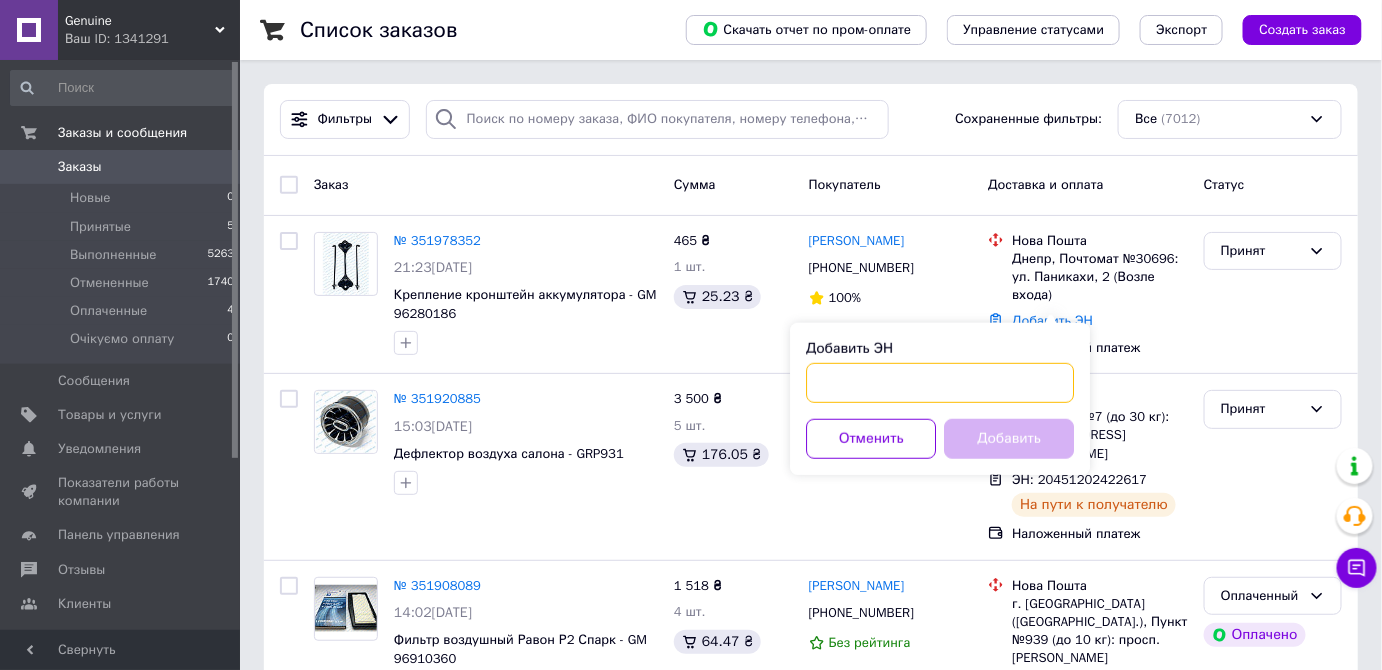 click on "Добавить ЭН" at bounding box center [940, 383] 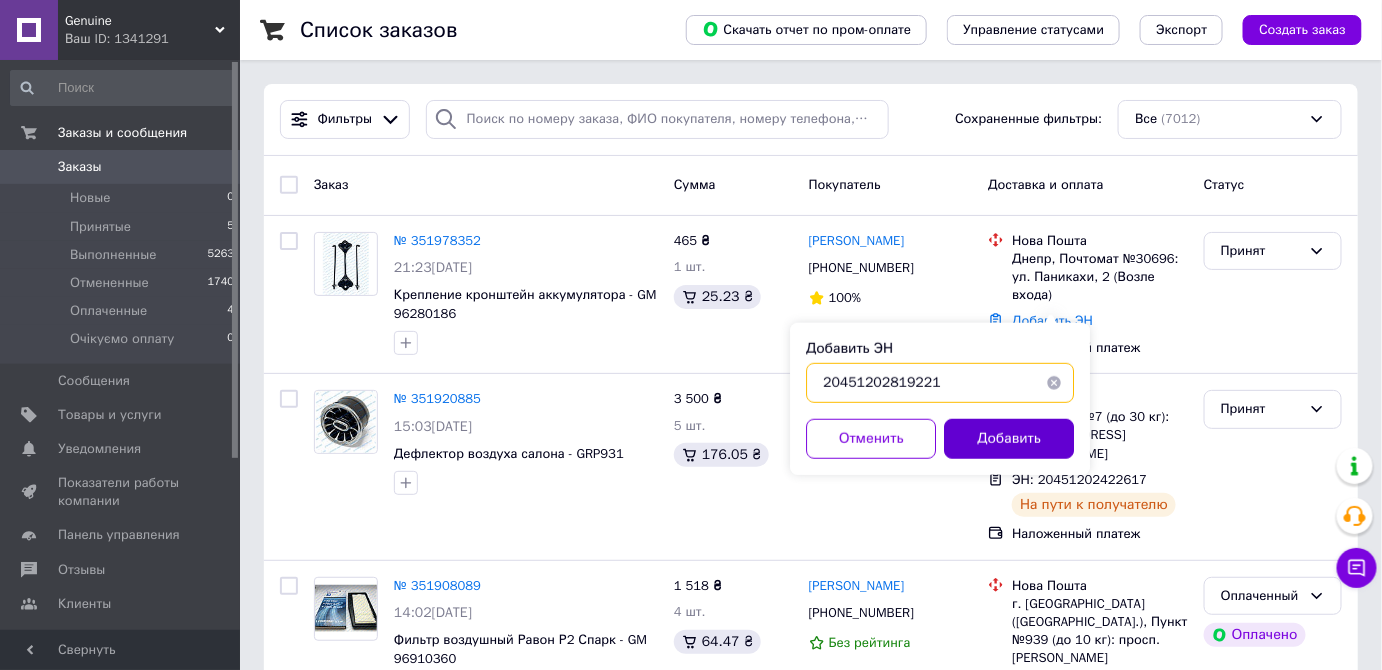 type on "20451202819221" 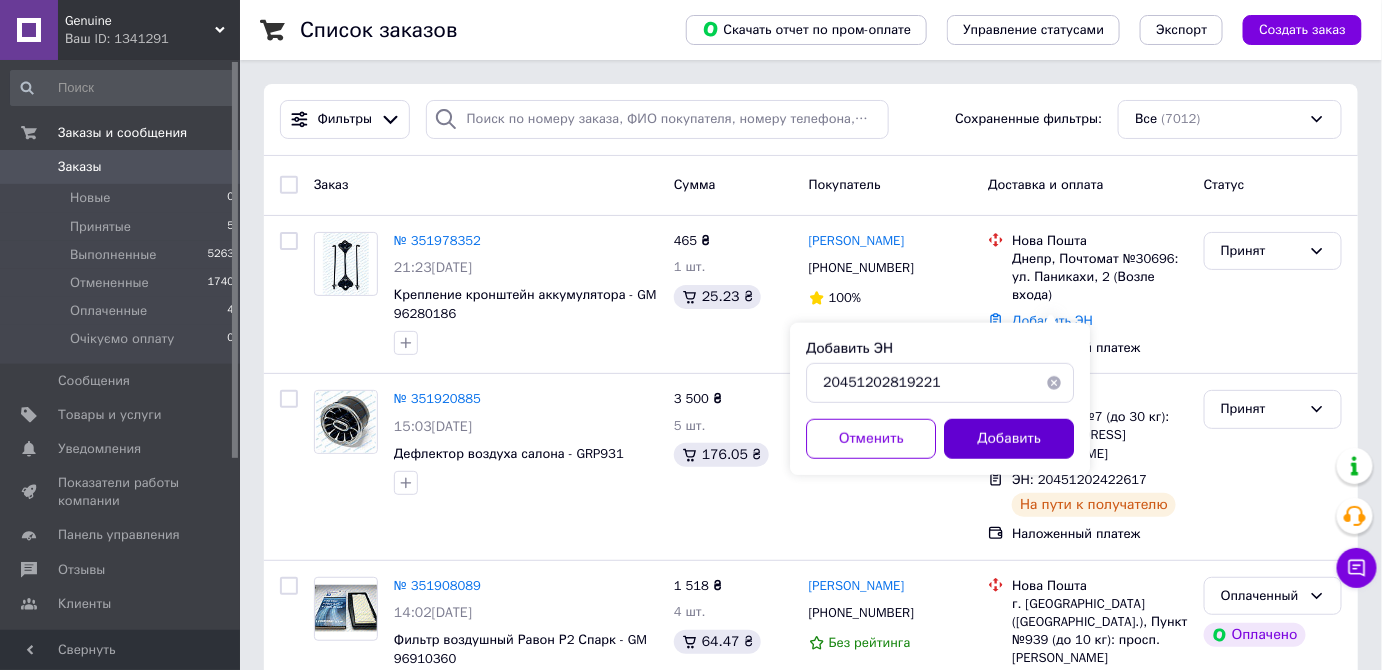 click on "Добавить" at bounding box center (1009, 439) 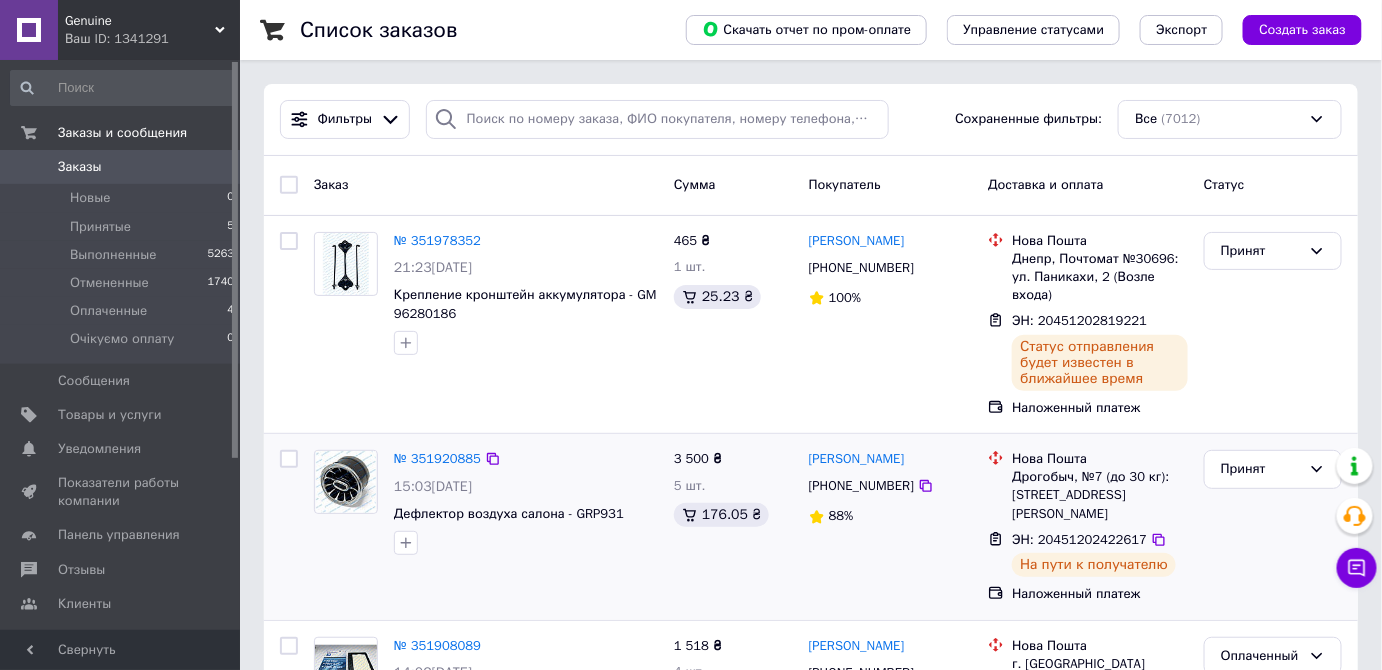 click on "№ 351920885 15:03, 09.07.2025 Дефлектор воздуха салона - GRP931" at bounding box center [486, 527] 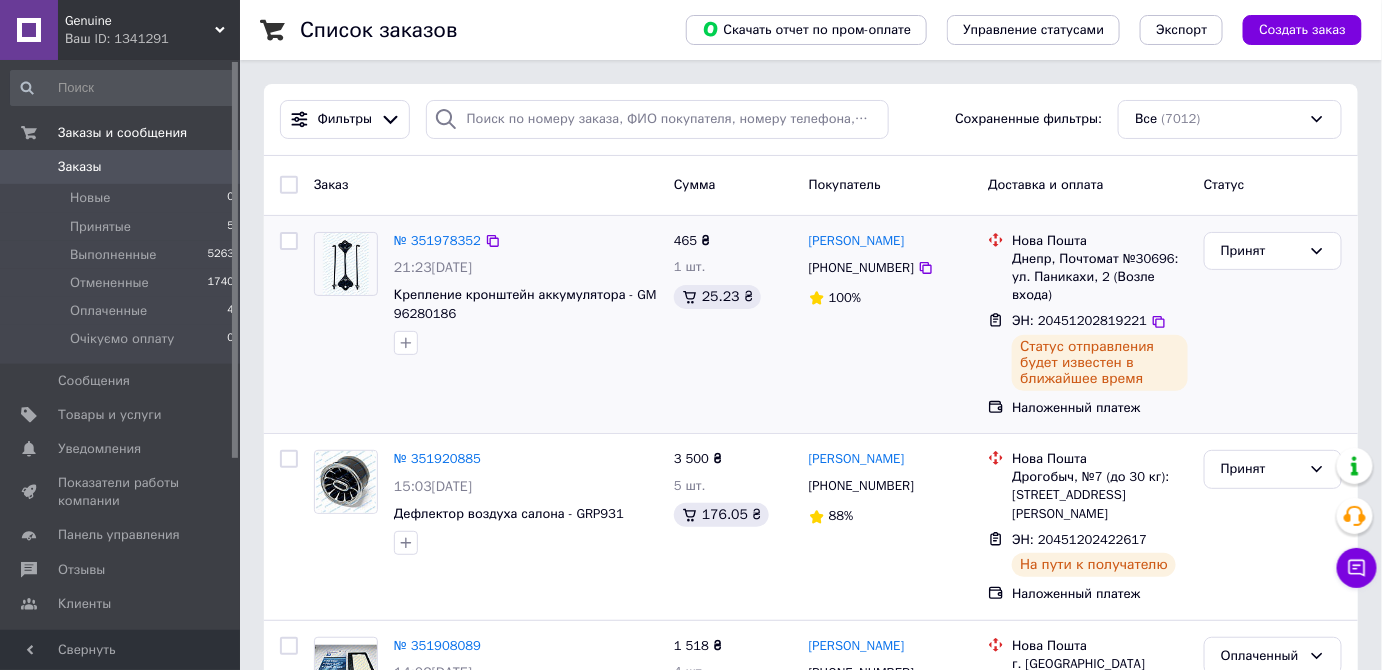click on "Андрій Титаренко +380997081688 100%" at bounding box center (891, 325) 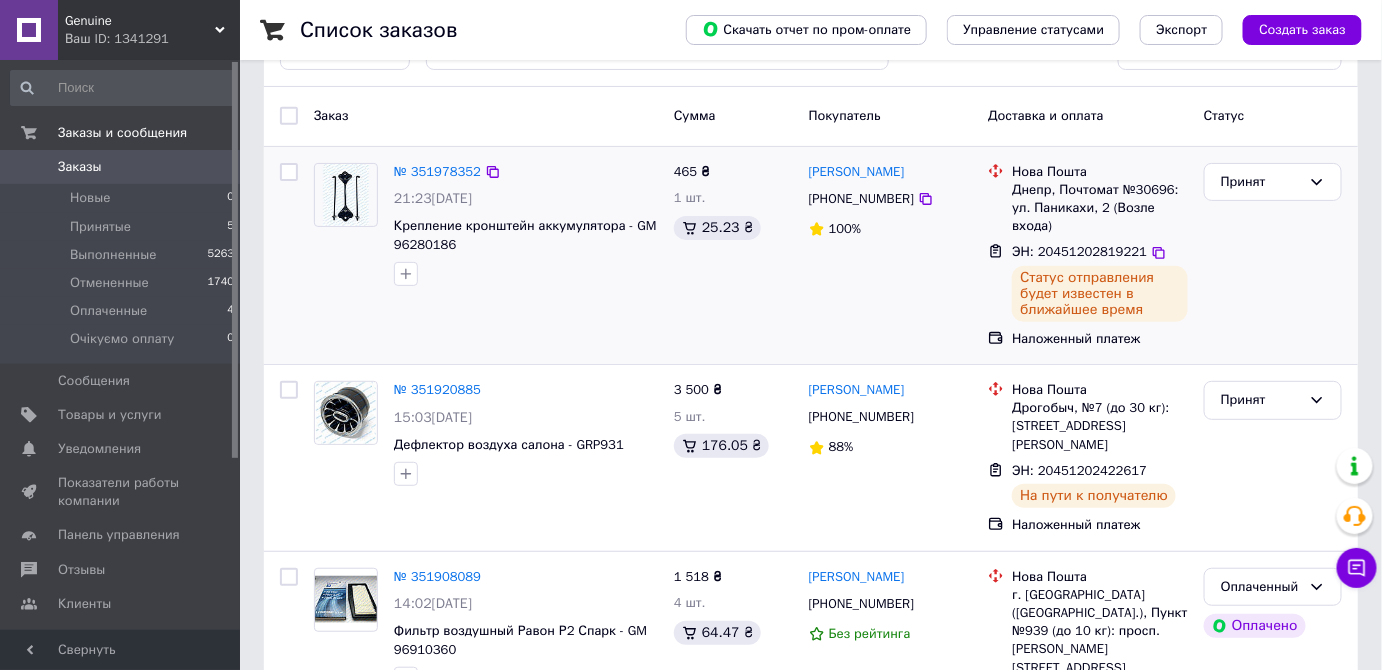 scroll, scrollTop: 0, scrollLeft: 0, axis: both 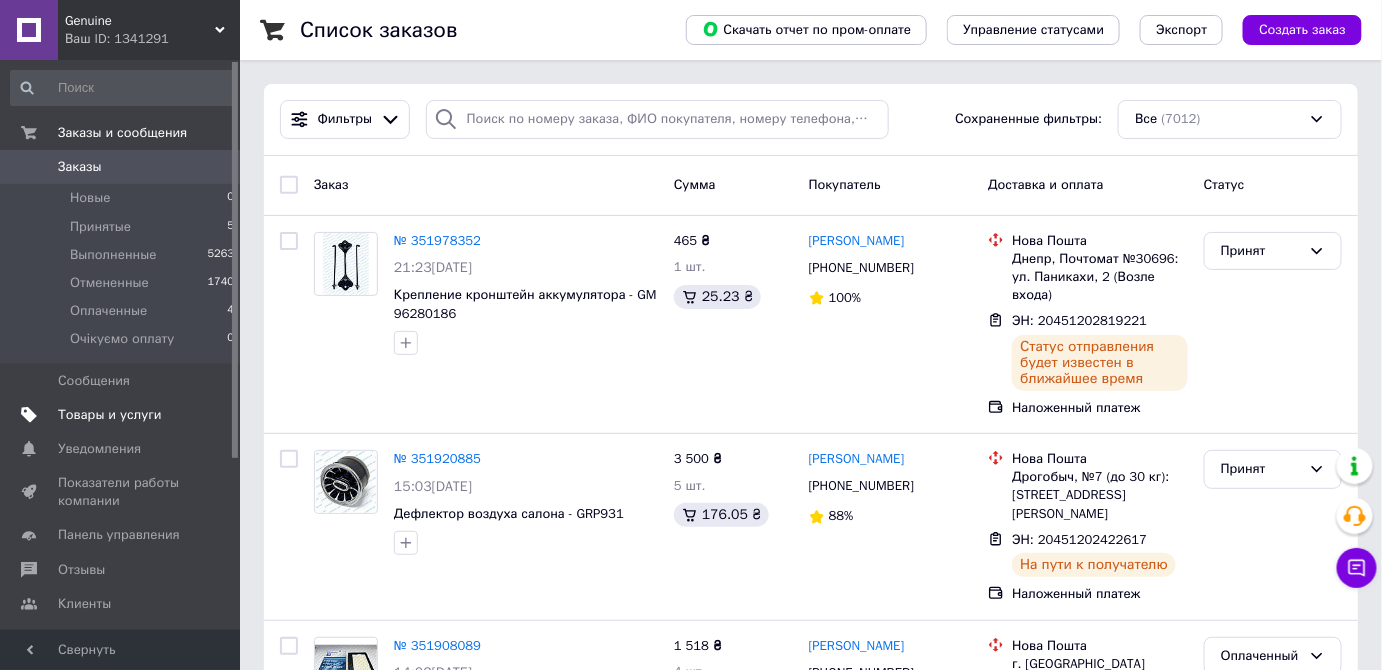 click on "Товары и услуги" at bounding box center (123, 415) 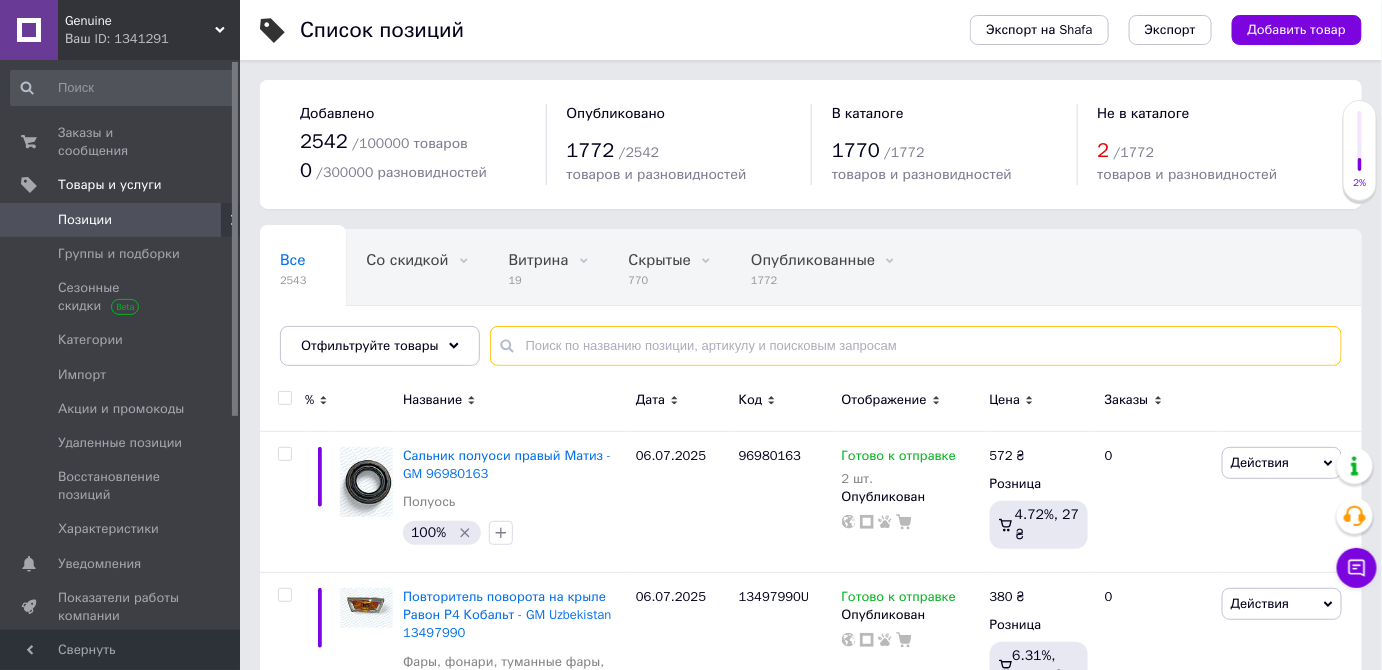 click at bounding box center [916, 346] 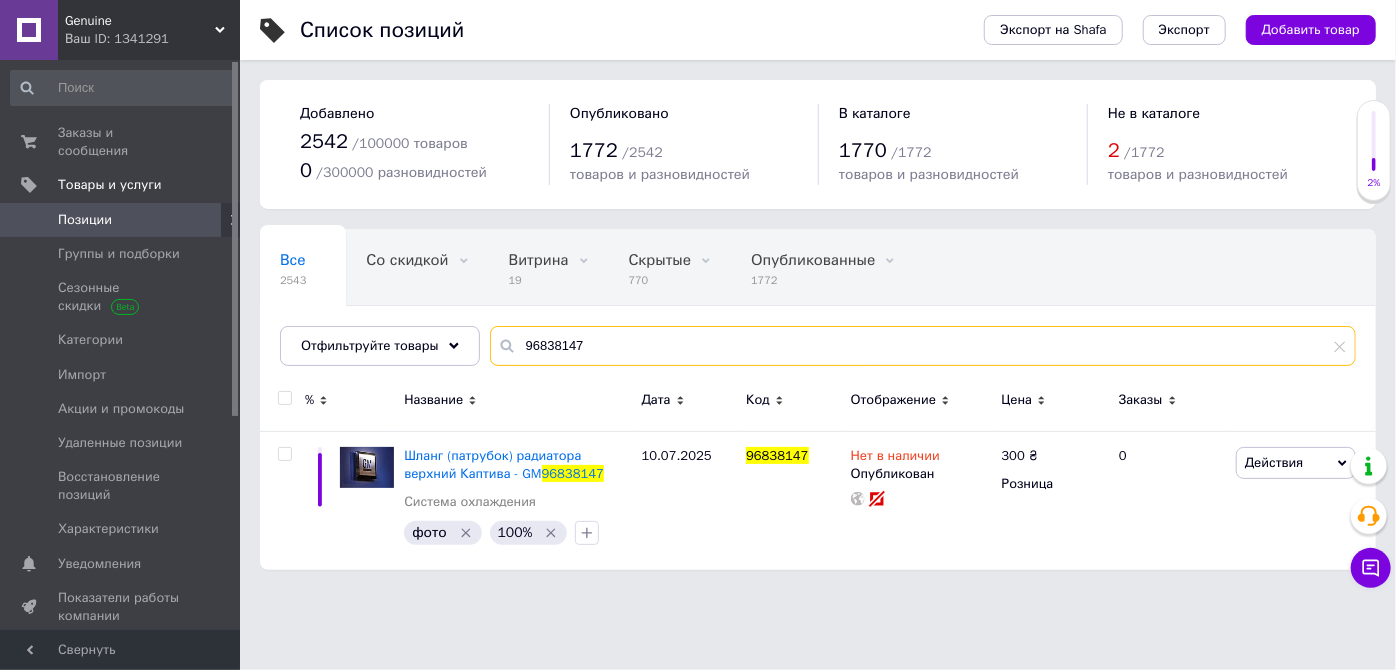 click on "96838147" at bounding box center [923, 346] 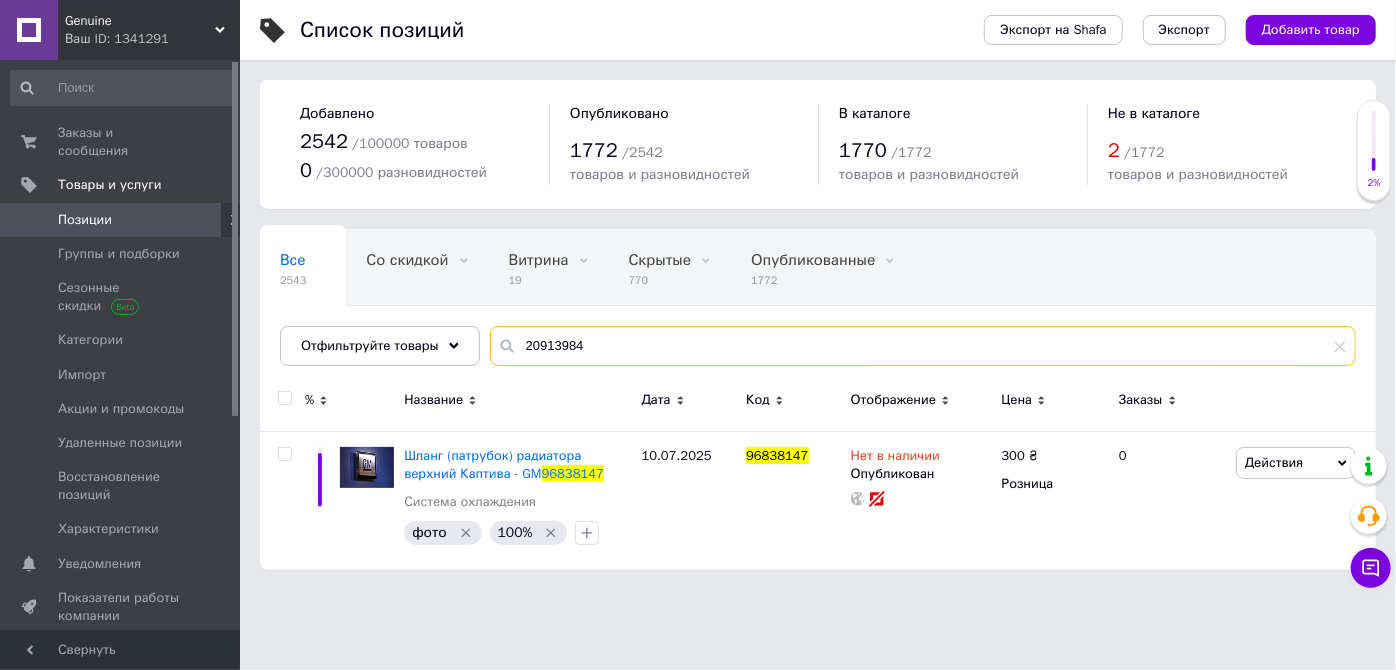 type on "20913984" 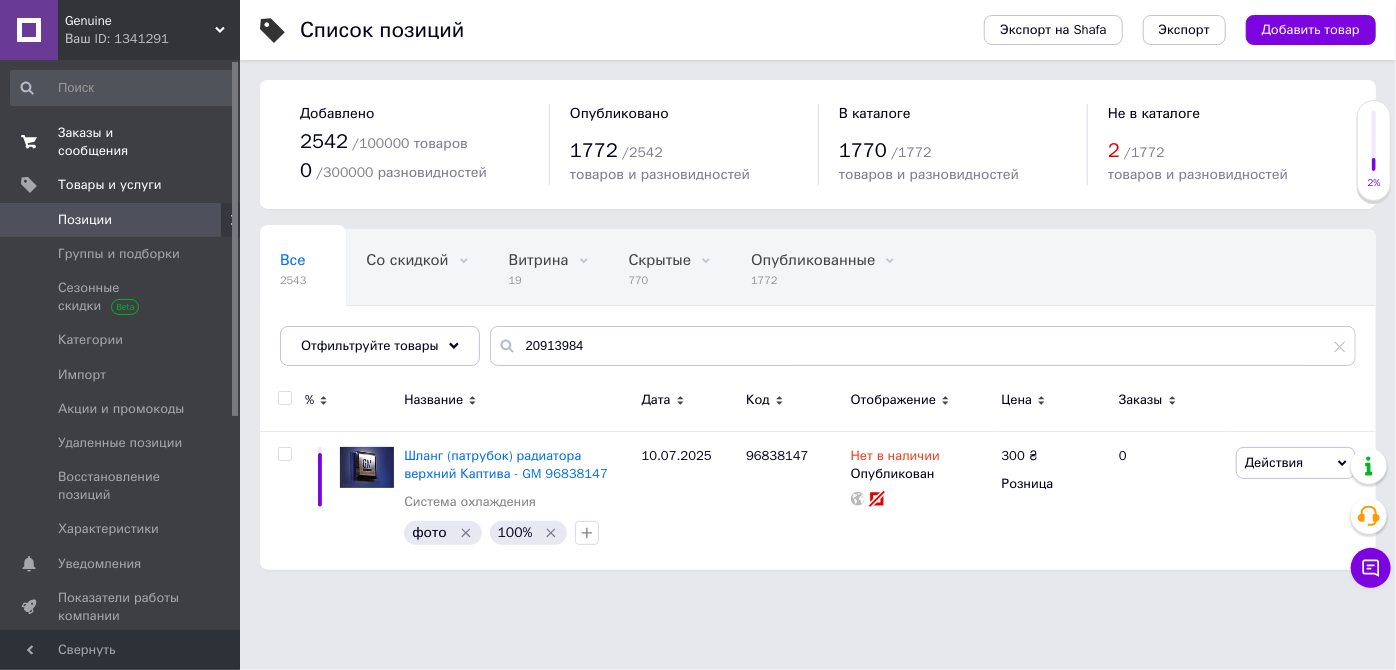 click on "Заказы и сообщения" at bounding box center [121, 142] 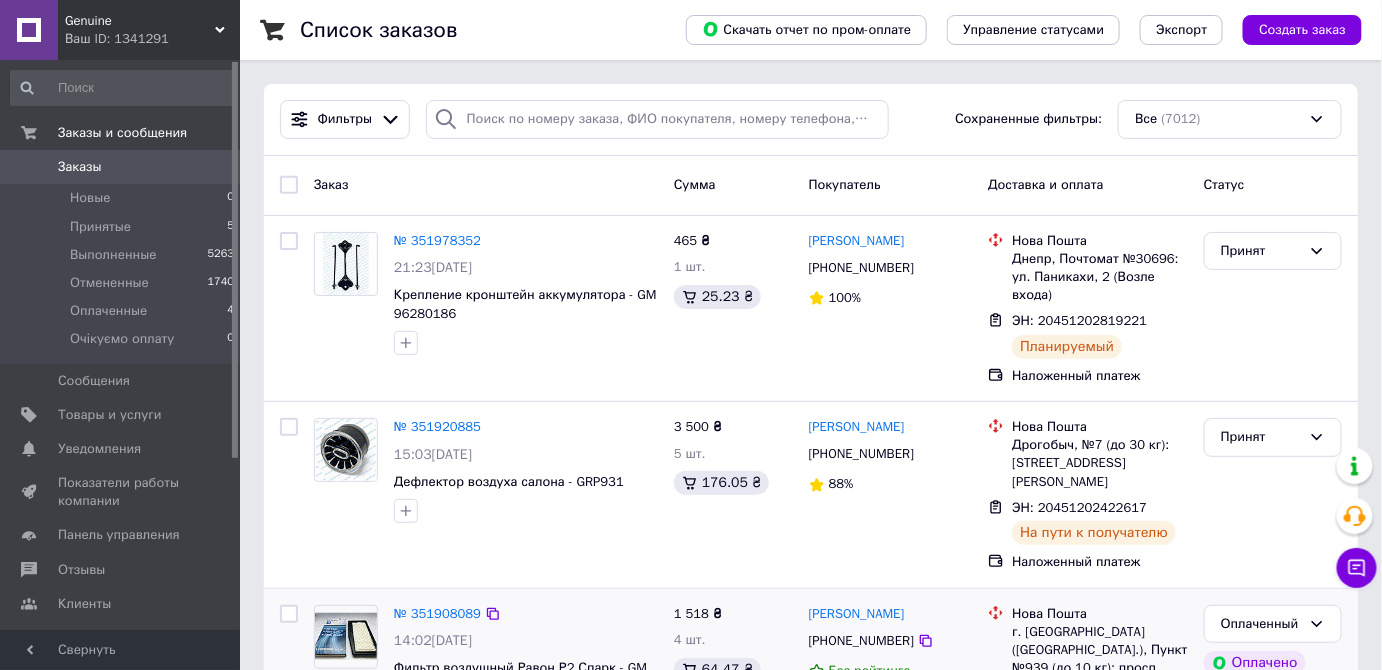 click on "№ 351908089" at bounding box center (526, 614) 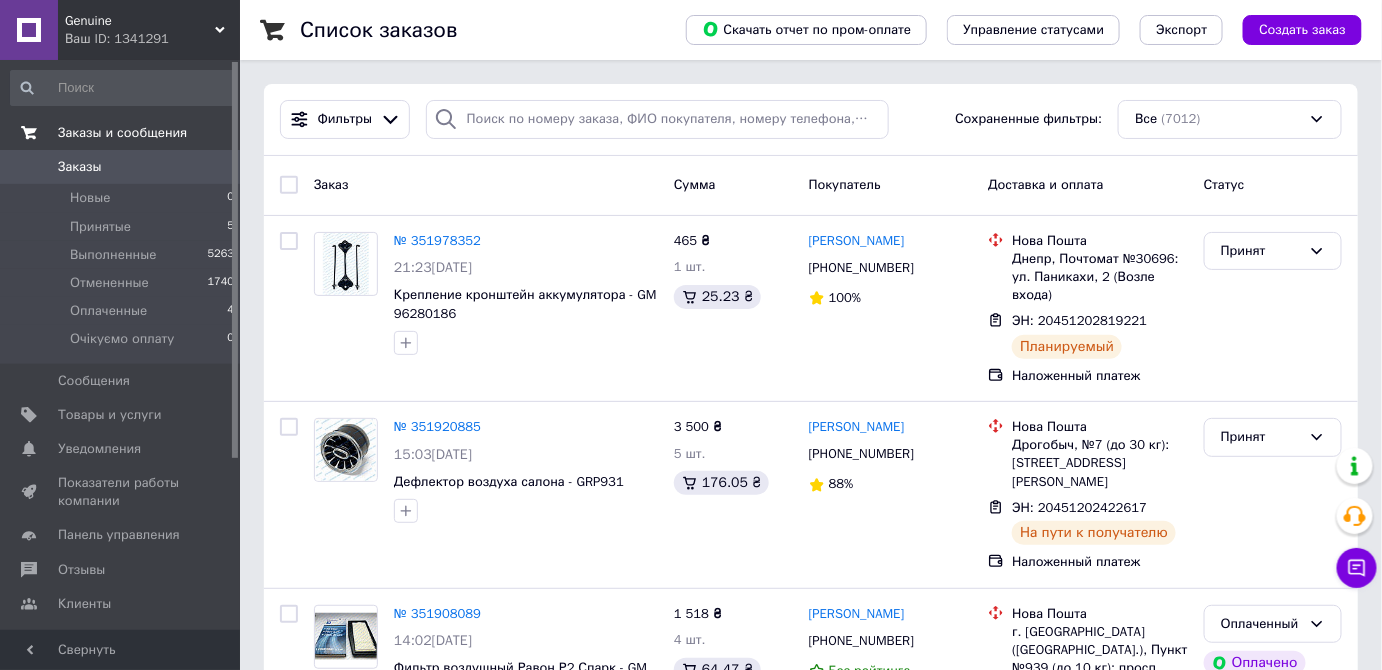 click on "Заказы и сообщения" at bounding box center [122, 133] 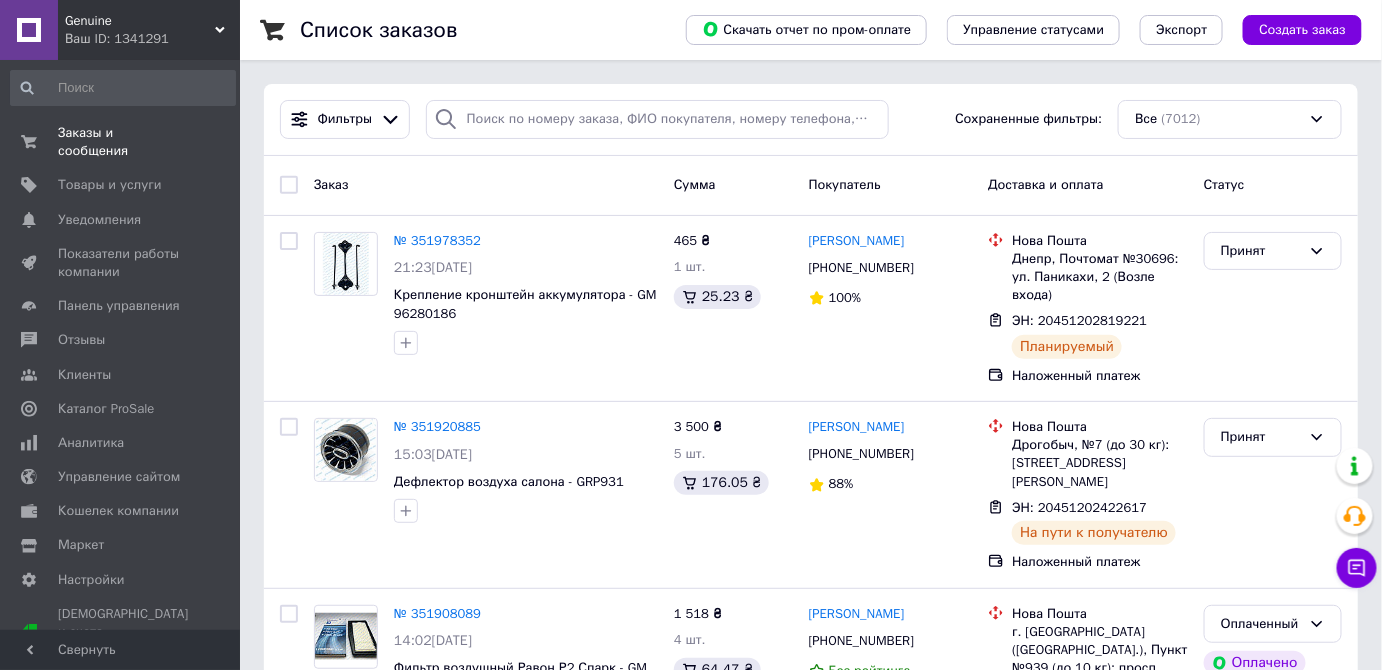 click on "Список заказов" at bounding box center [473, 30] 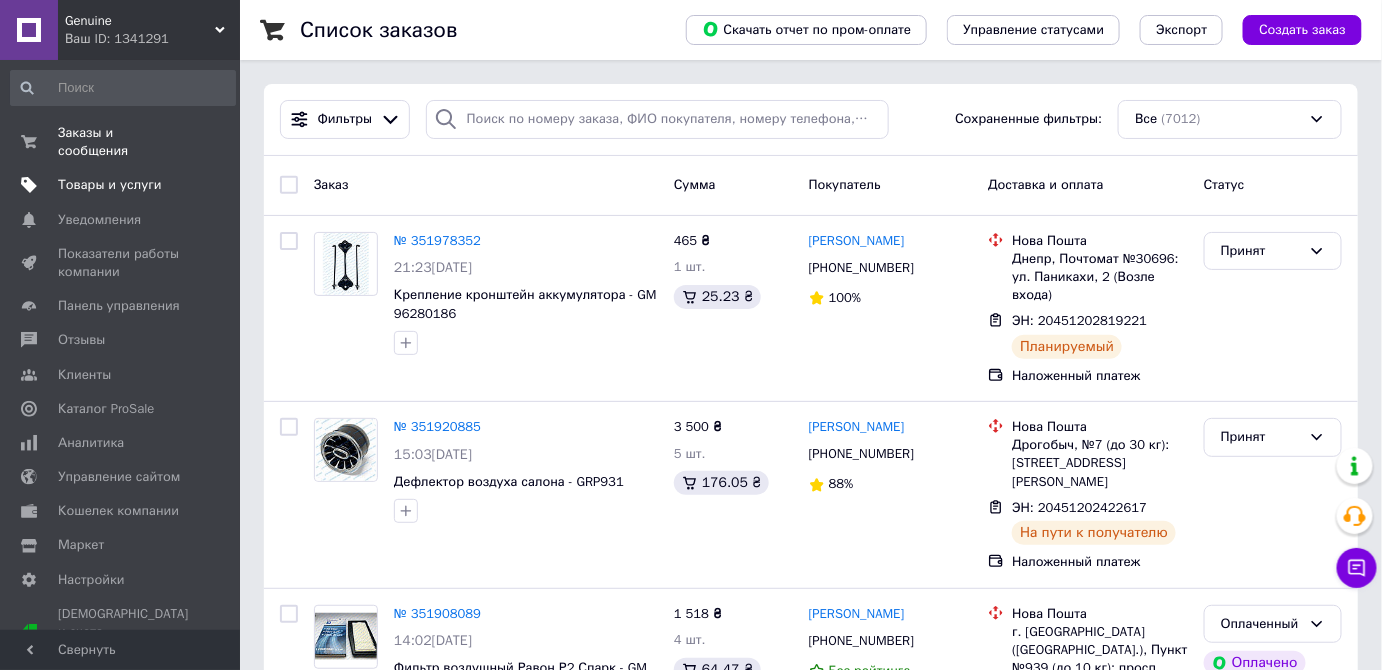 click on "Товары и услуги" at bounding box center [110, 185] 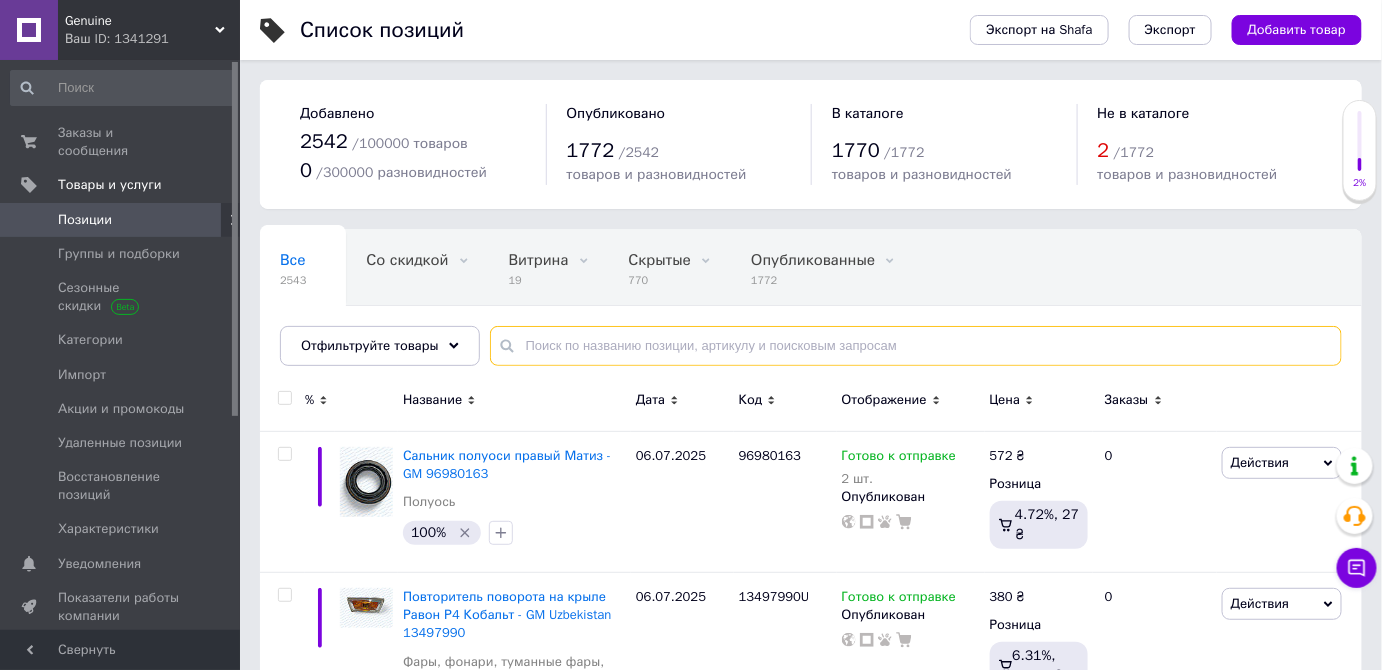 click at bounding box center (916, 346) 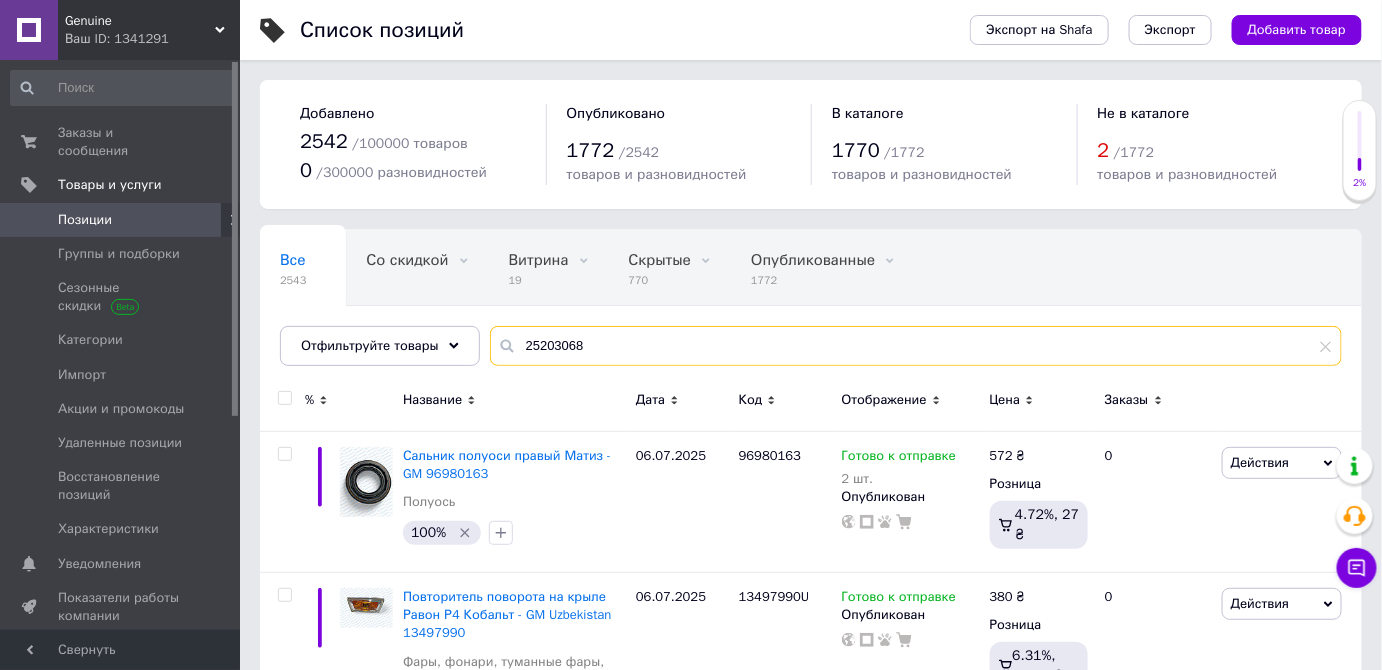 type on "25203068" 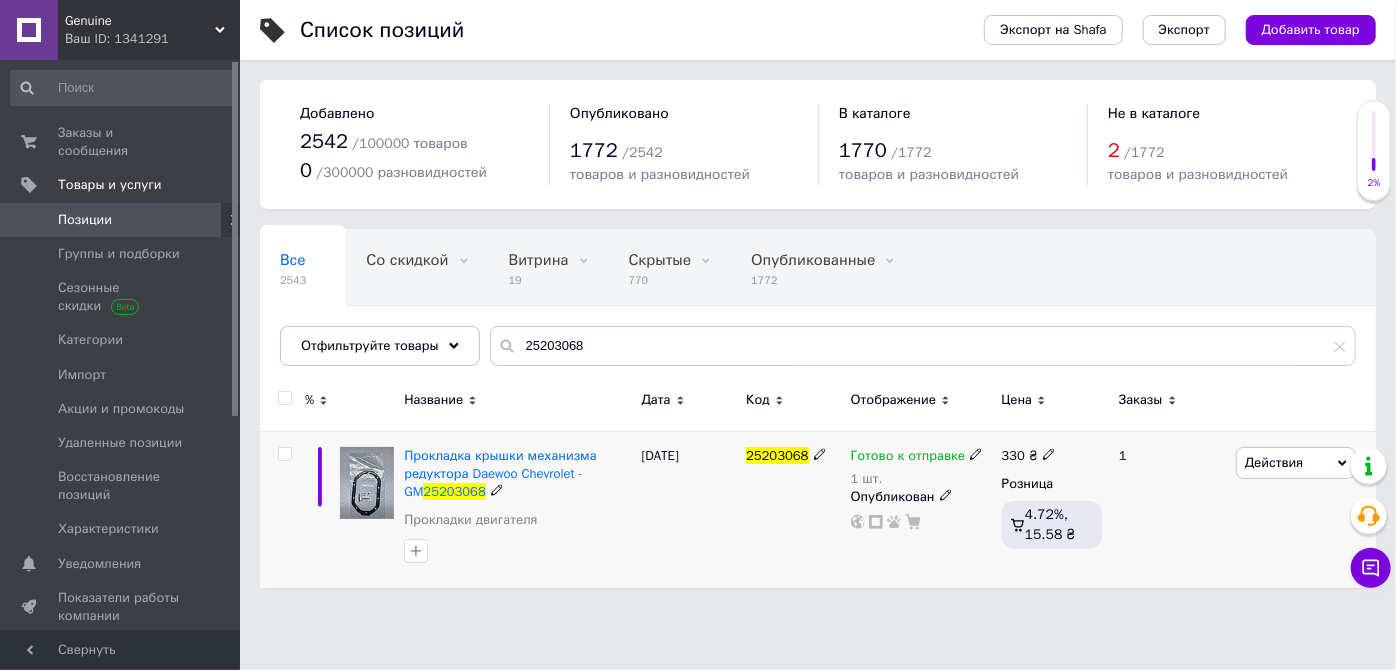 click on "Готово к отправке" at bounding box center (908, 458) 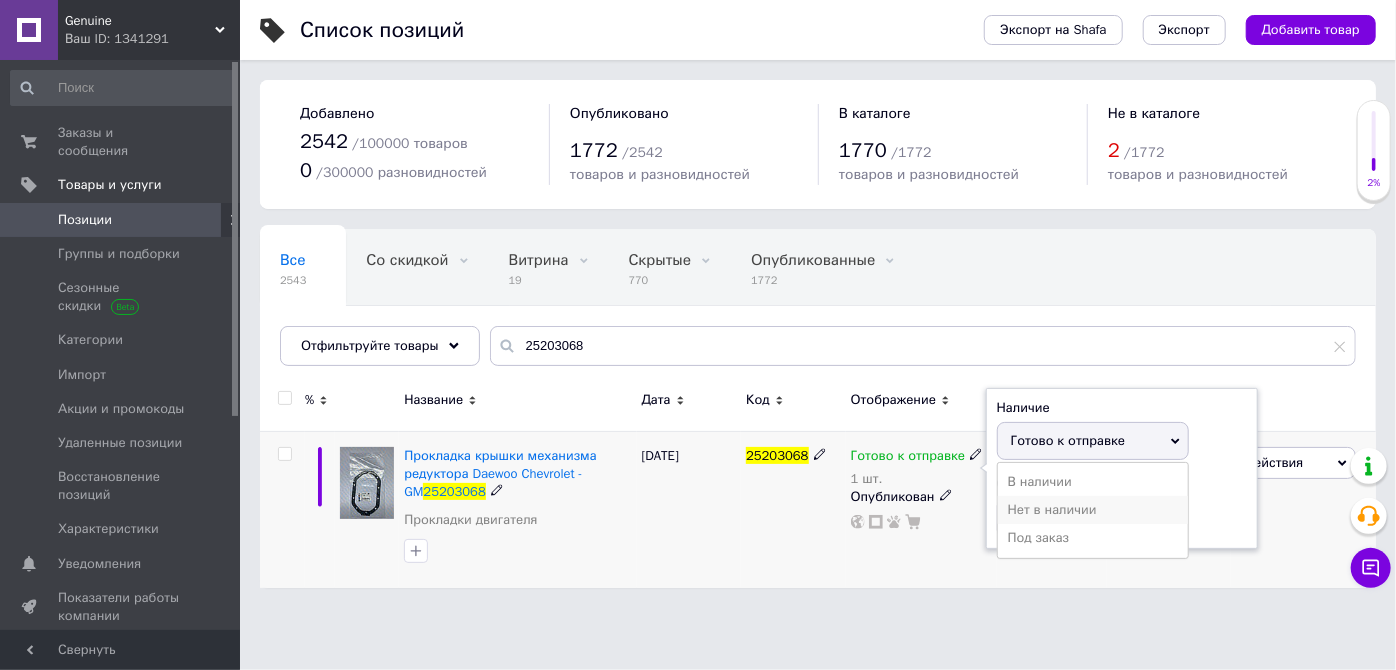 click on "Нет в наличии" at bounding box center (1093, 510) 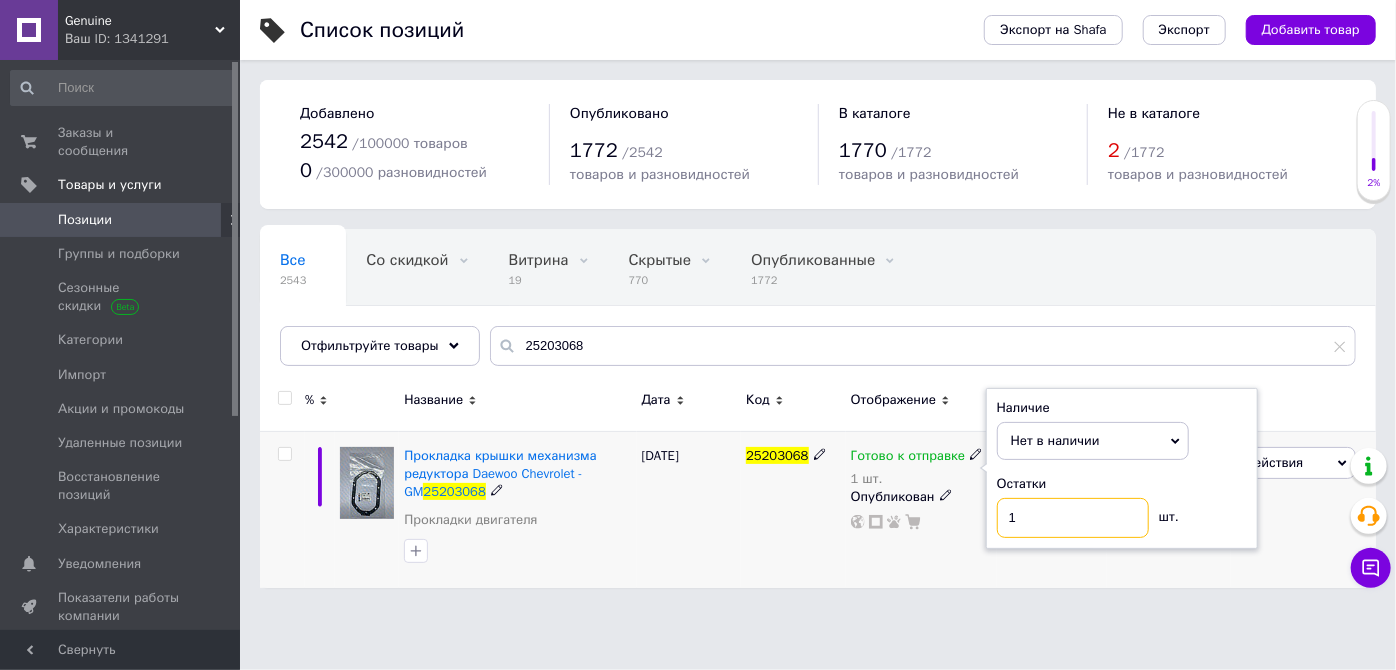 click on "1" at bounding box center (1073, 518) 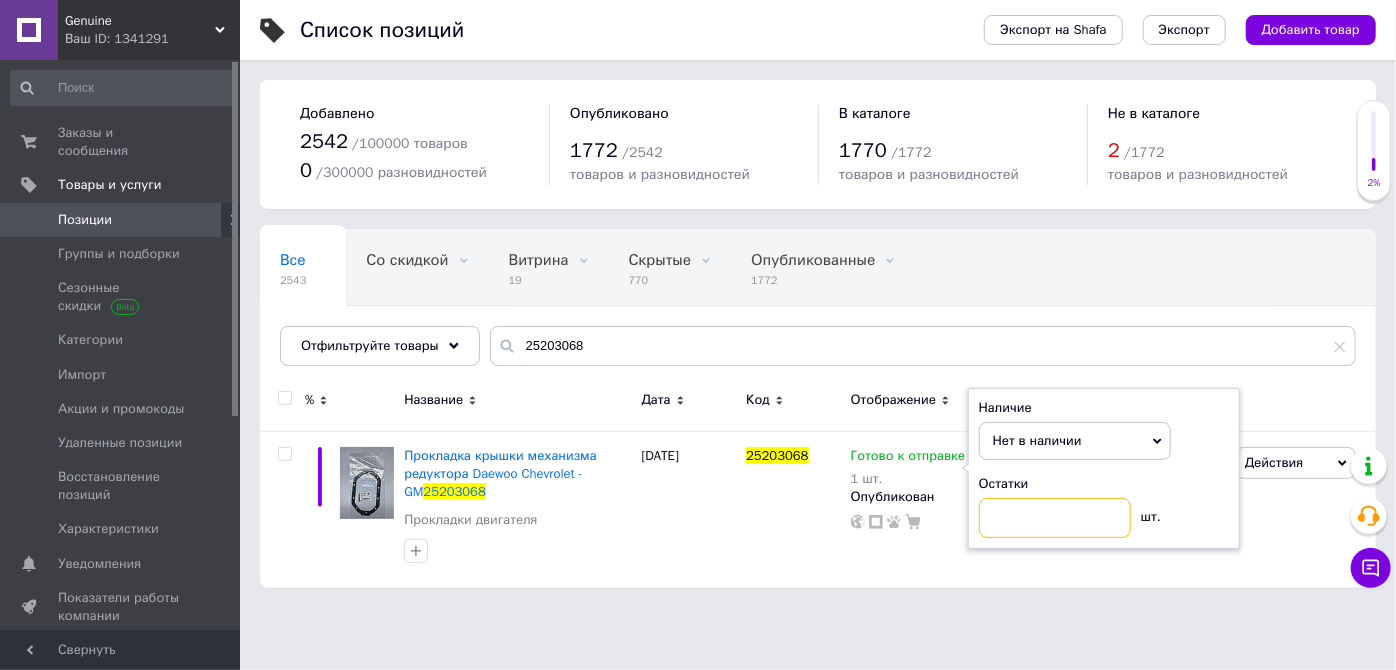 type 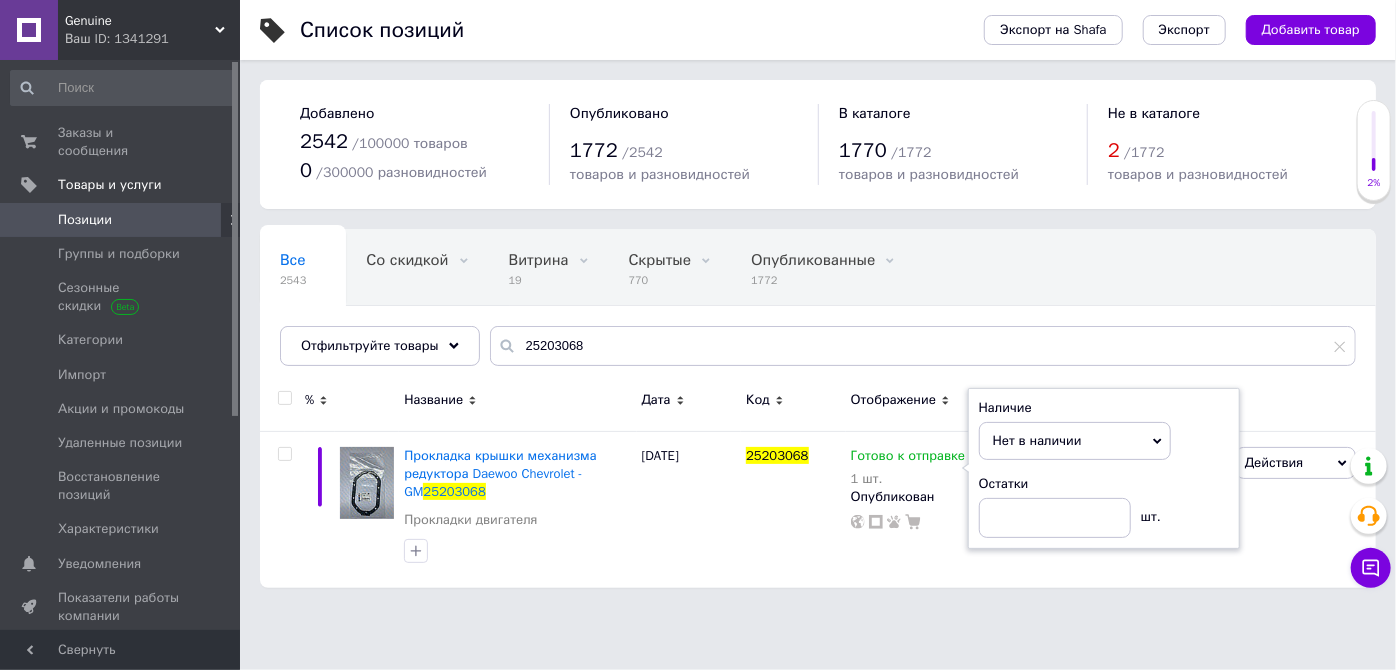 click on "Genuine Ваш ID: 1341291 Сайт Genuine Кабинет покупателя Проверить состояние системы Страница на портале Справка Выйти Заказы и сообщения 0 0 Товары и услуги Позиции Группы и подборки Сезонные скидки Категории Импорт Акции и промокоды Удаленные позиции Восстановление позиций Характеристики Уведомления 0 0 Показатели работы компании Панель управления Отзывы Клиенты Каталог ProSale Аналитика Управление сайтом Кошелек компании Маркет Настройки Тарифы и счета Prom топ Свернуть
Список позиций Экспорт на Shafa 2542" at bounding box center (698, 304) 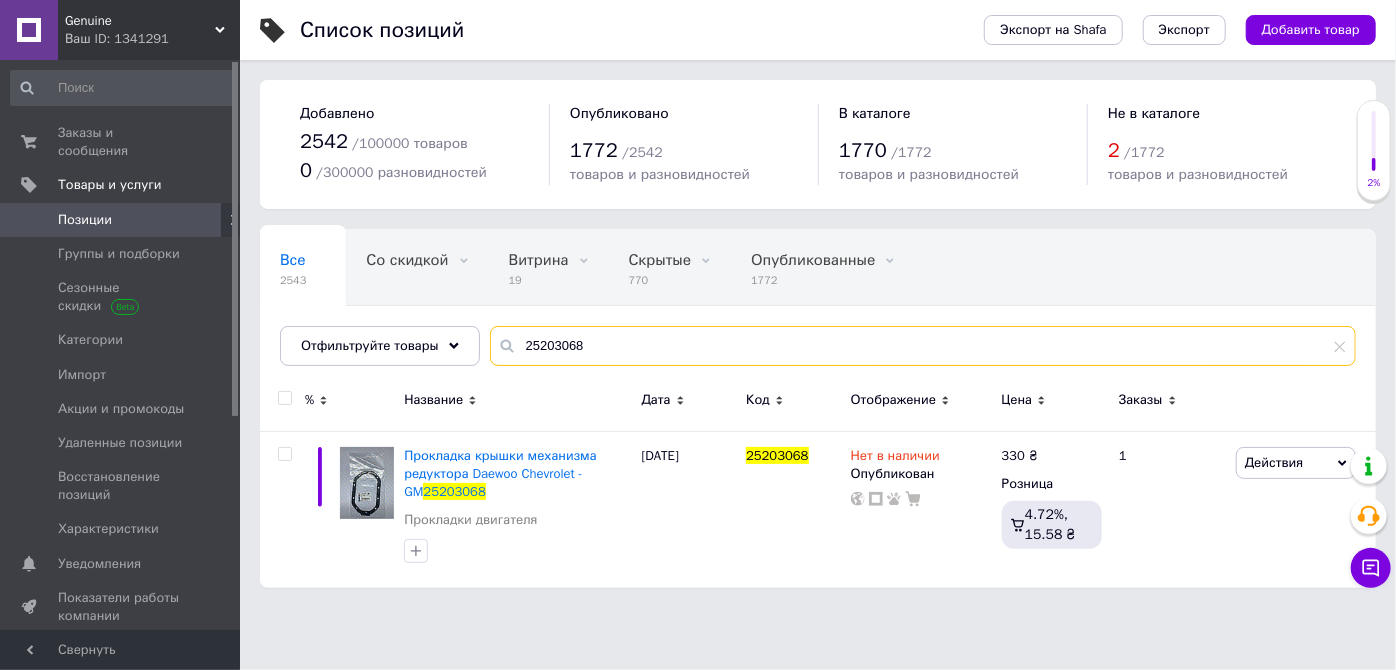 click on "25203068" at bounding box center (923, 346) 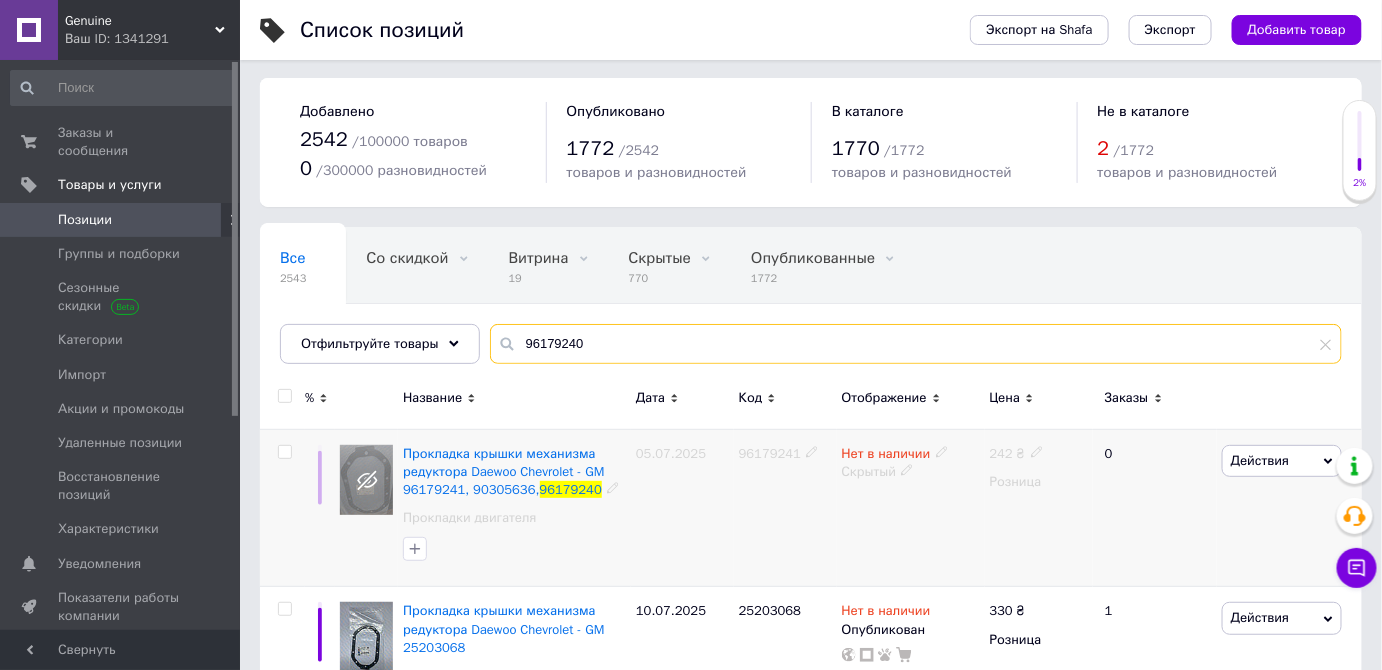 scroll, scrollTop: 93, scrollLeft: 0, axis: vertical 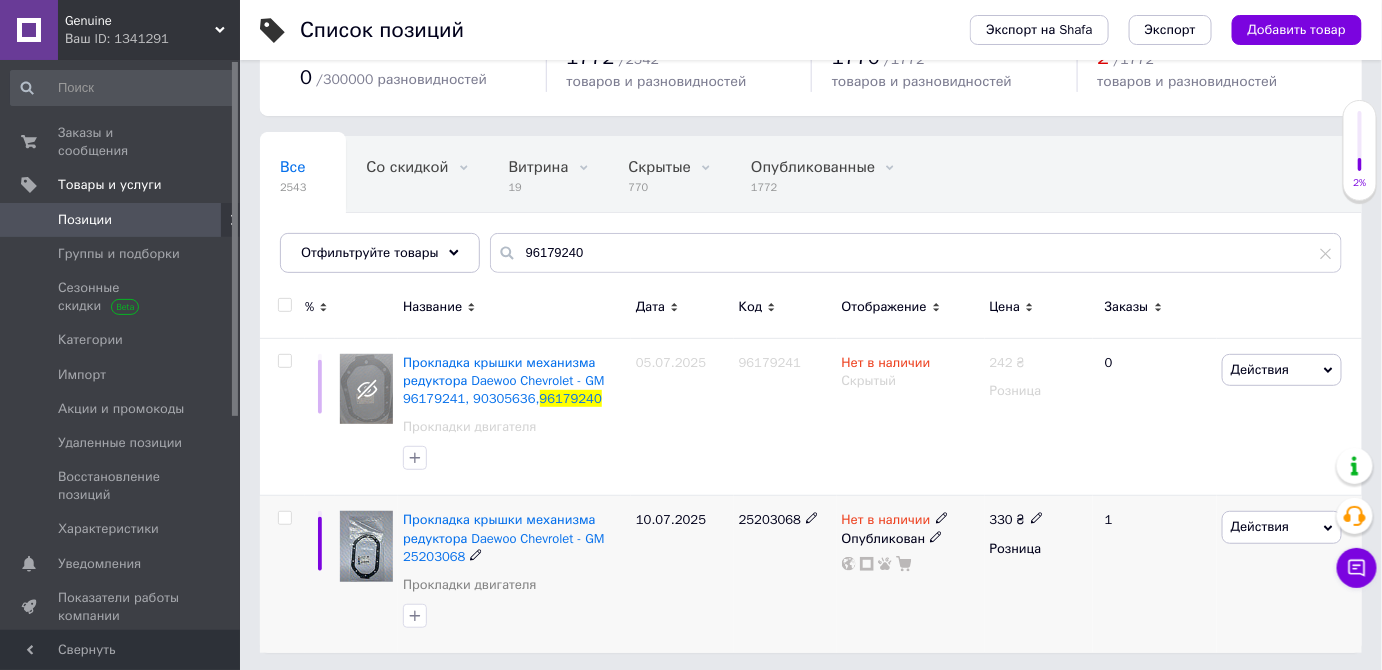 click 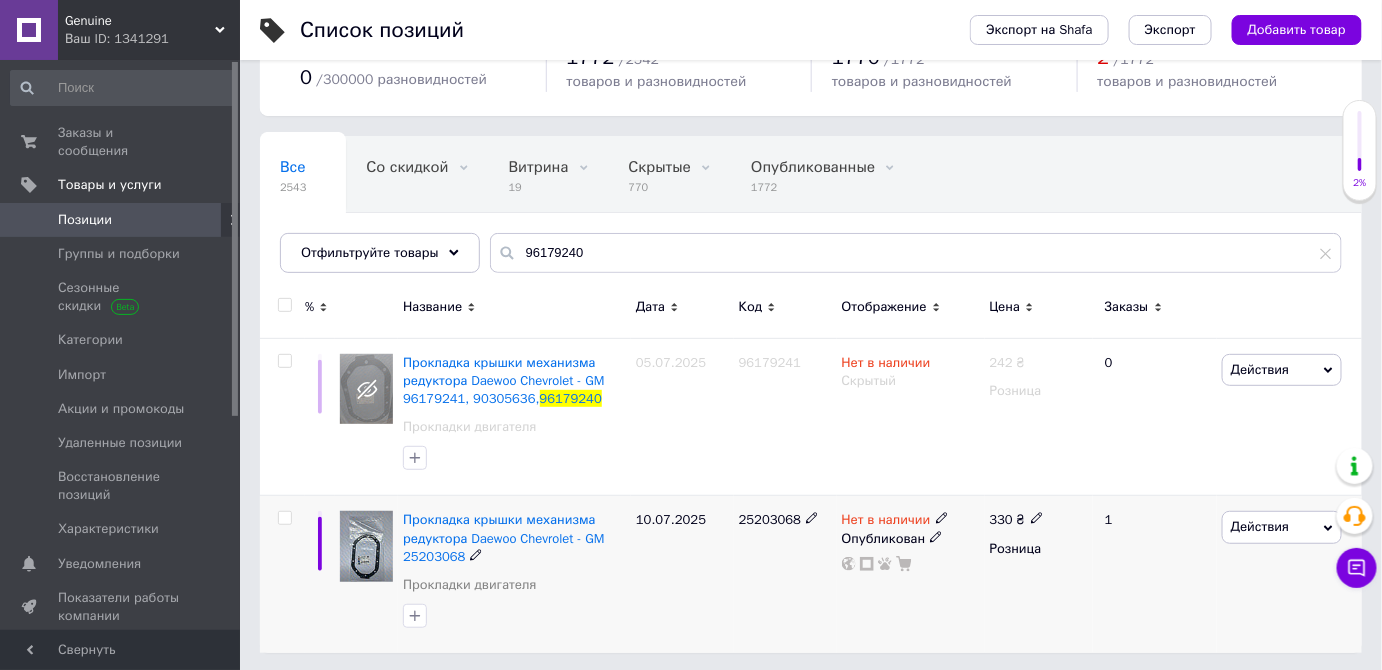 click 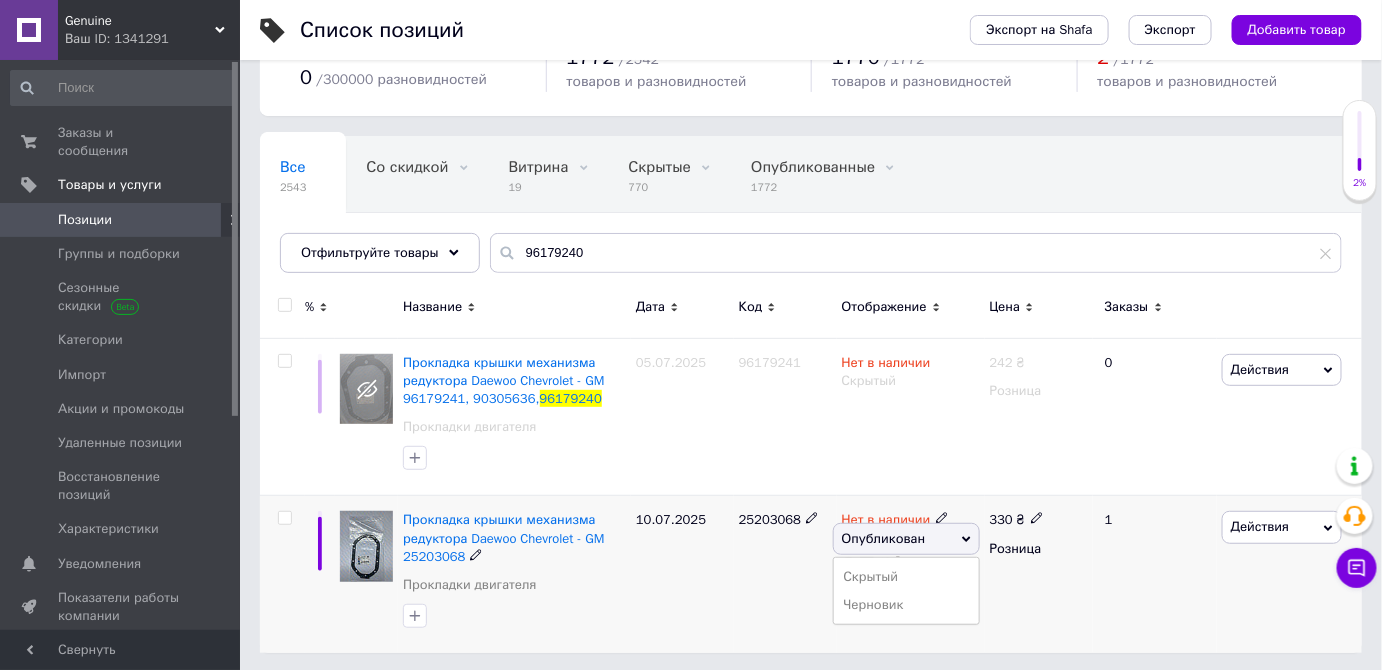 click on "Опубликован" at bounding box center (906, 539) 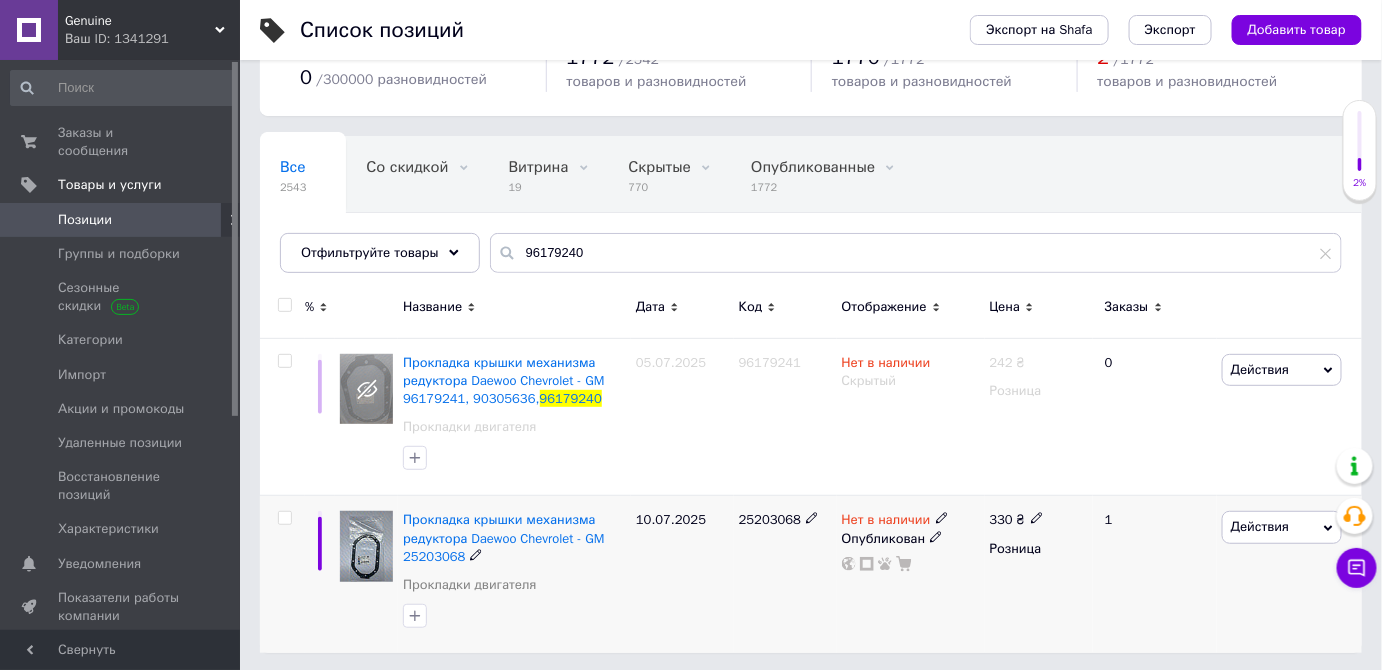 click 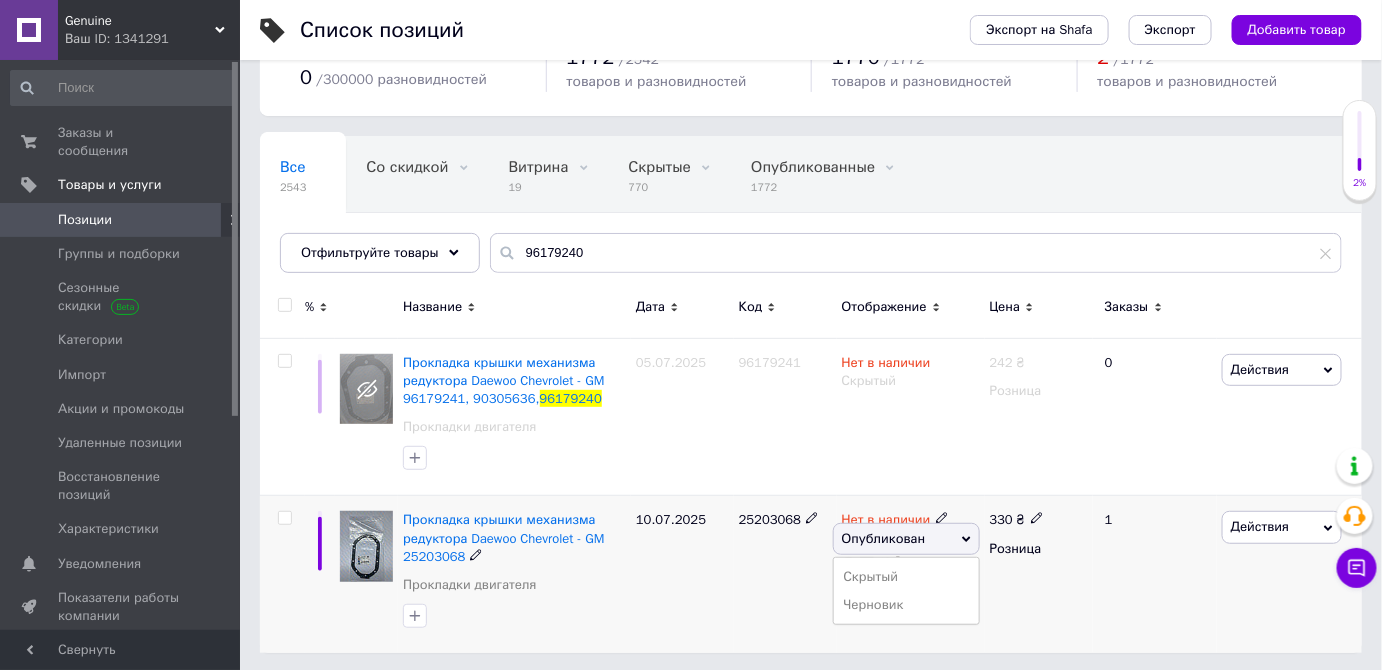 click on "Опубликован" at bounding box center (884, 538) 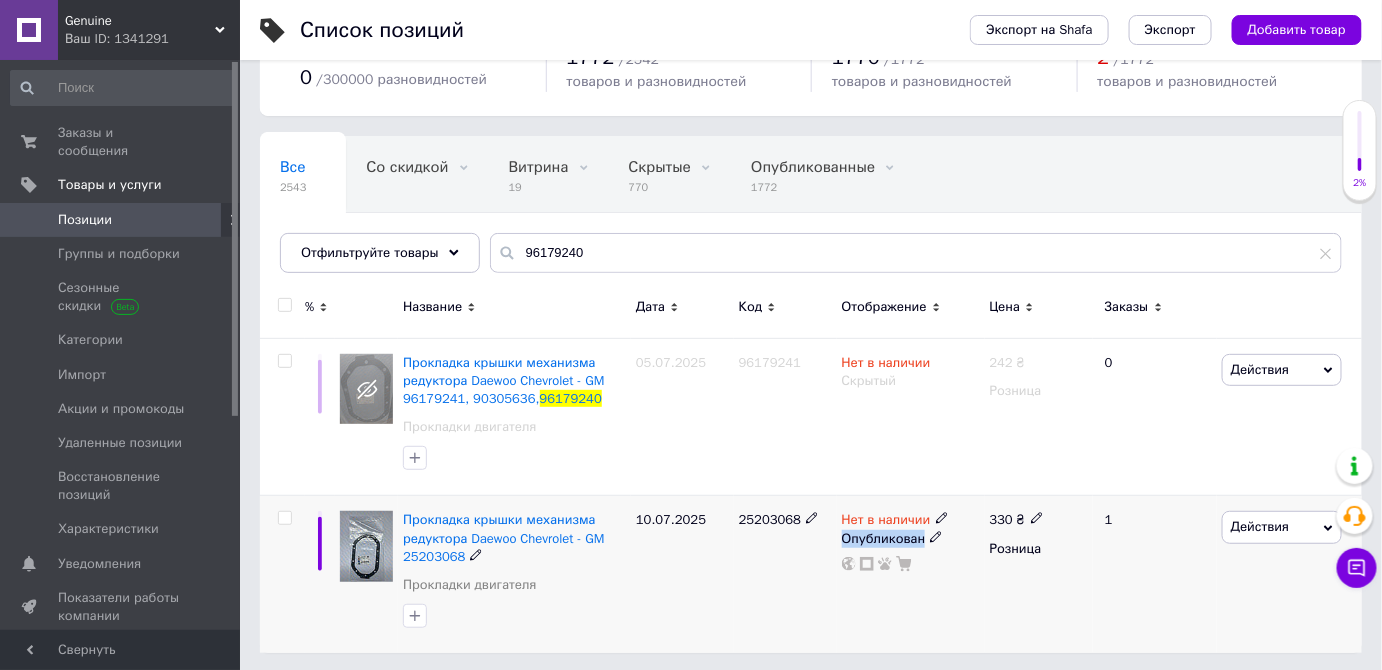 click on "Опубликован" at bounding box center (911, 539) 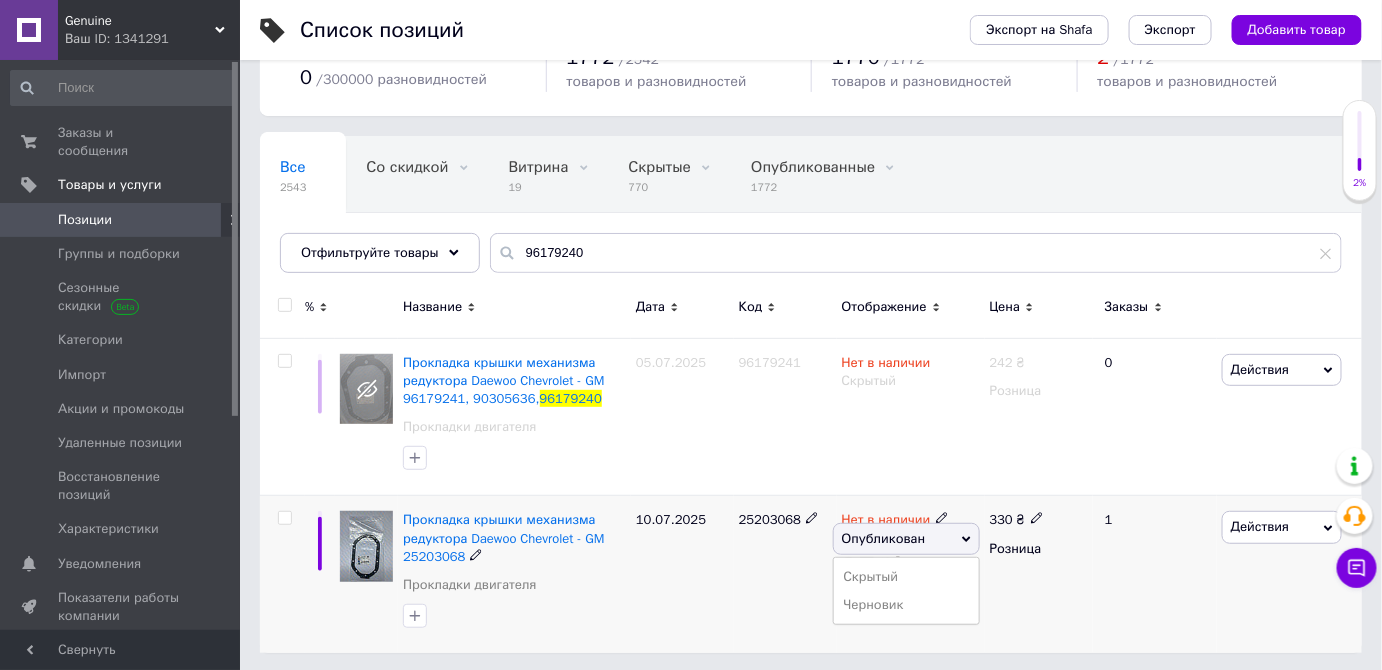 click on "Опубликован" at bounding box center [906, 539] 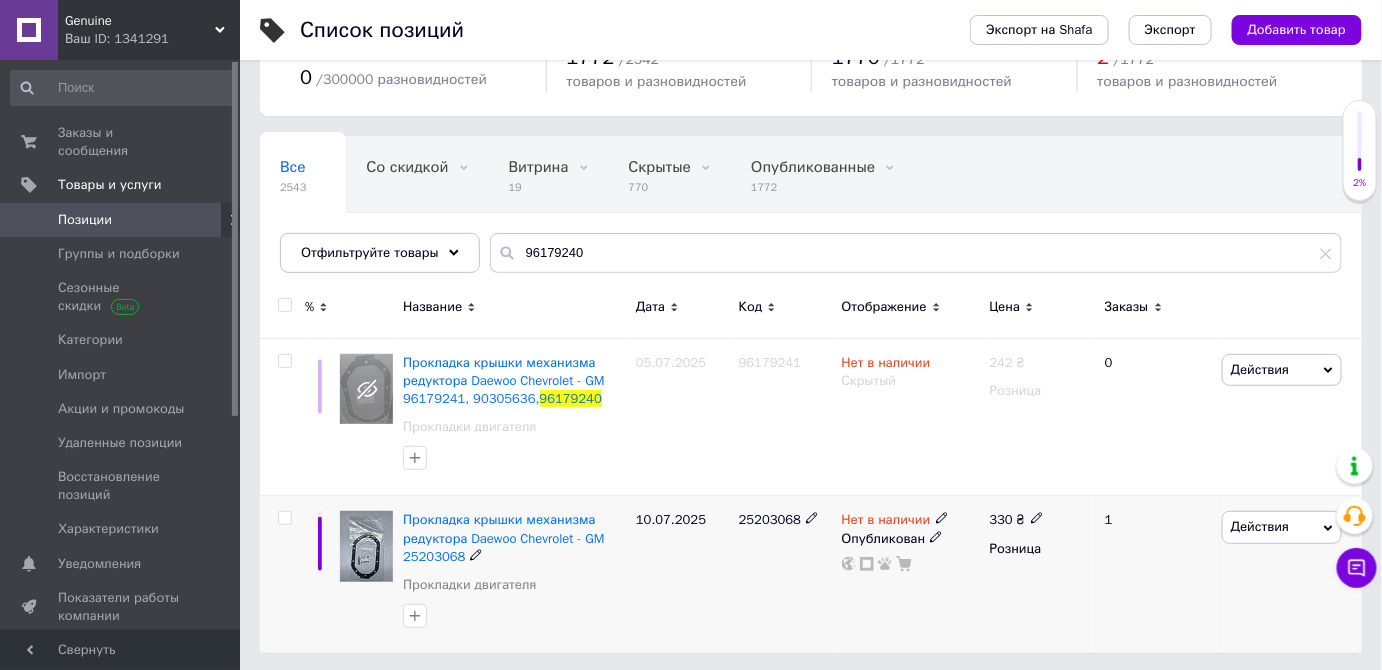 click on "Опубликован" at bounding box center (911, 539) 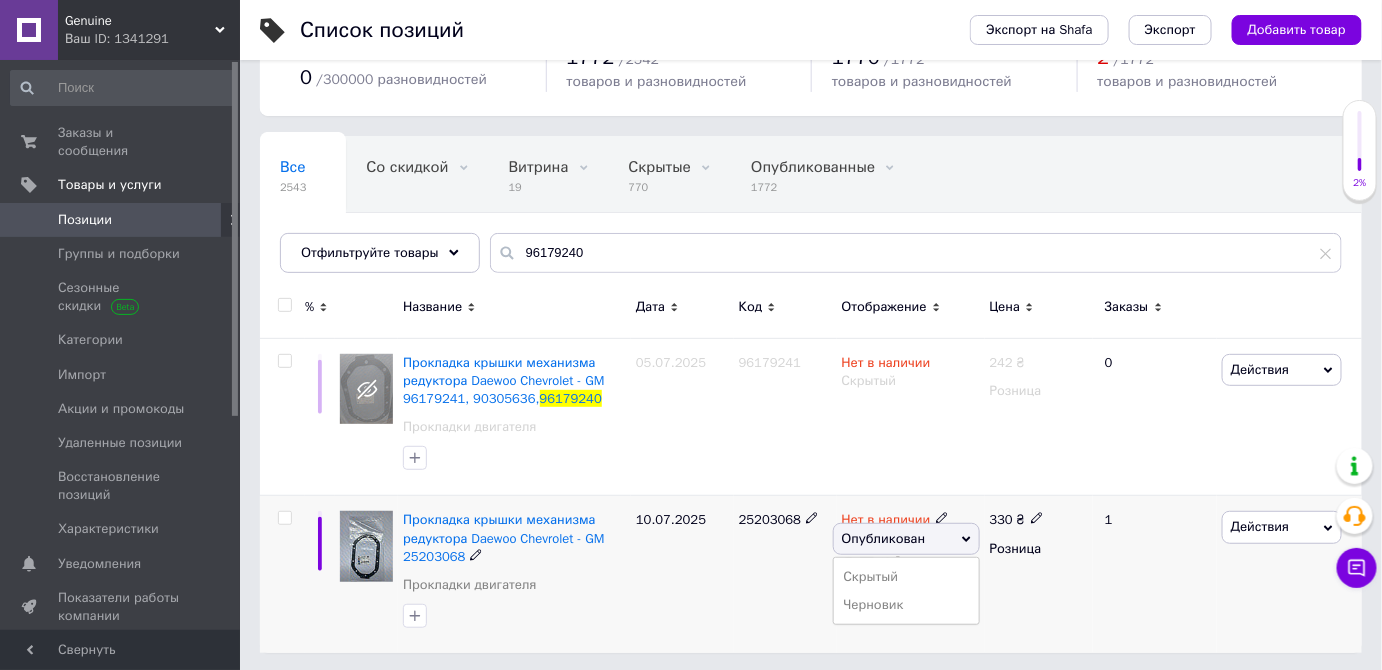 click on "Скрытый" at bounding box center [906, 577] 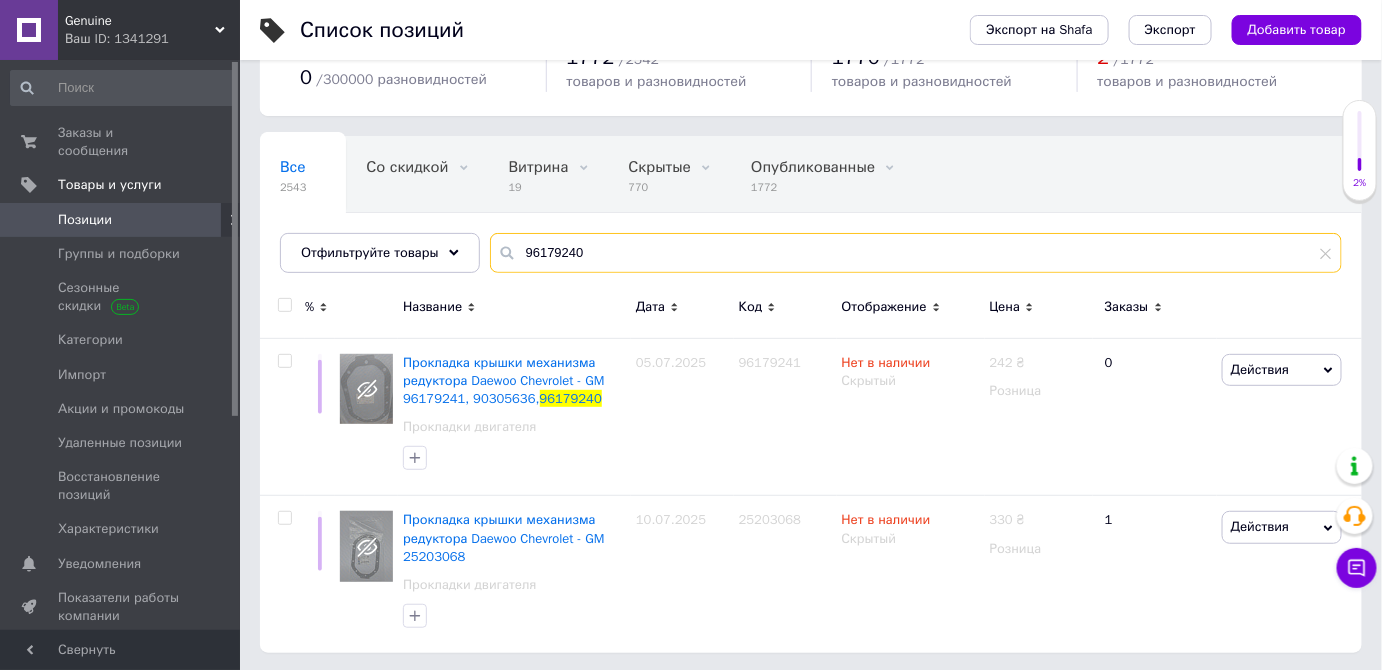 click on "96179240" at bounding box center [916, 253] 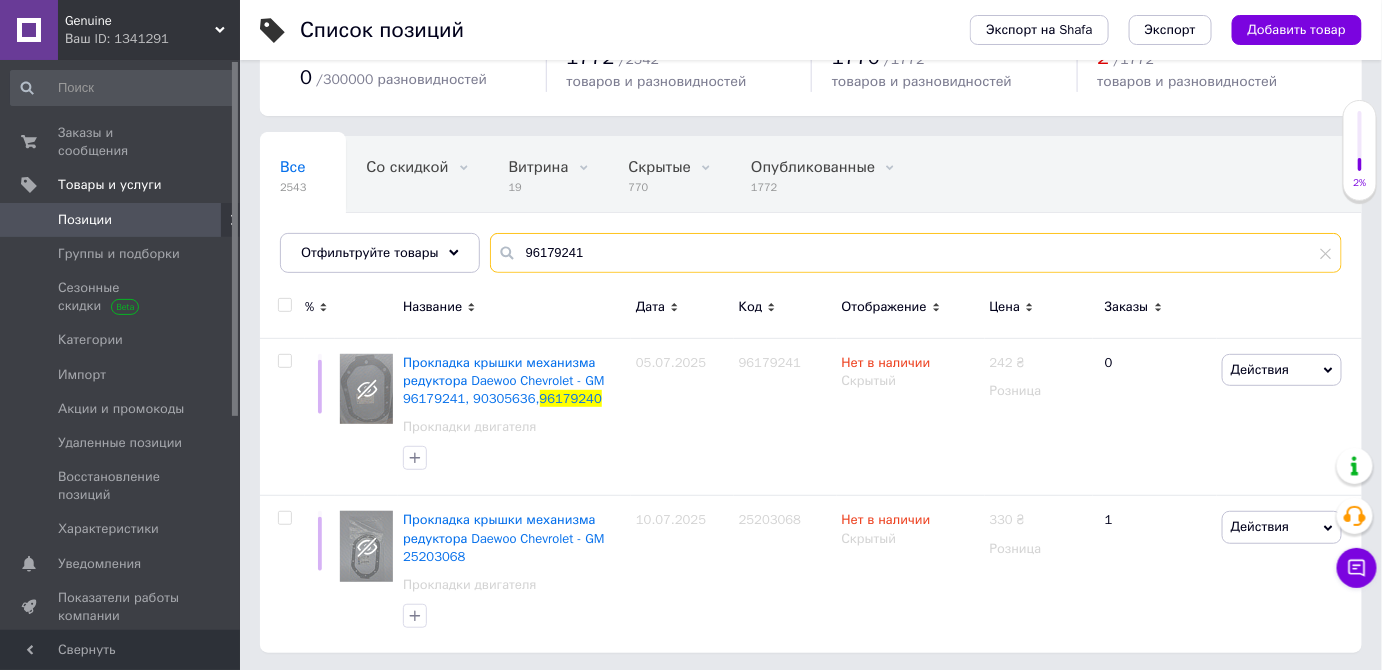 type on "96179241" 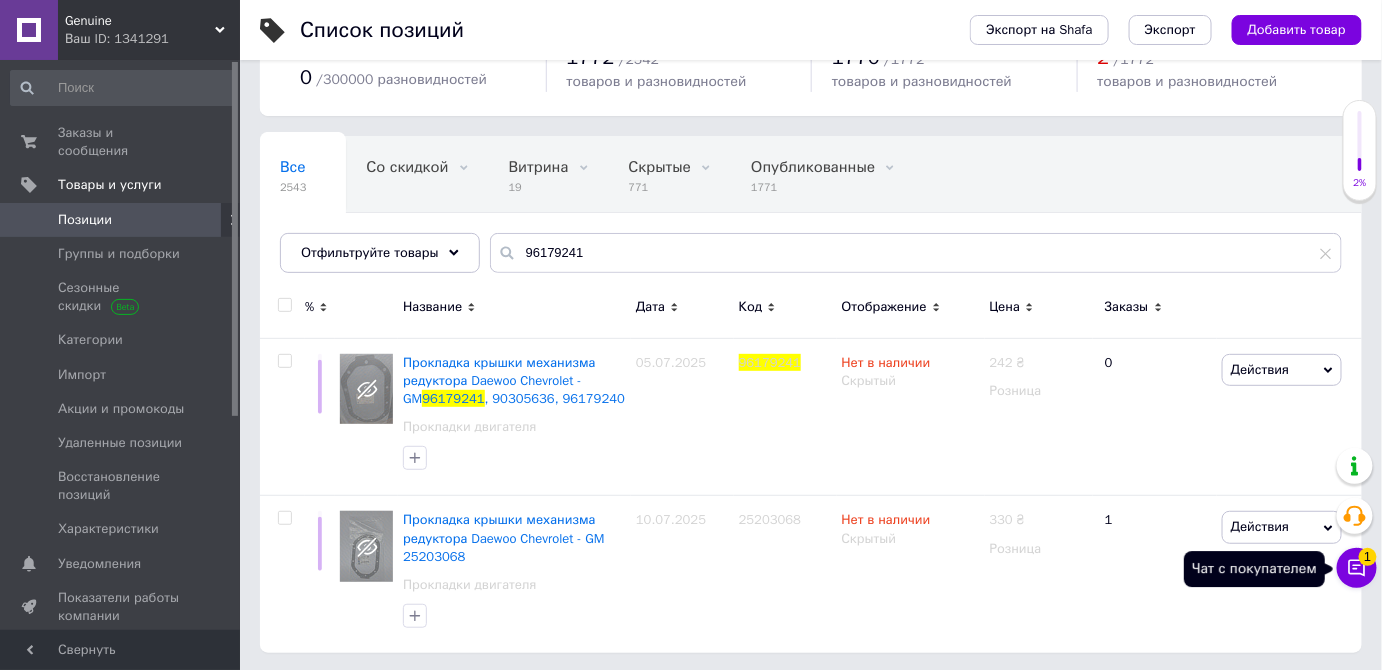 click on "Чат с покупателем 1" at bounding box center [1357, 568] 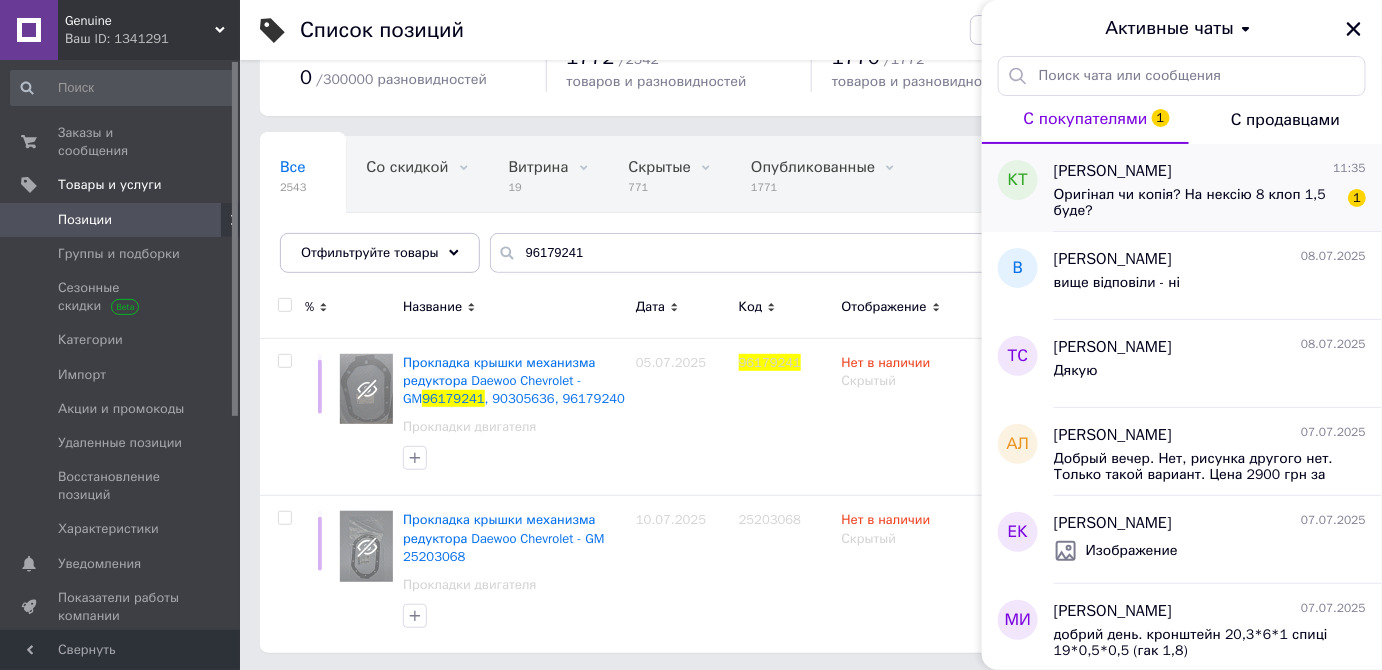 click on "Оригінал чи копія? На нексію 8 клоп 1,5 буде?" at bounding box center [1196, 203] 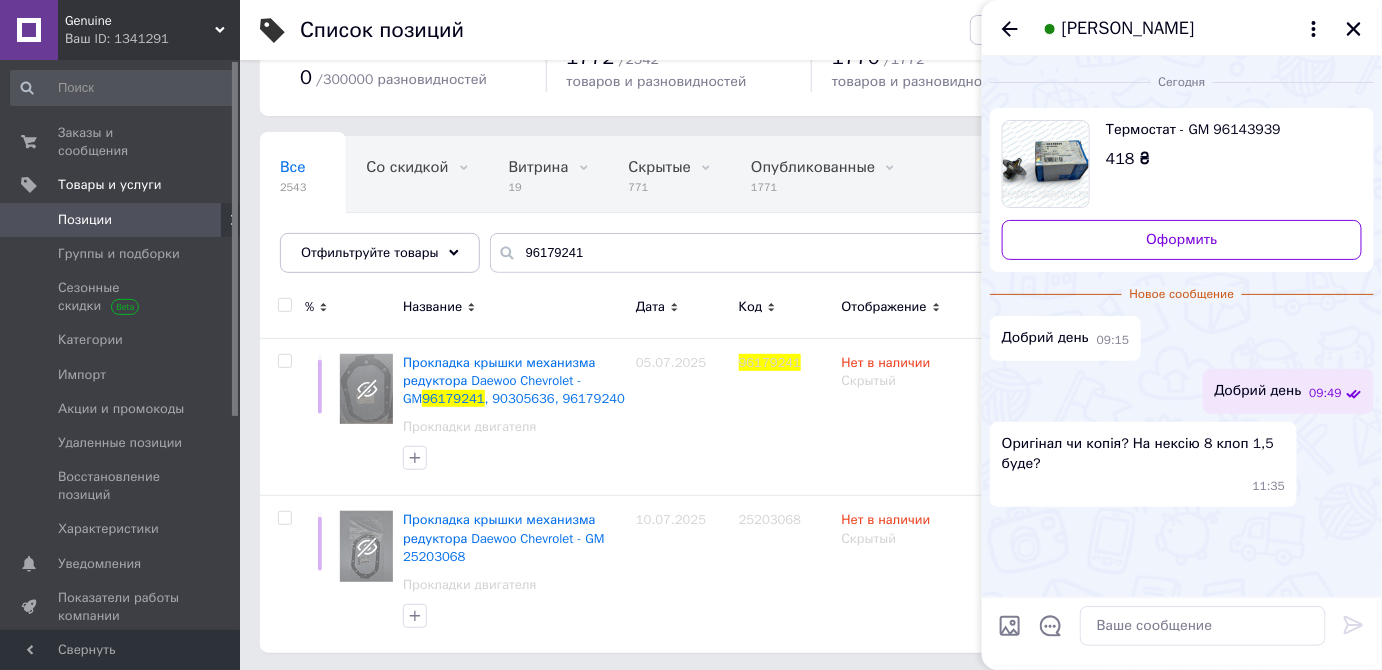 click at bounding box center [1046, 164] 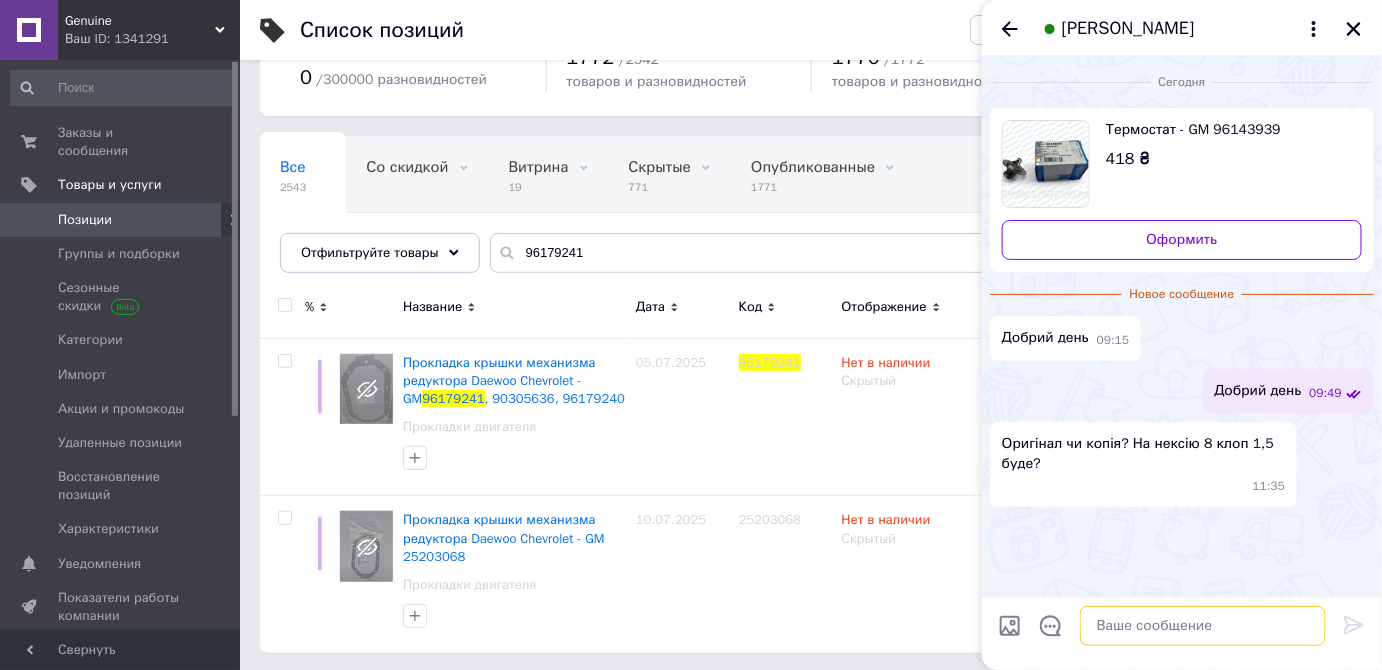 click at bounding box center [1203, 626] 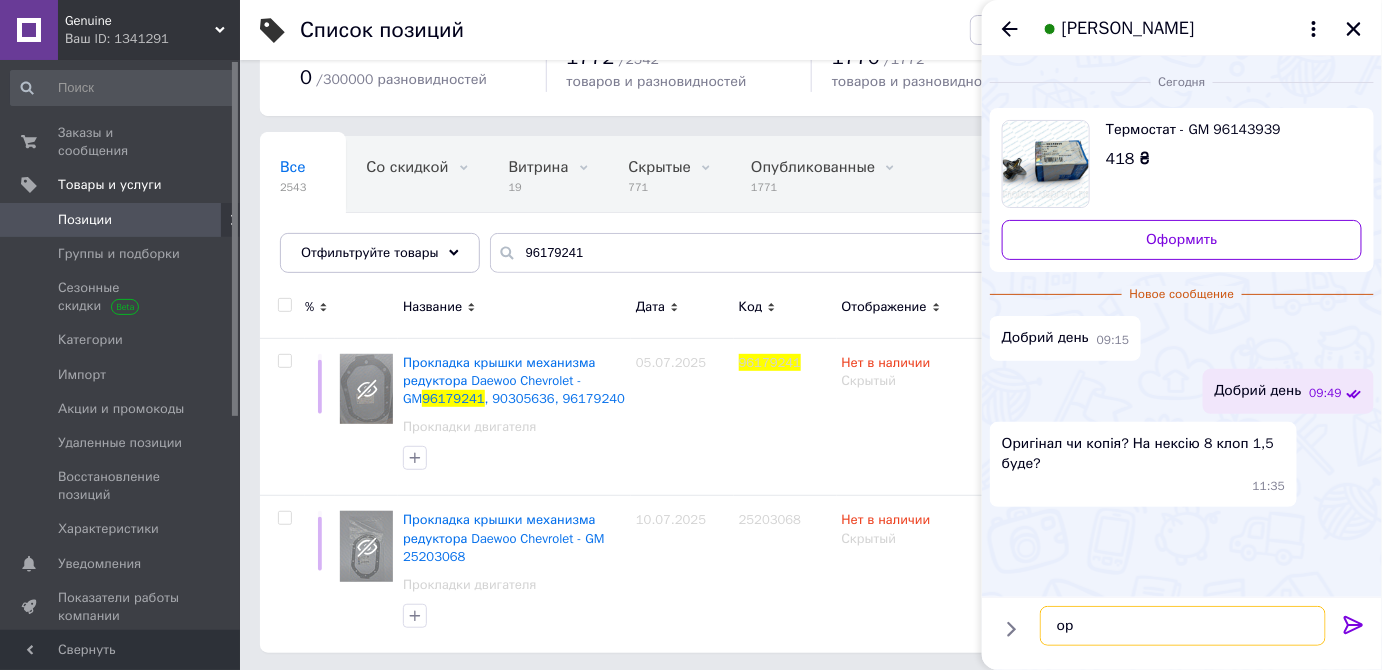 type on "о" 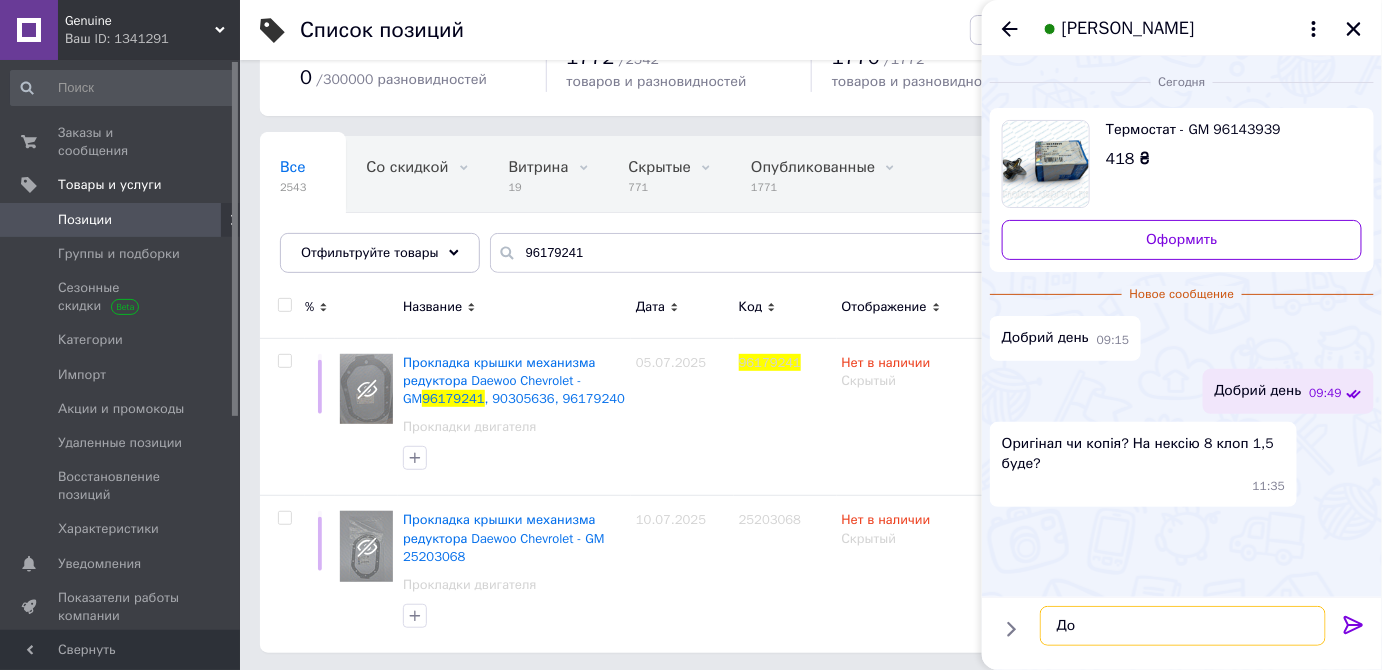 type on "Д" 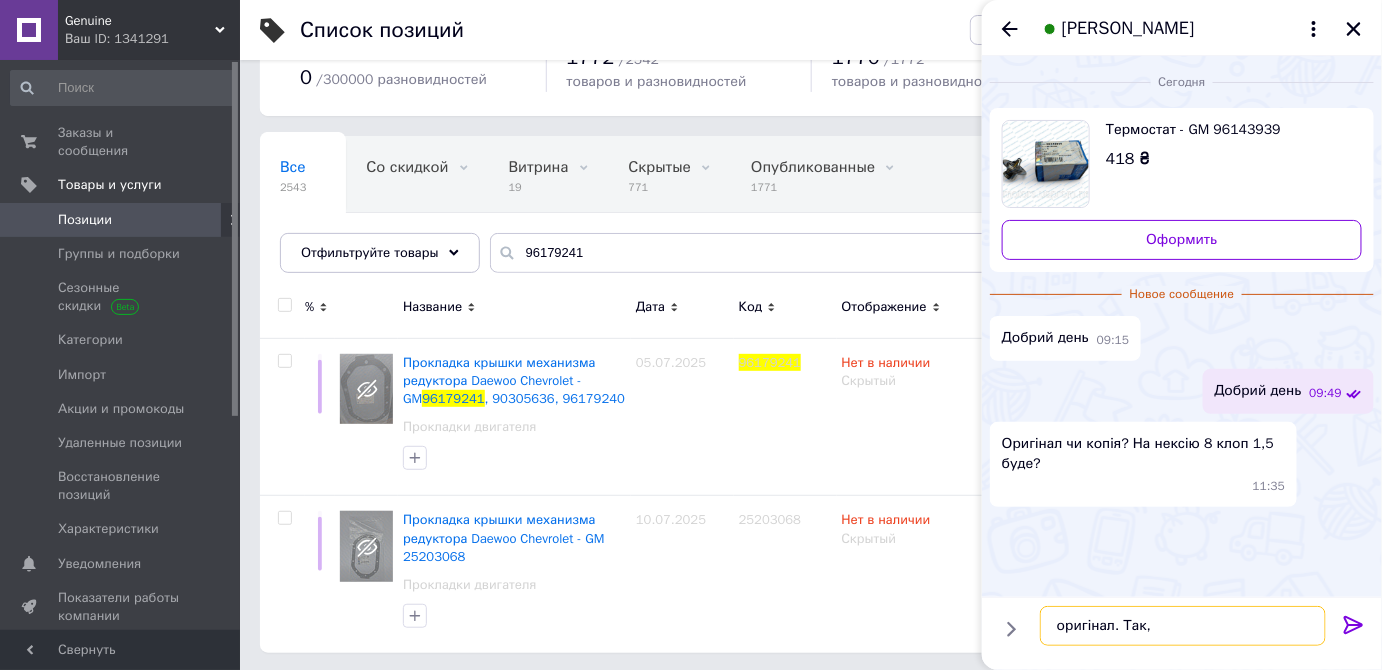 click on "оригінал. Так," at bounding box center [1183, 626] 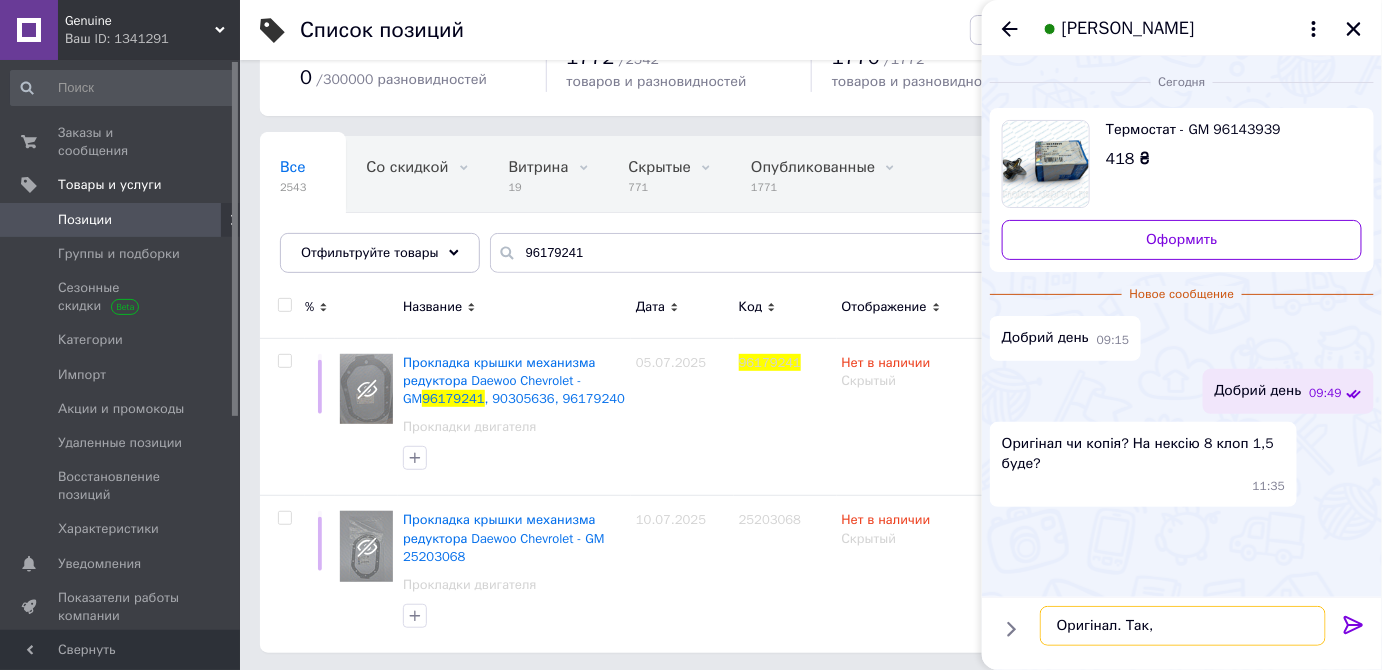 click on "Оригінал. Так," at bounding box center [1183, 626] 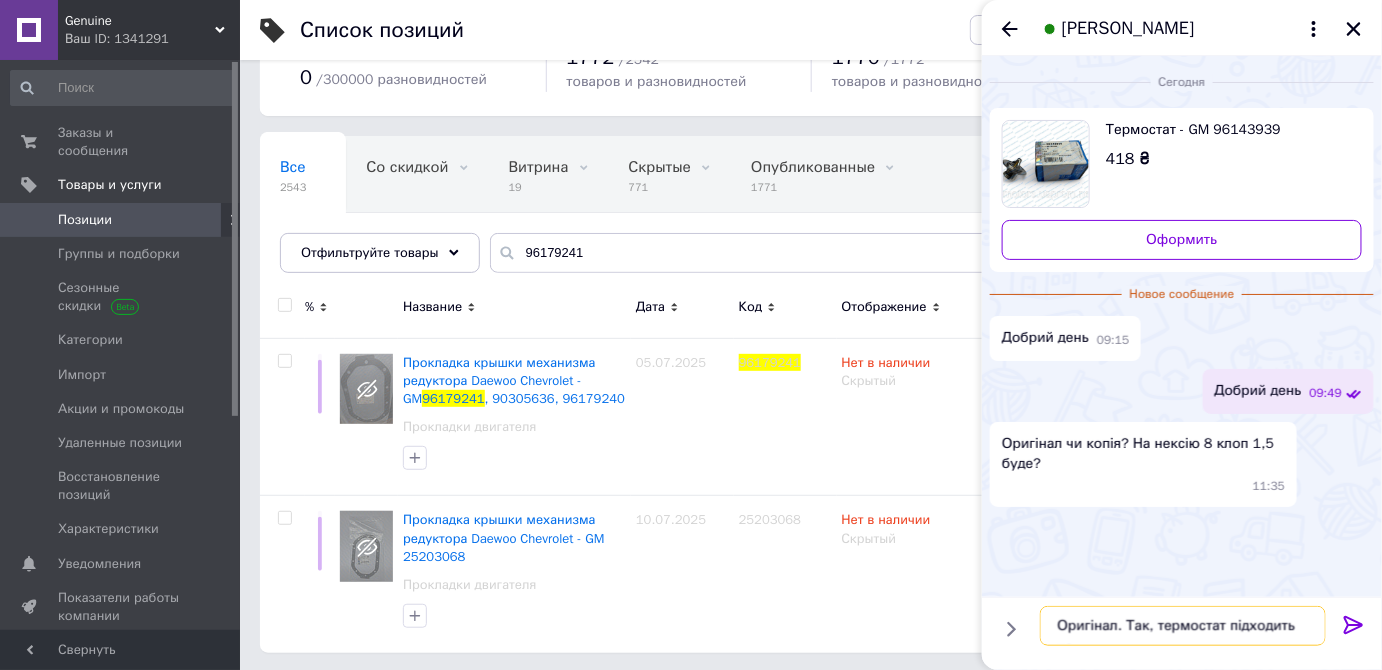 drag, startPoint x: 1302, startPoint y: 626, endPoint x: 1238, endPoint y: 632, distance: 64.28063 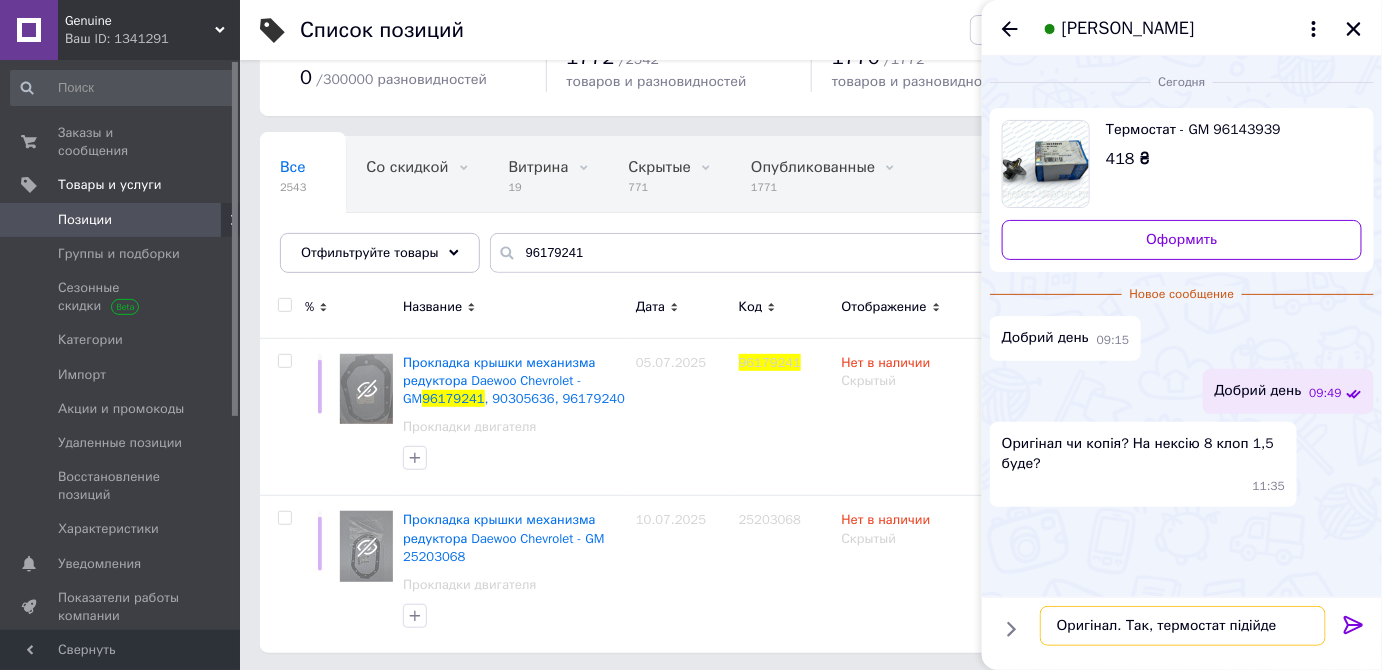 type on "Оригінал. Так, термостат підійде" 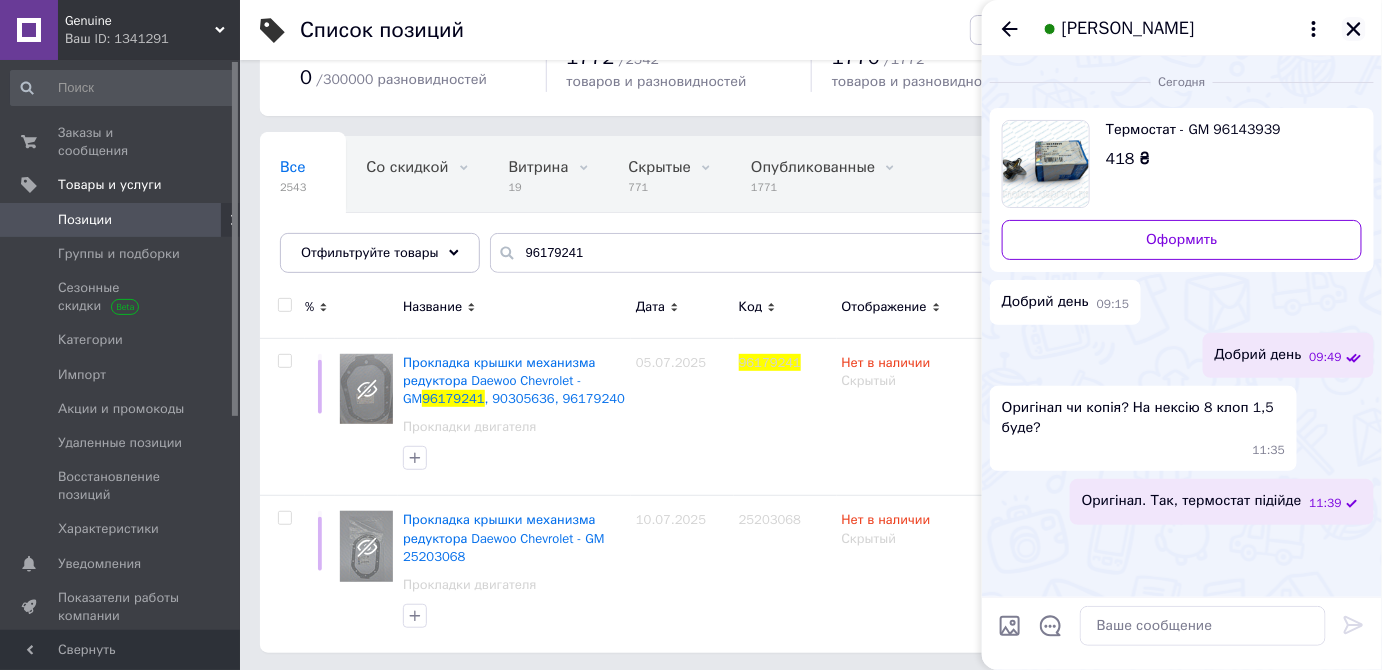click 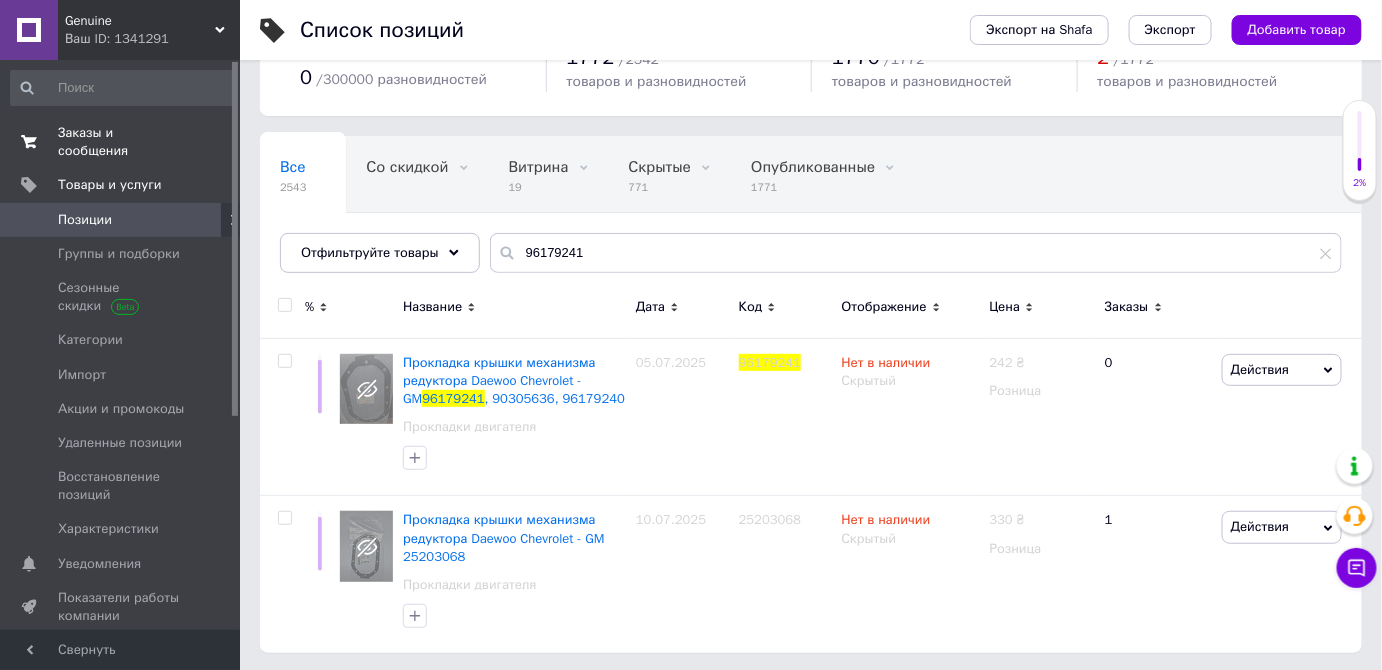 click on "Заказы и сообщения" at bounding box center [121, 142] 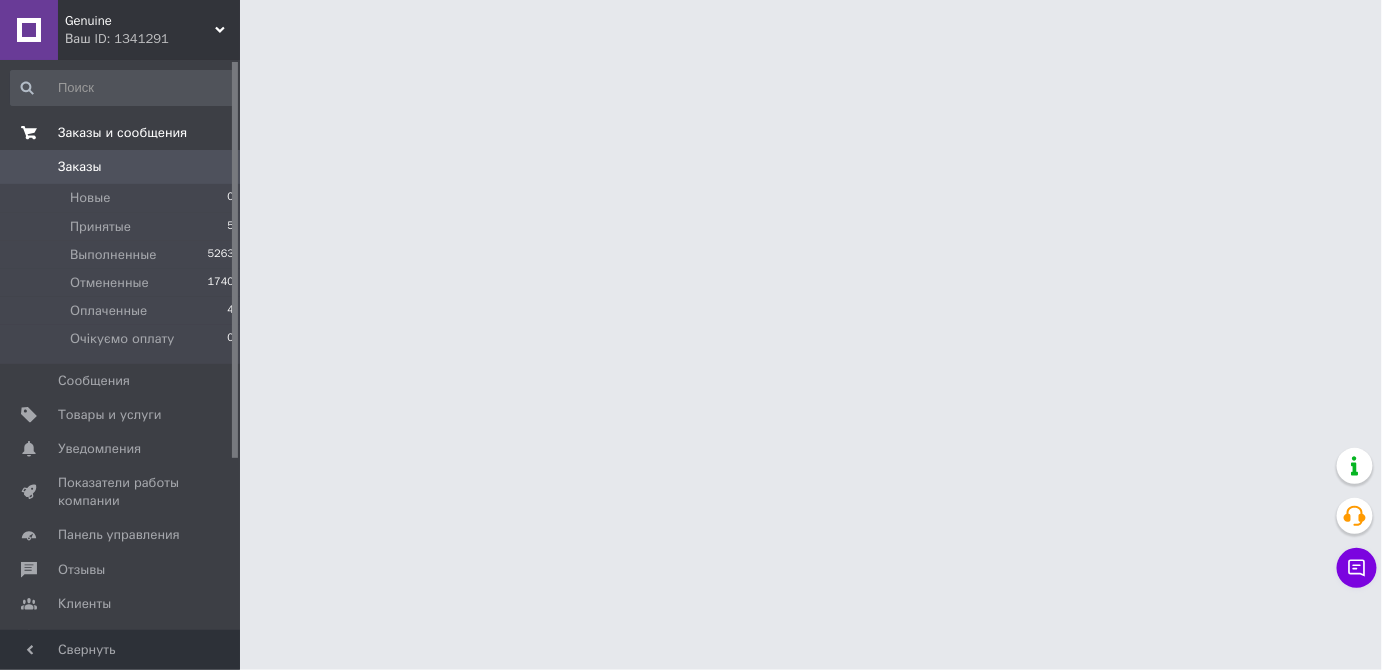 scroll, scrollTop: 0, scrollLeft: 0, axis: both 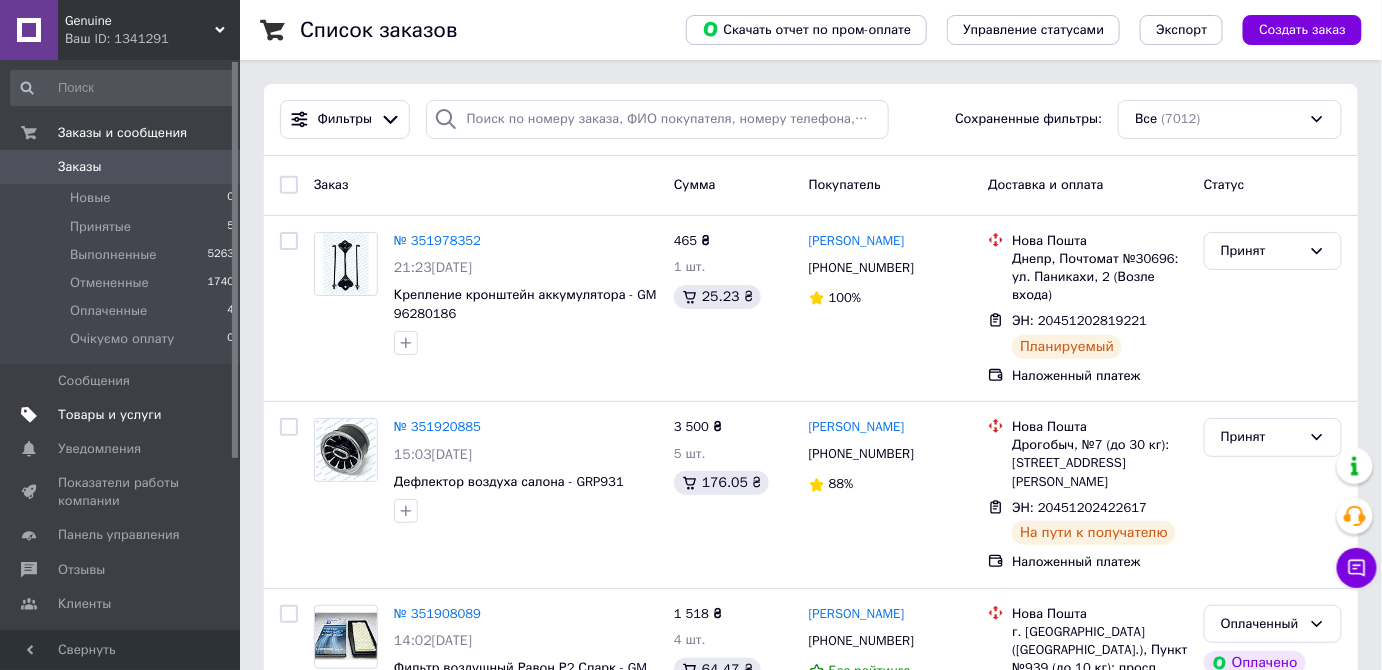 click on "Товары и услуги" at bounding box center (110, 415) 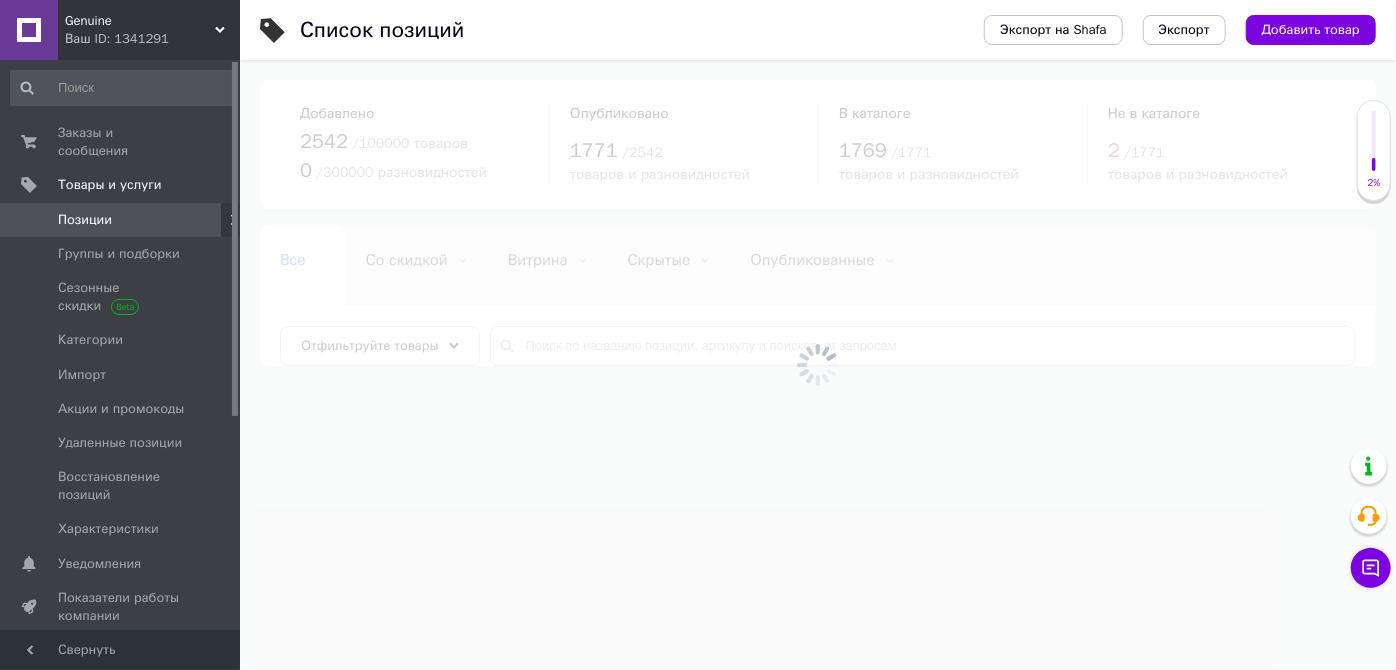 click at bounding box center [818, 365] 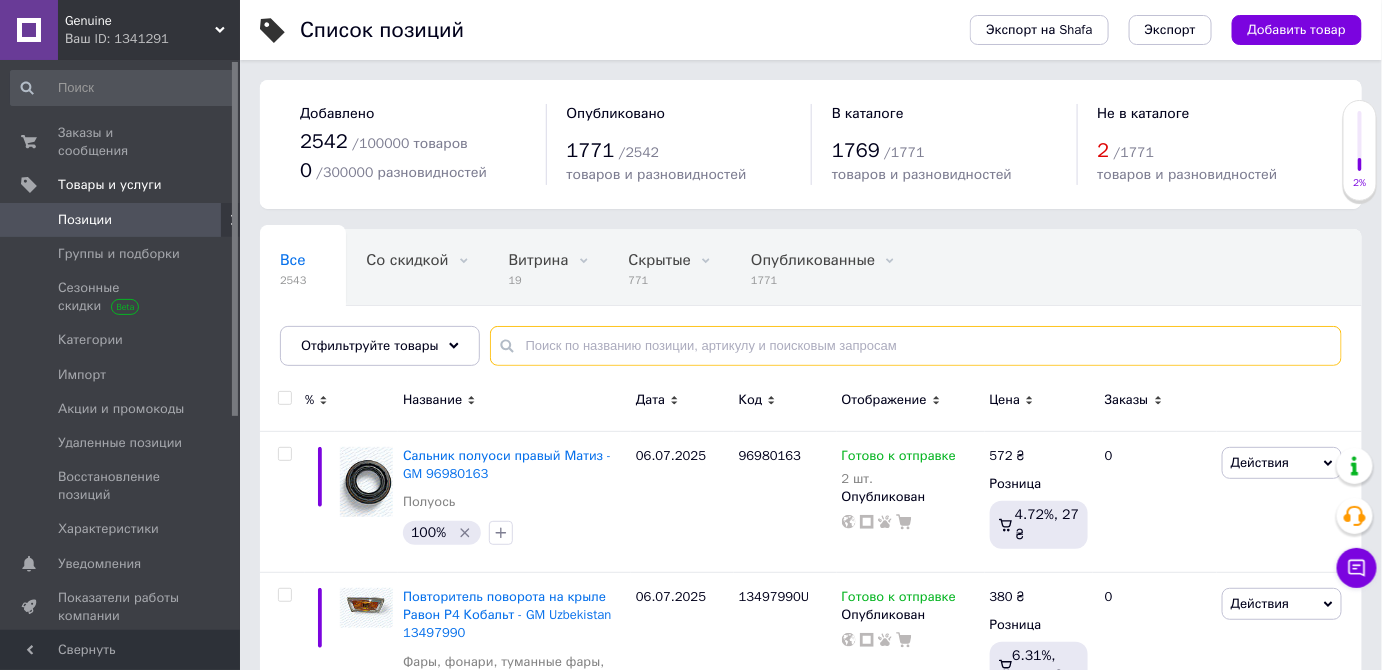 click at bounding box center (916, 346) 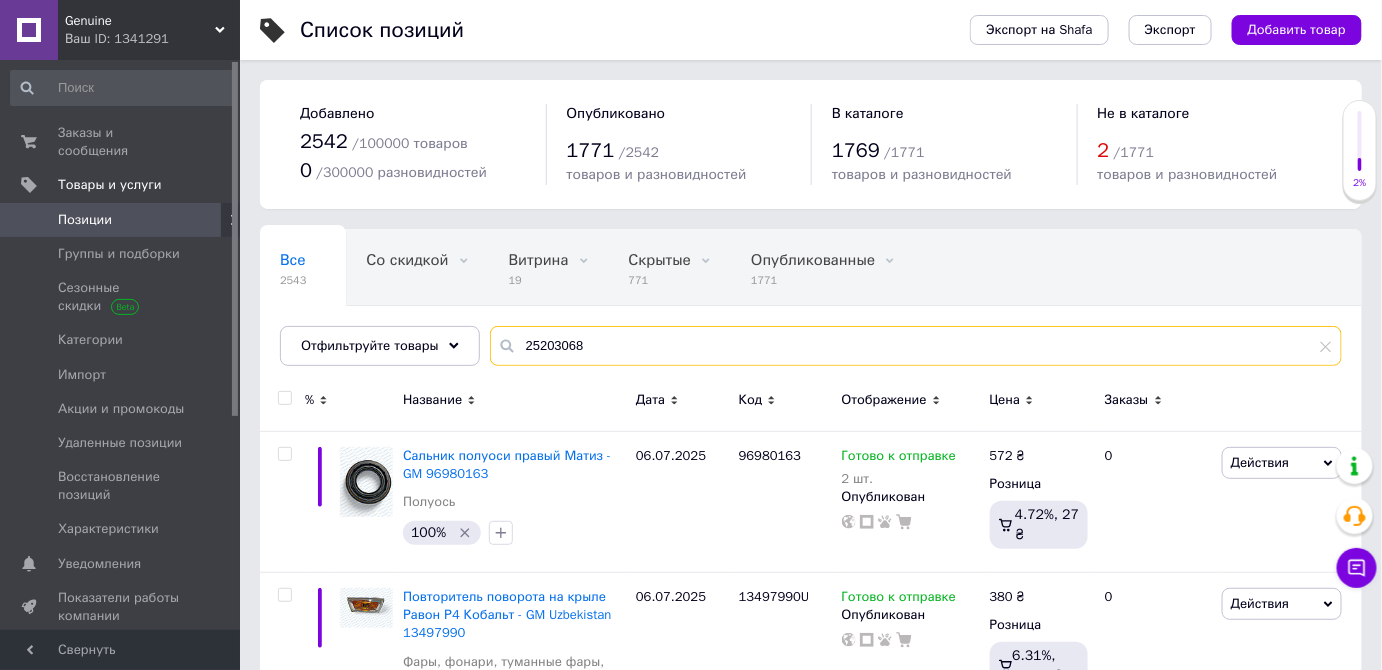 type on "25203068" 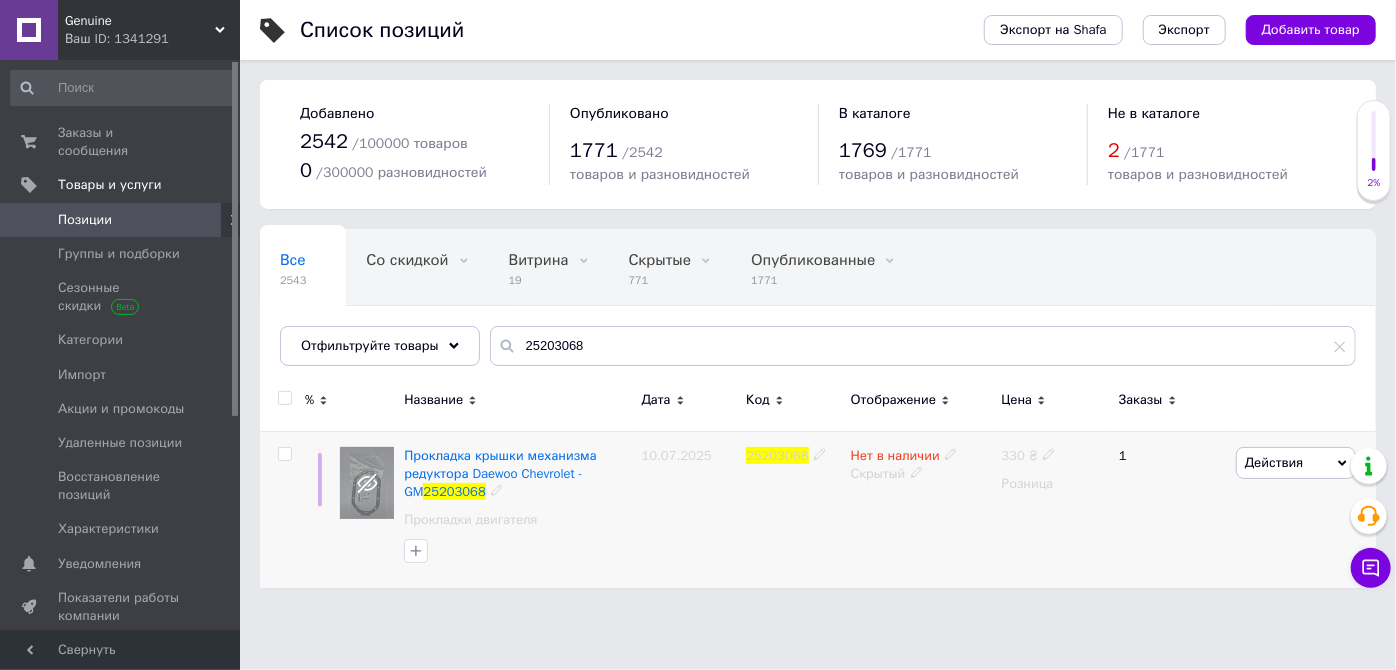 click on "Нет в наличии" at bounding box center [895, 458] 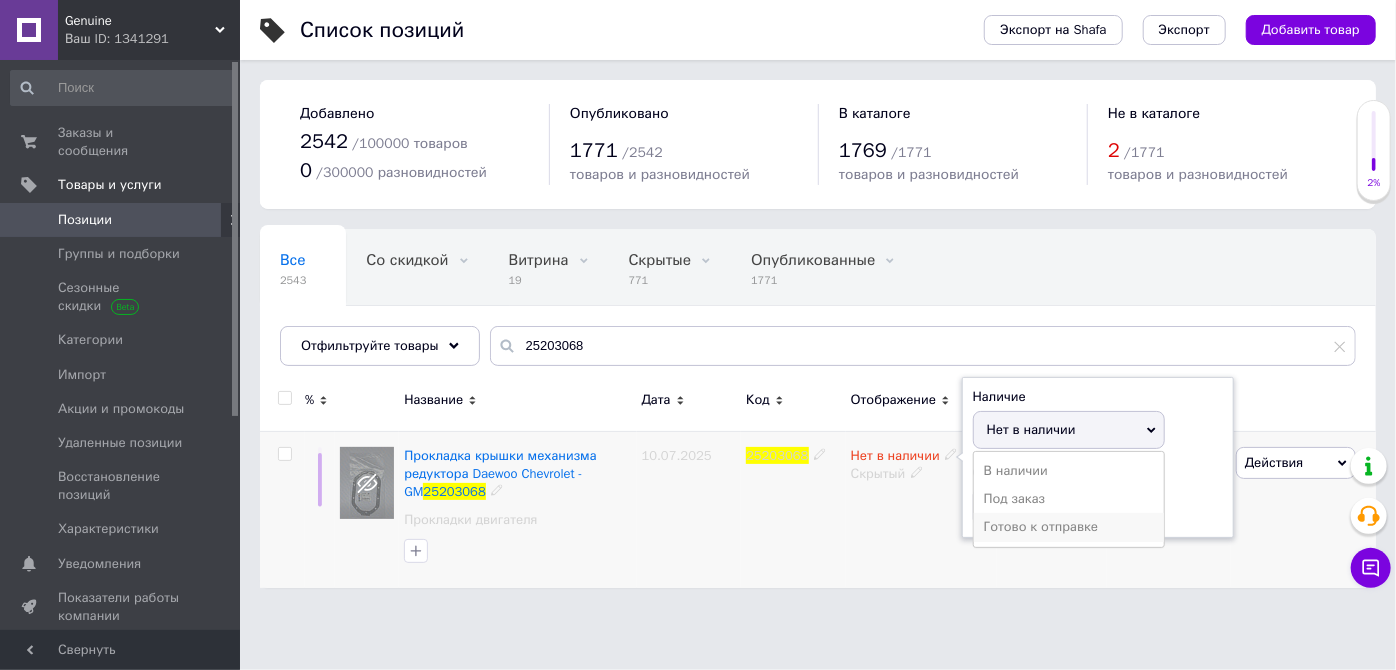 click on "Готово к отправке" at bounding box center [1069, 527] 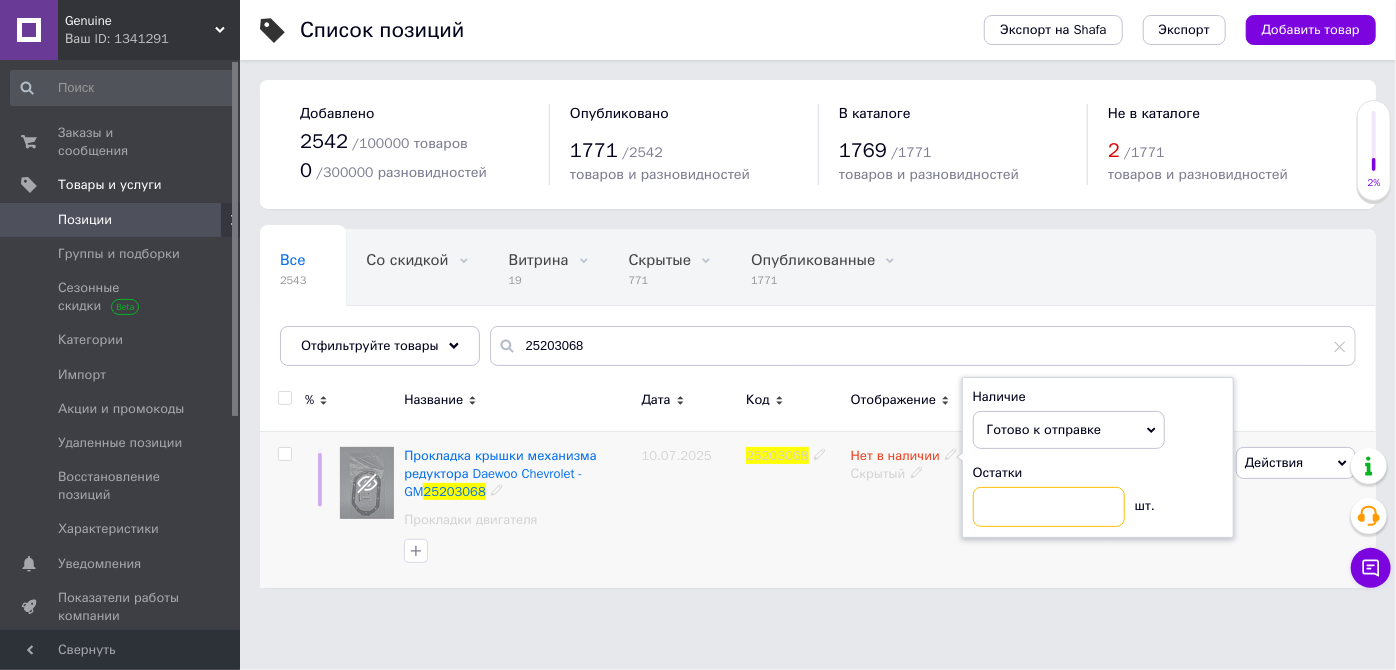 click at bounding box center [1049, 507] 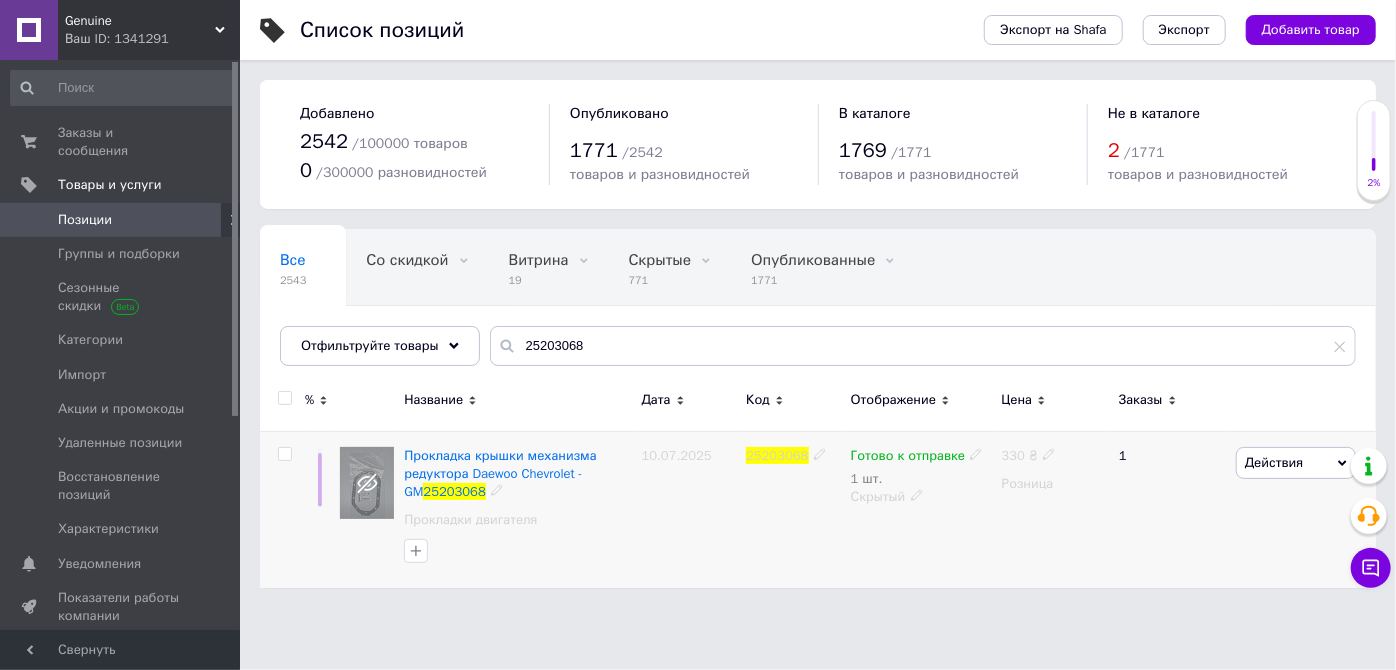click 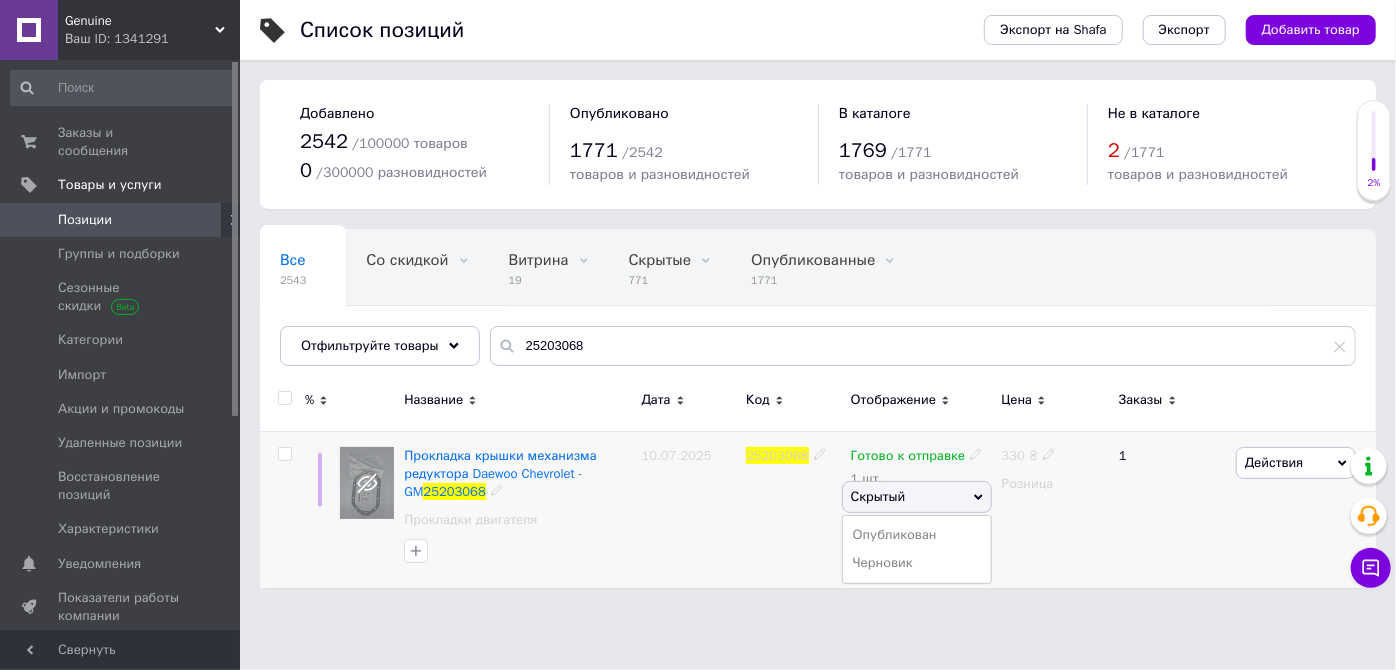 click on "Опубликован" at bounding box center [917, 535] 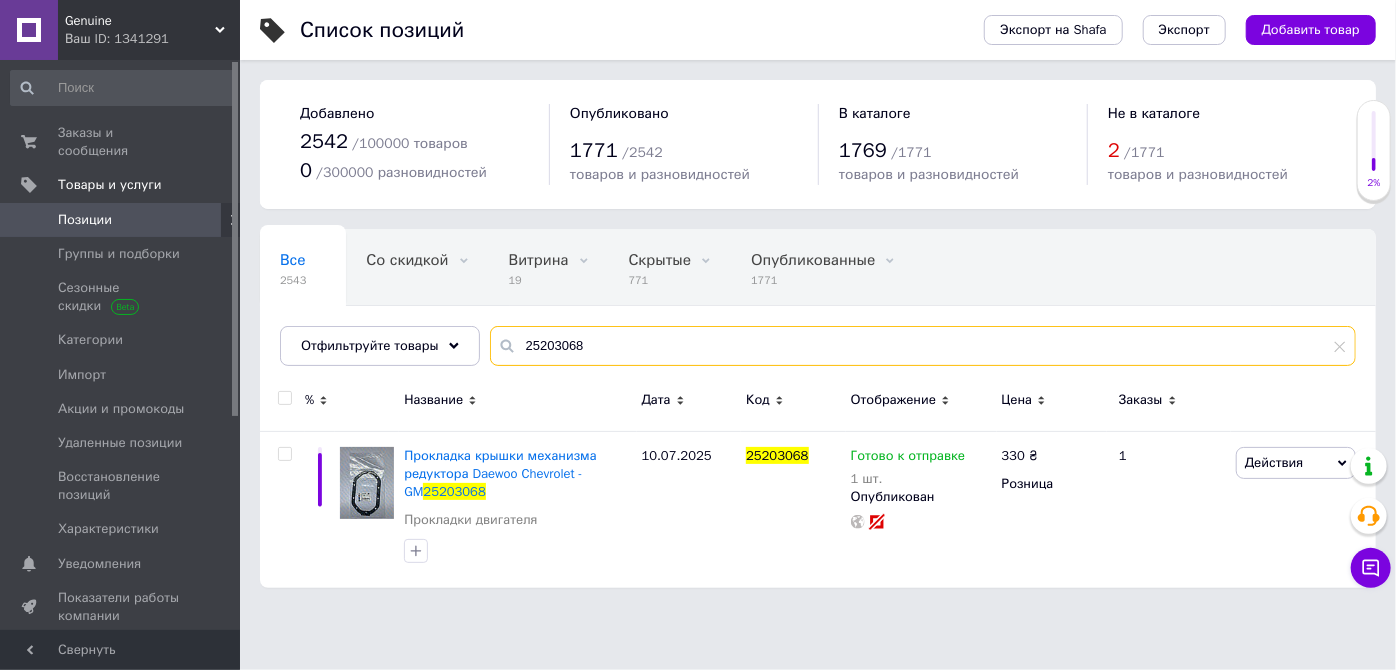 click on "25203068" at bounding box center [923, 346] 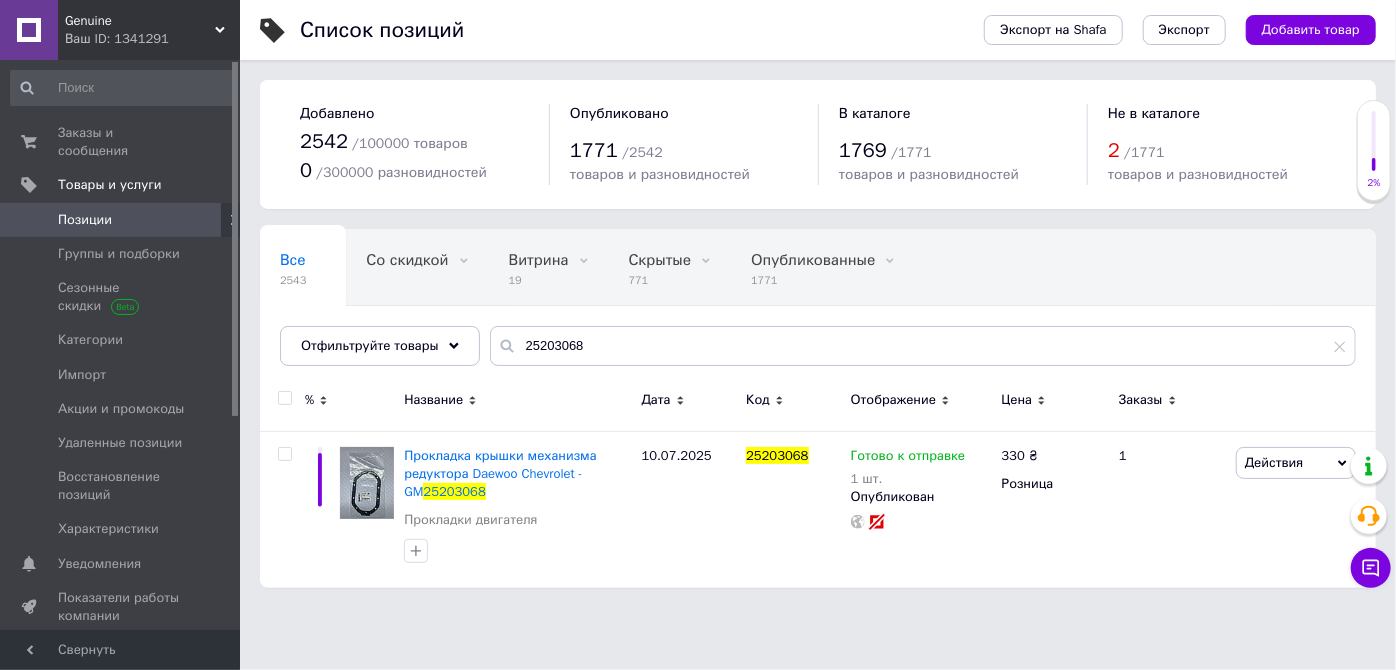 drag, startPoint x: 641, startPoint y: 615, endPoint x: 654, endPoint y: 600, distance: 19.849434 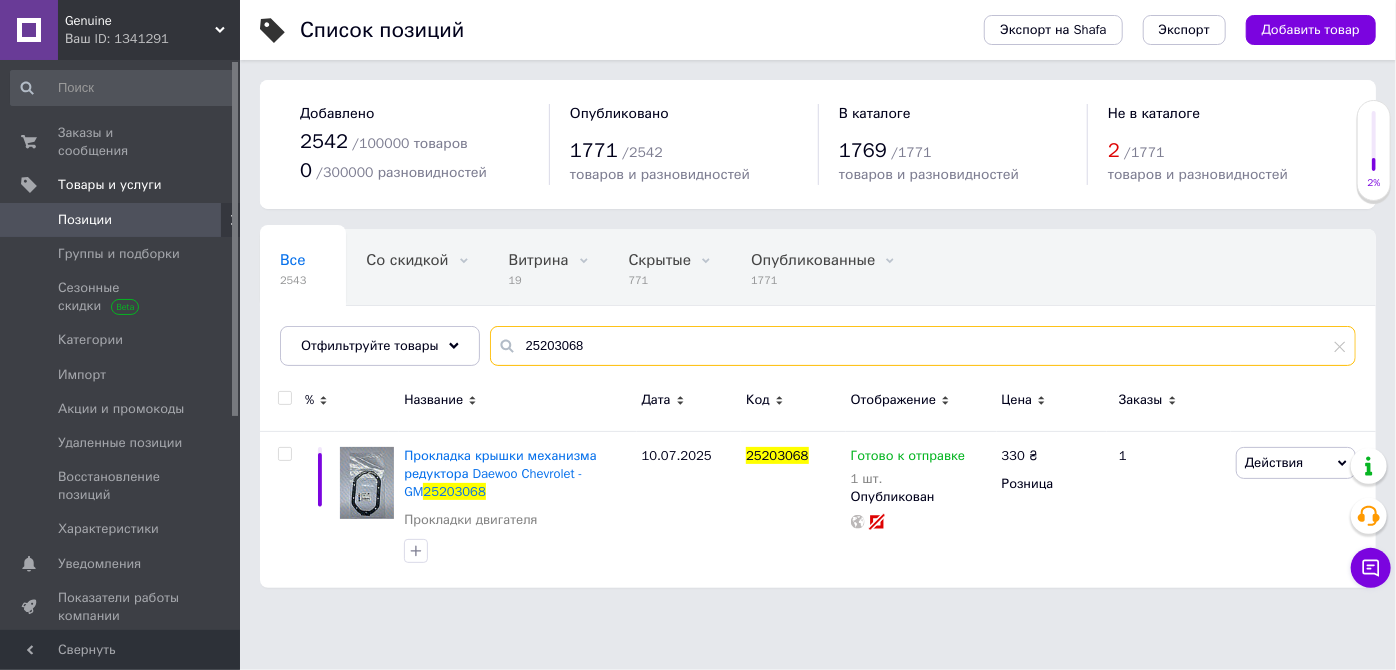 click on "25203068" at bounding box center (923, 346) 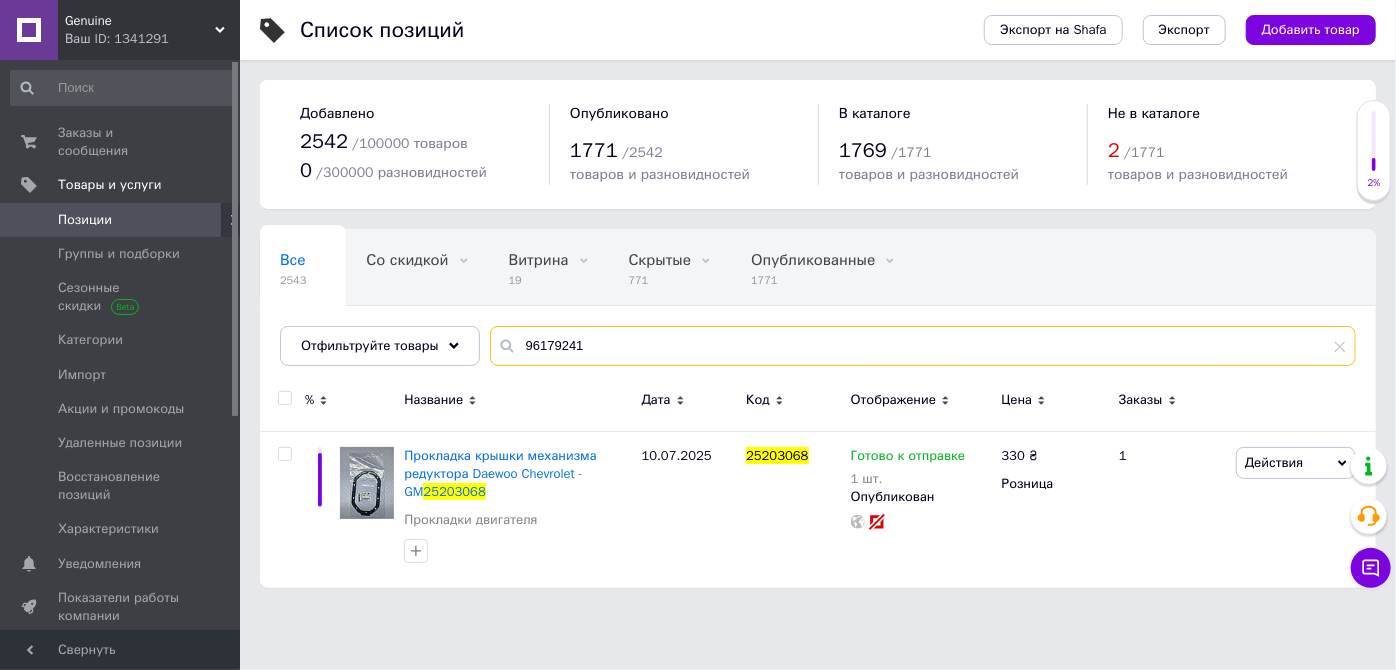 type on "96179241" 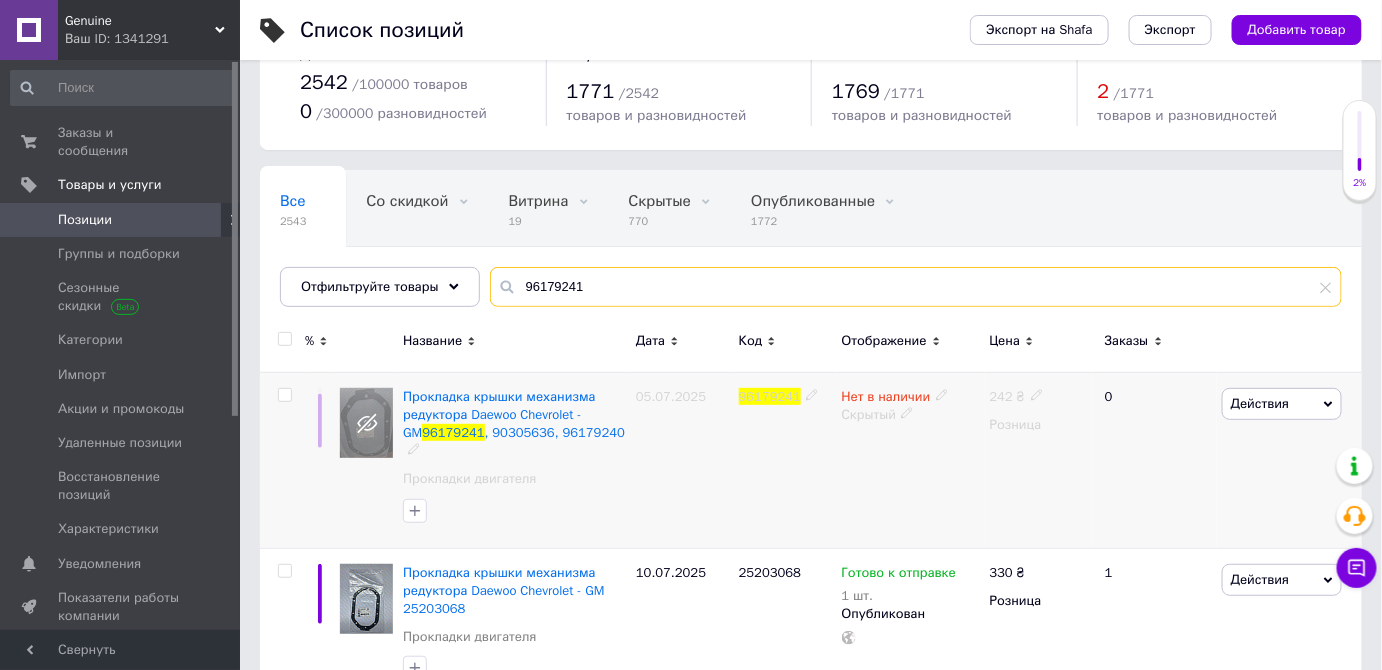 scroll, scrollTop: 90, scrollLeft: 0, axis: vertical 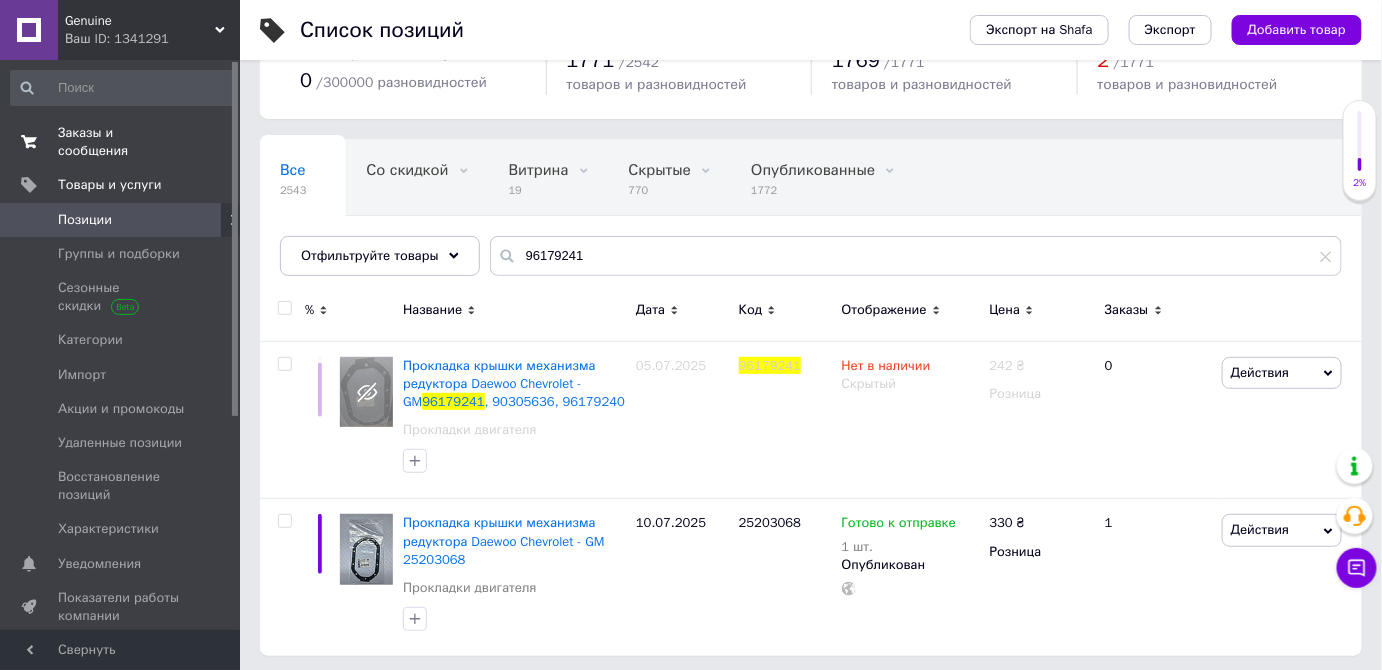 click on "Заказы и сообщения" at bounding box center (121, 142) 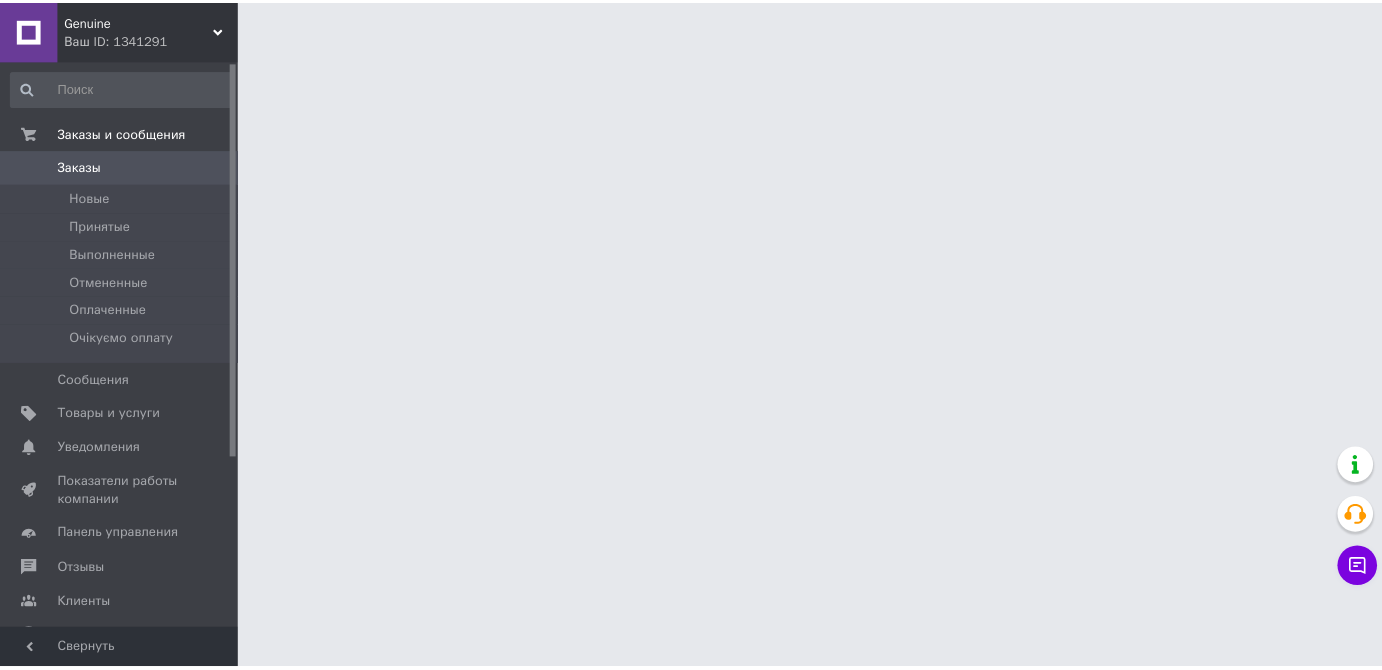 scroll, scrollTop: 0, scrollLeft: 0, axis: both 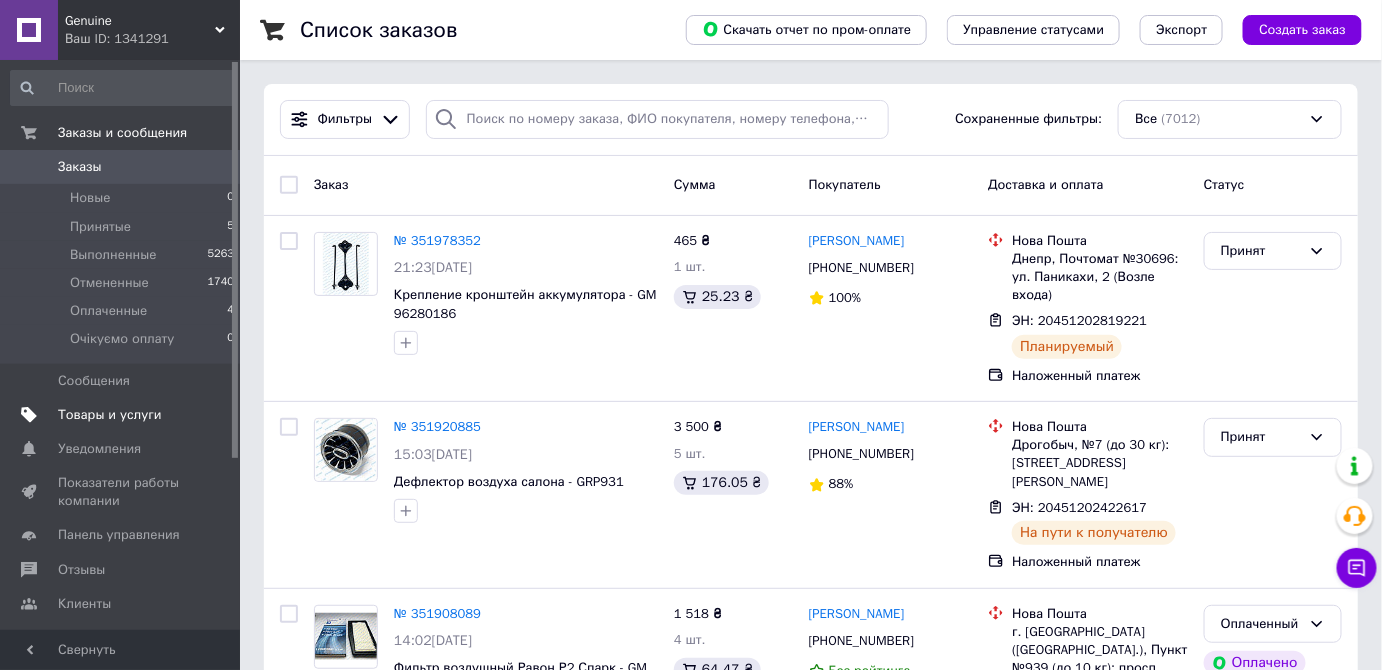 click on "Товары и услуги" at bounding box center (123, 415) 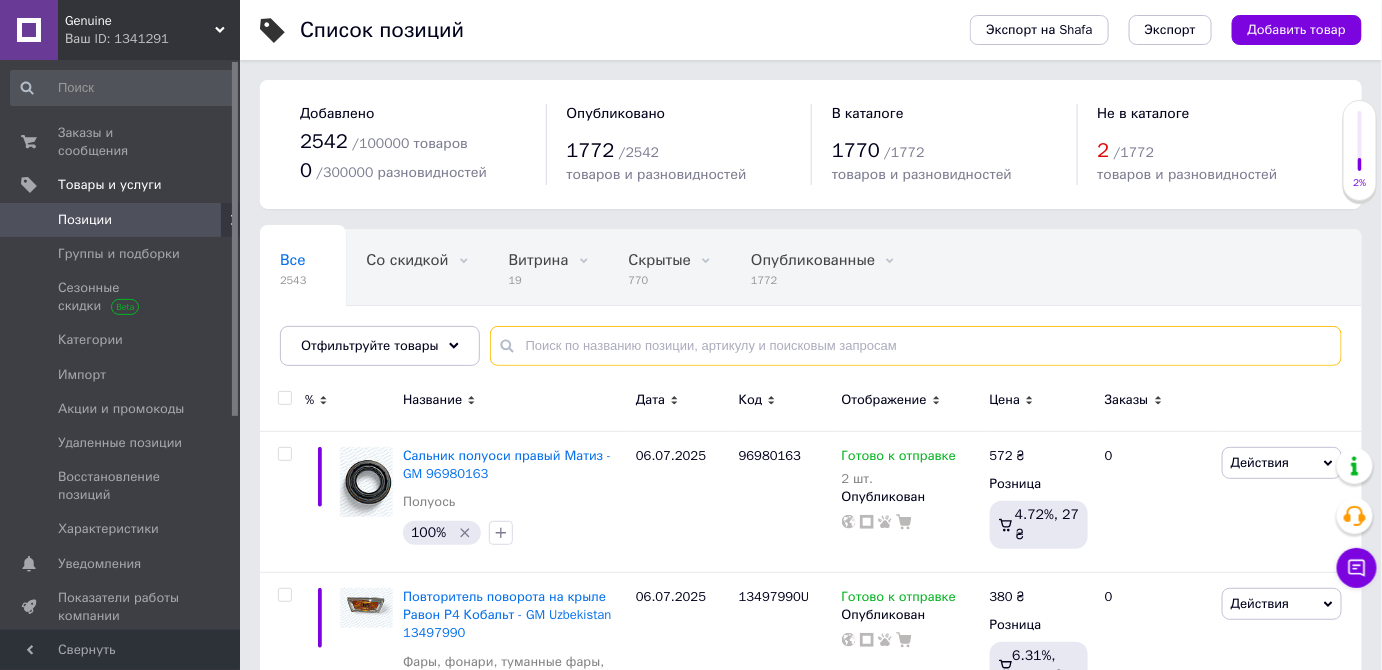 click at bounding box center [916, 346] 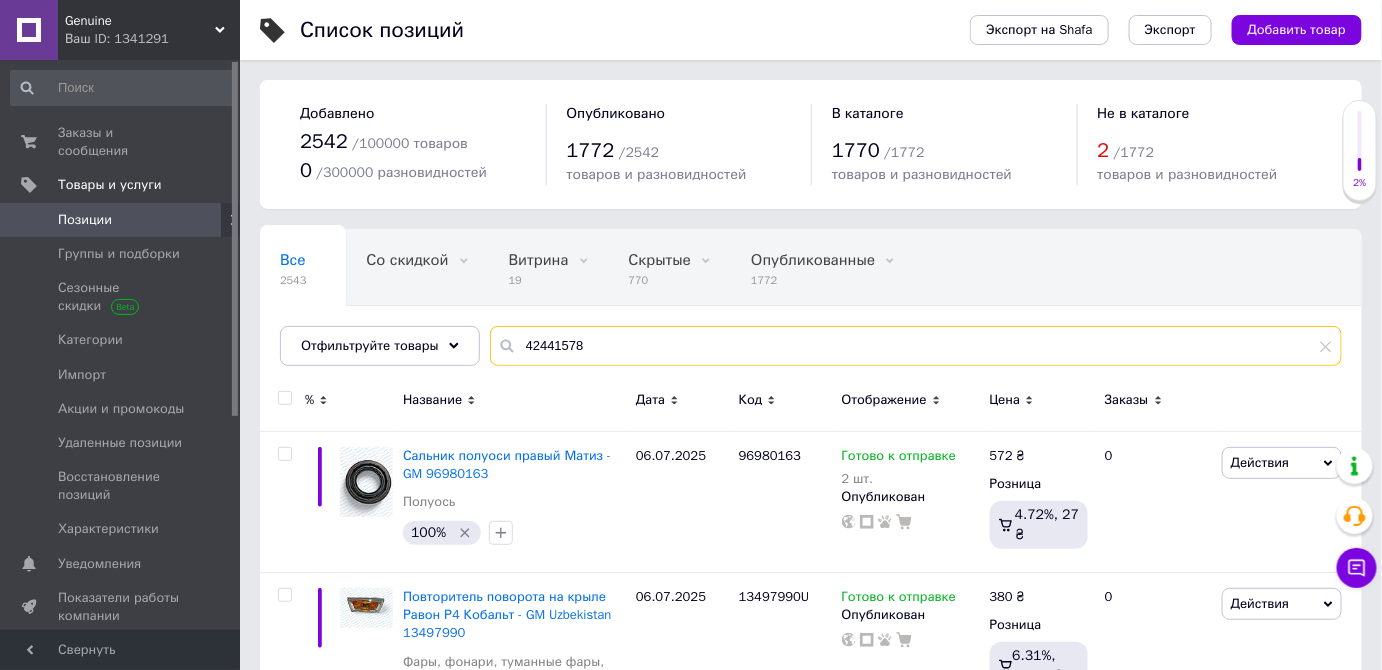 type on "42441578" 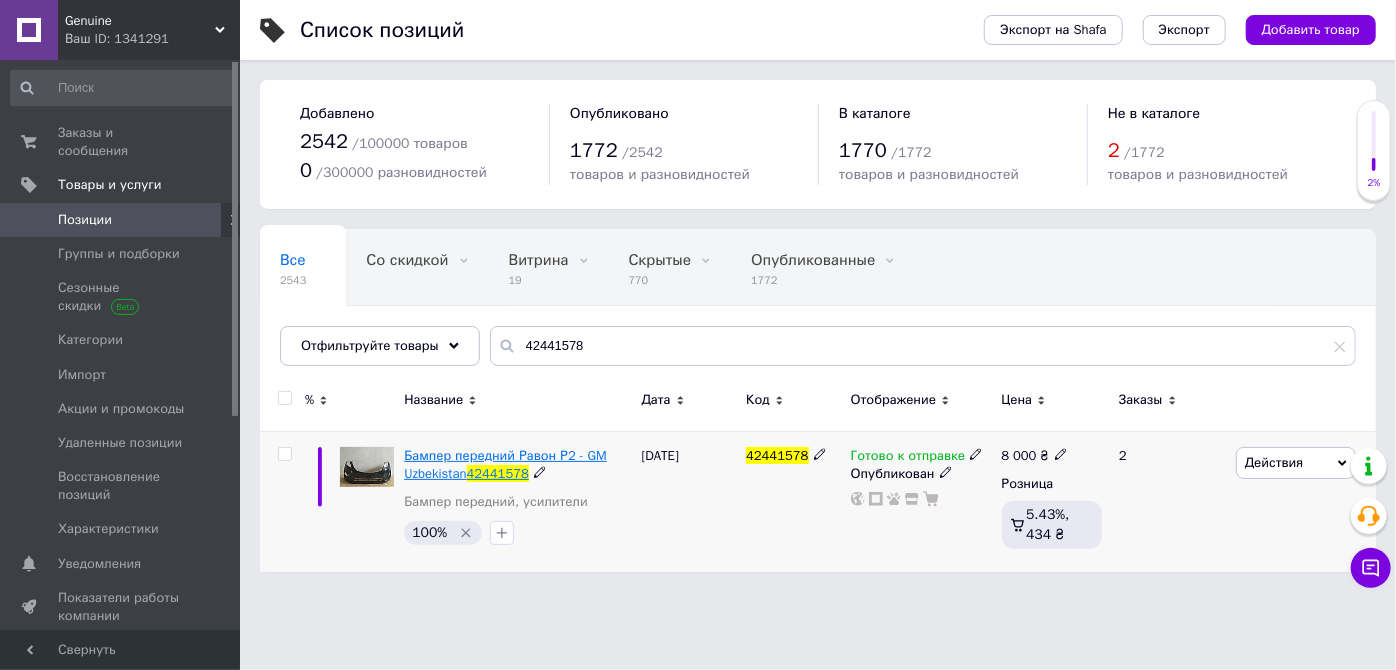 click on "42441578" at bounding box center [498, 473] 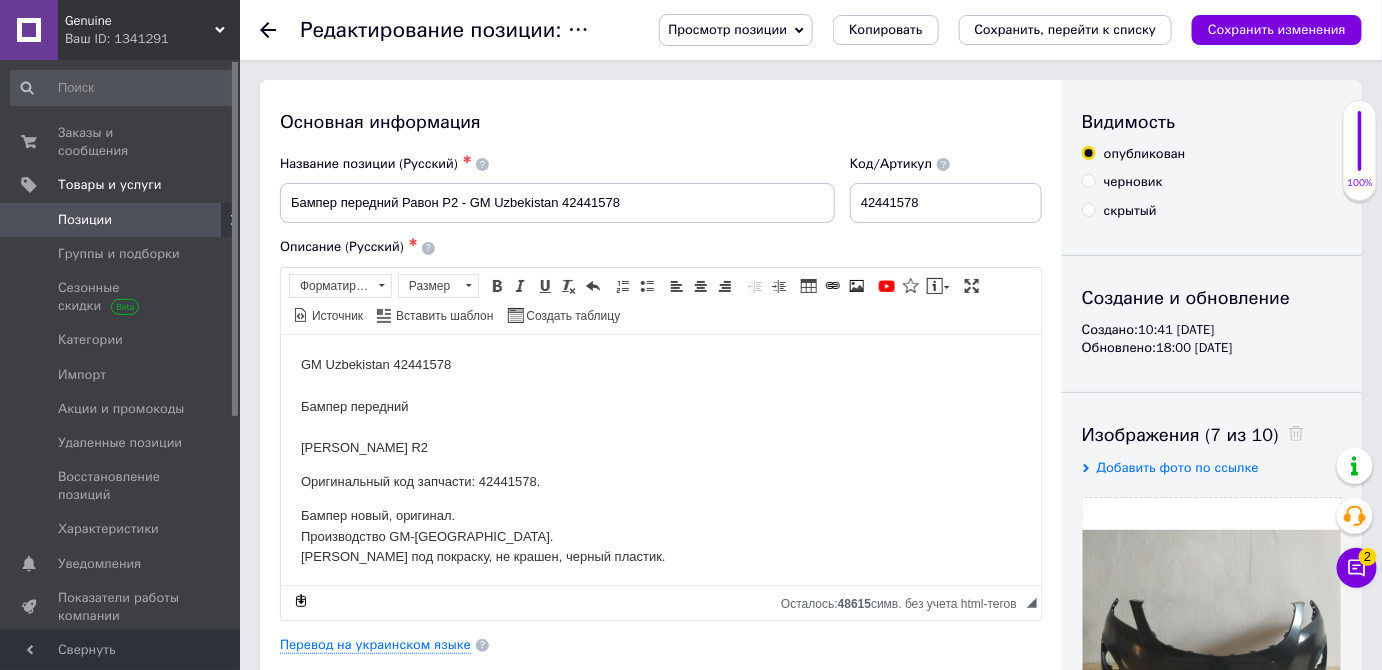 scroll, scrollTop: 90, scrollLeft: 0, axis: vertical 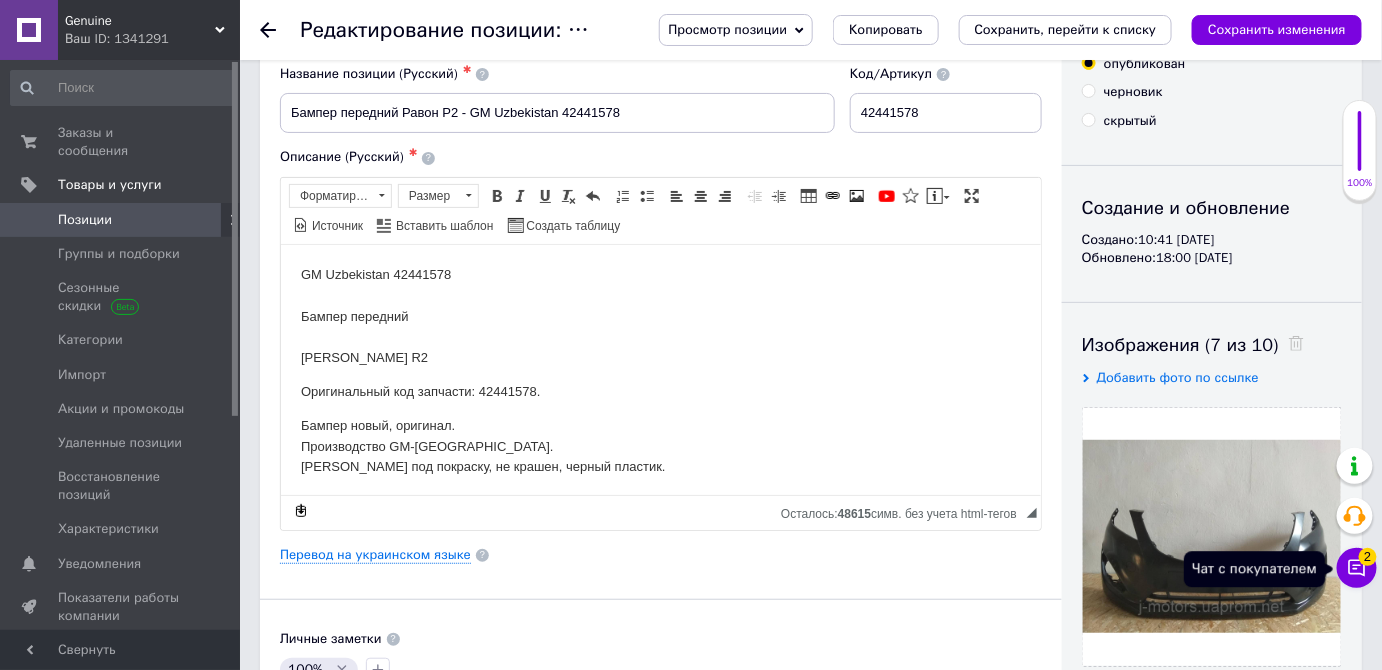click on "Чат с покупателем 2" at bounding box center [1357, 568] 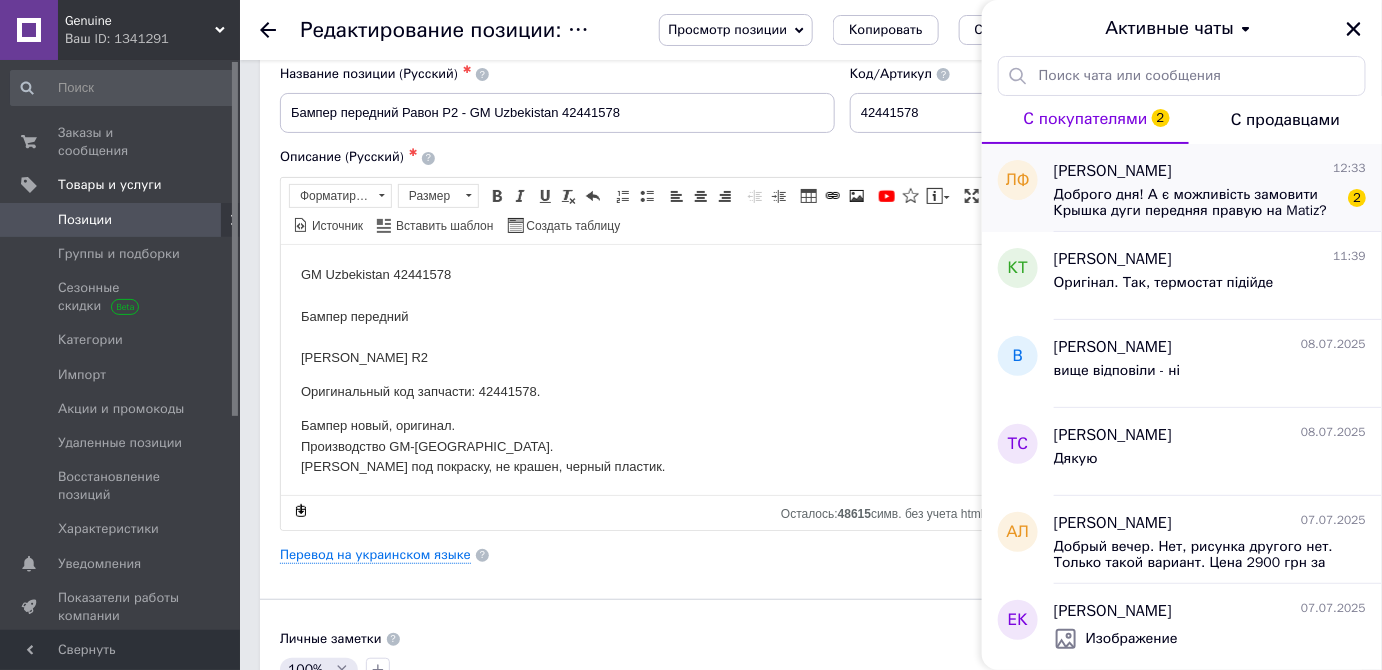 click on "[PERSON_NAME] 12:33 Доброго дня! А є можливість замовити   Крышка дуги передняя правую на Matiz? 2" at bounding box center (1218, 188) 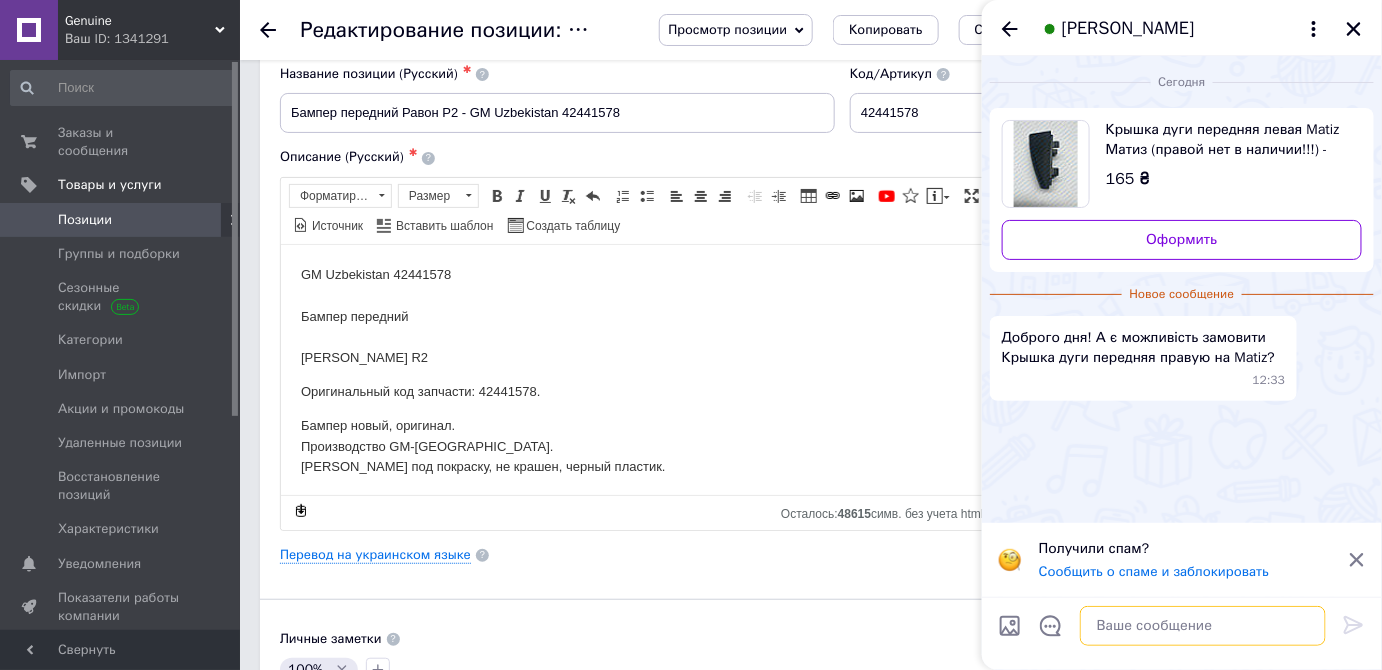 click at bounding box center [1203, 626] 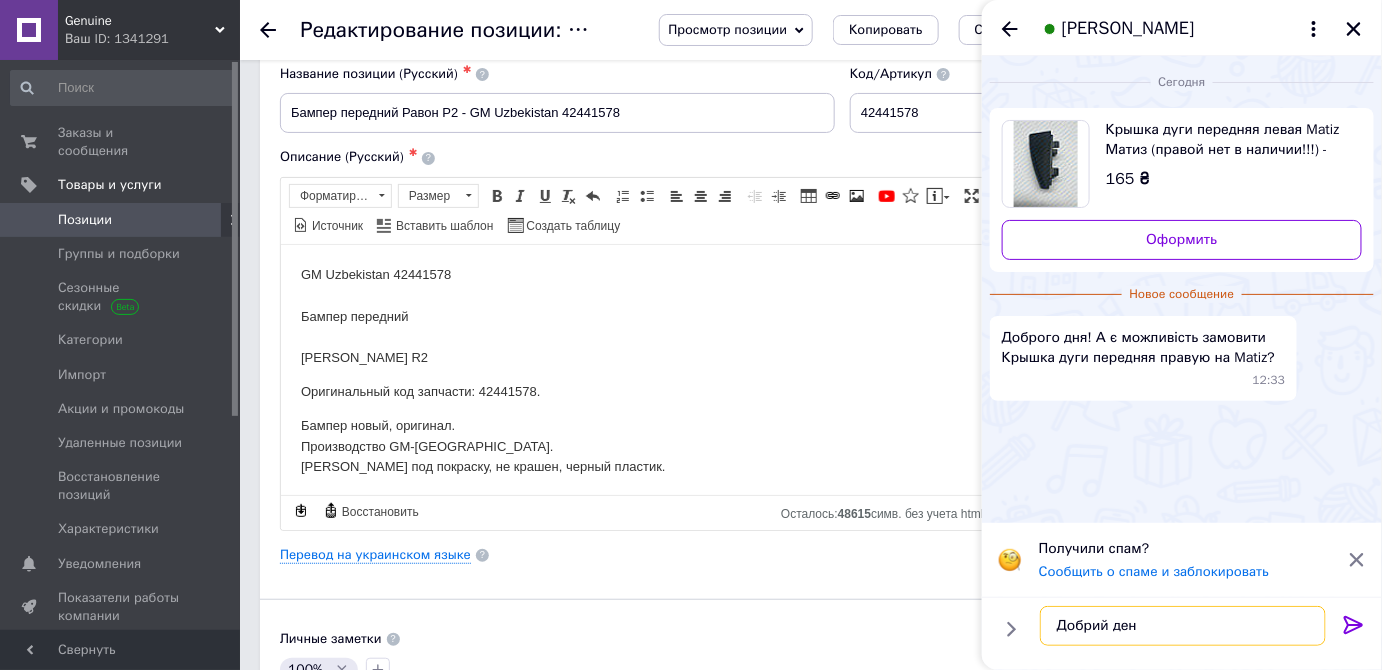 type on "Добрий день" 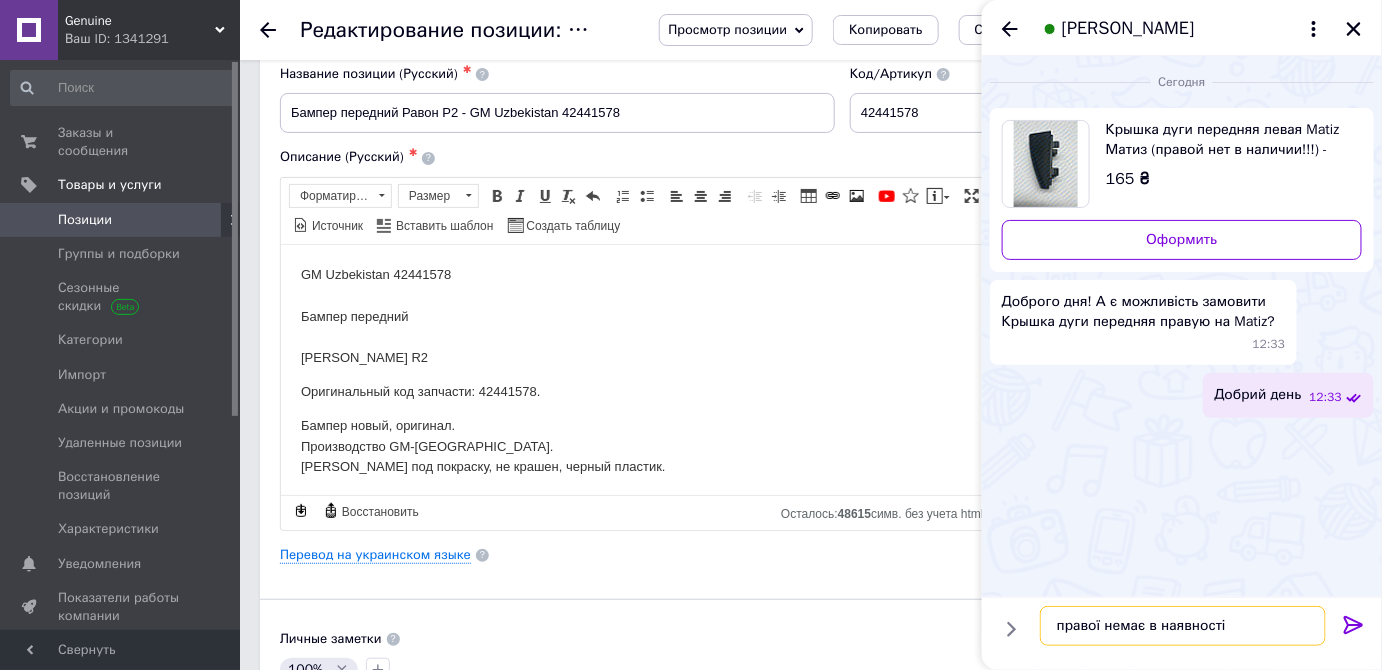 type on "правої немає в наявності" 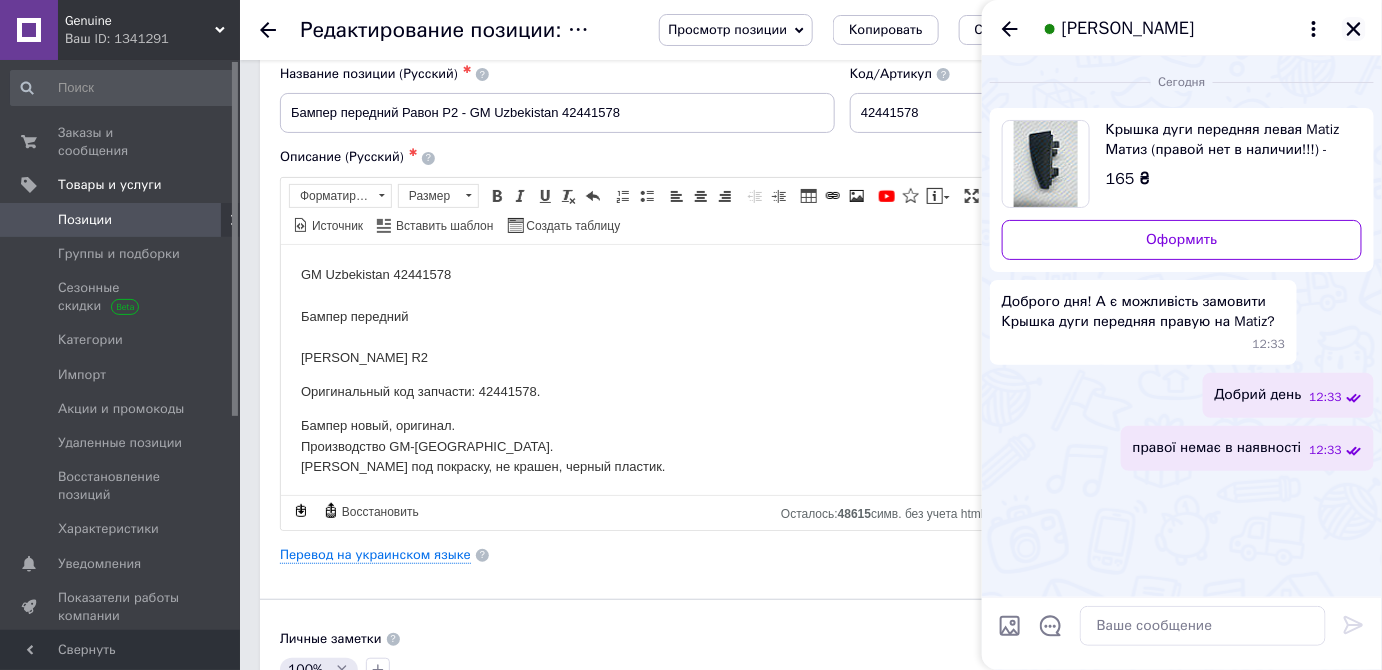 click 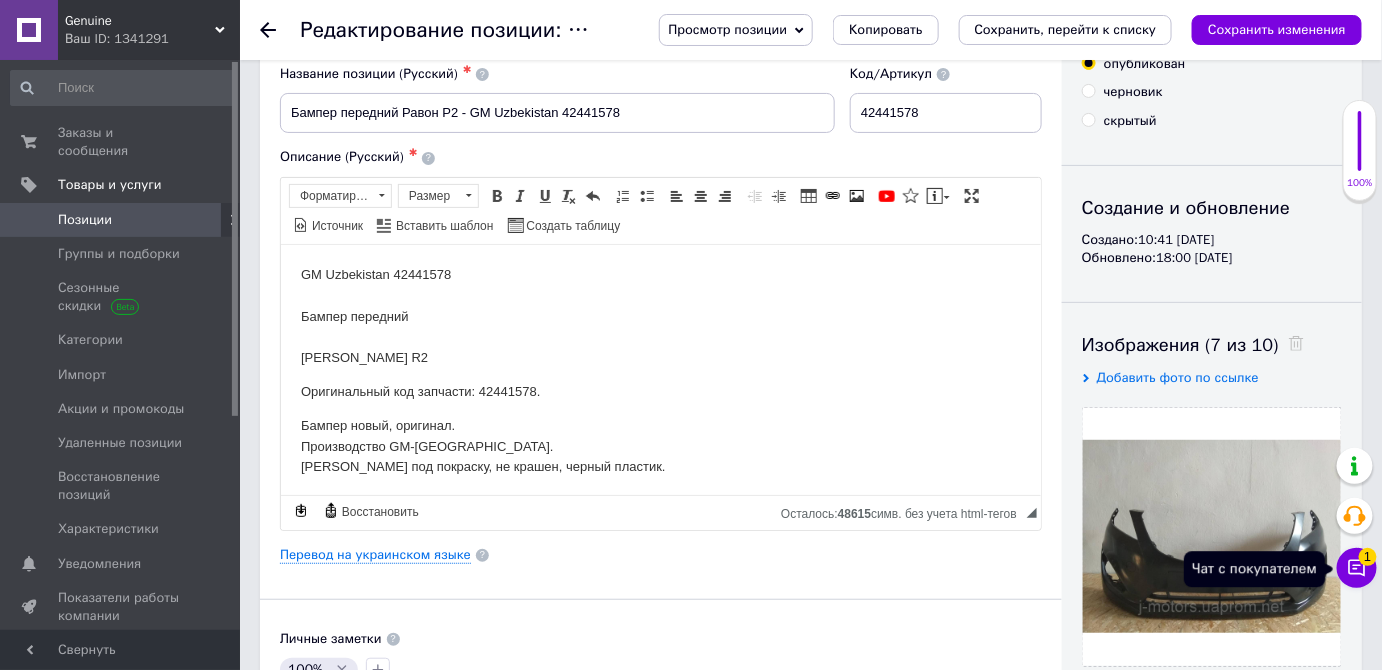 click on "1" at bounding box center [1368, 551] 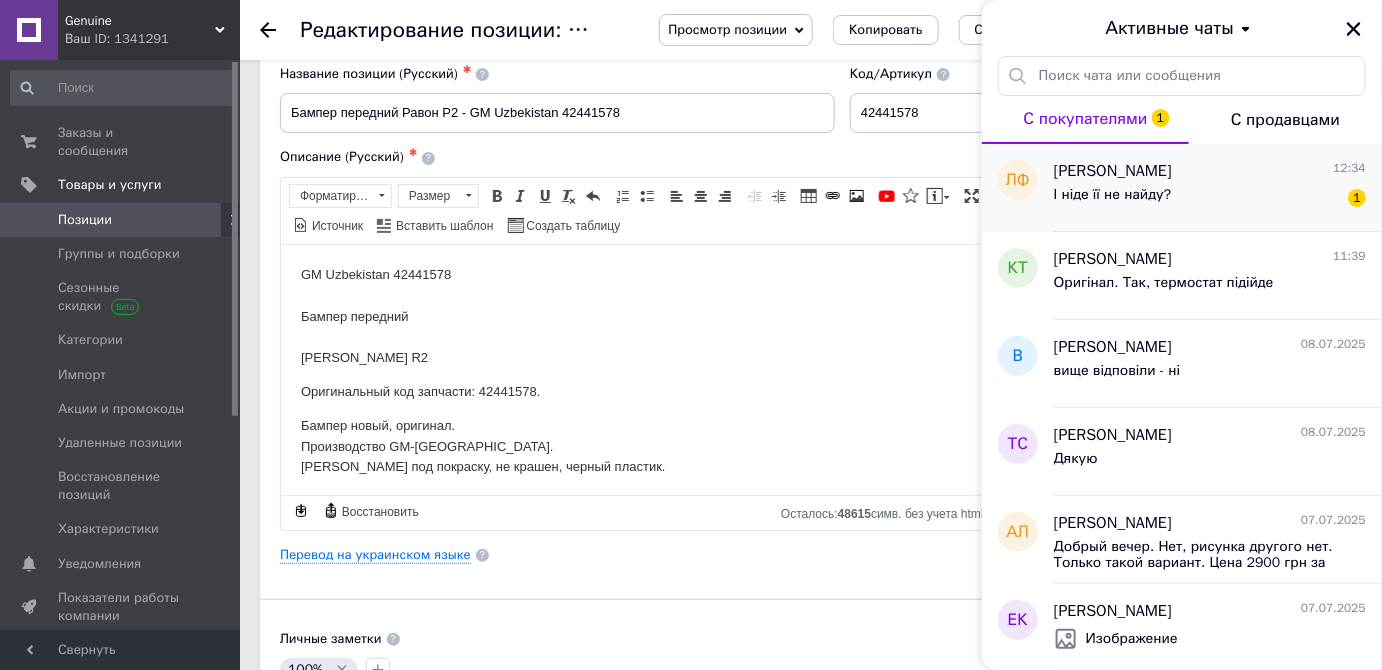 click on "І ніде її не найду?" at bounding box center [1113, 201] 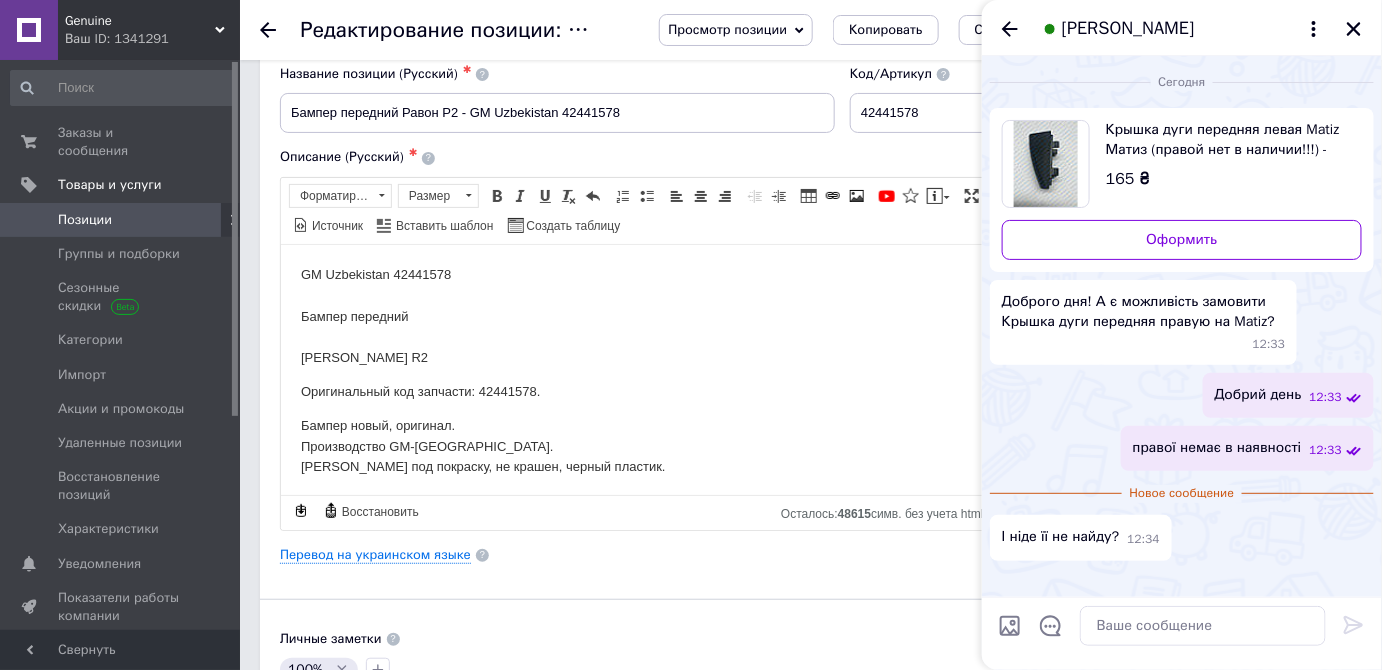 click on "Крышка дуги передняя левая Matiz Матиз (правой нет в наличии!!!) - GM 96323347" at bounding box center (1226, 140) 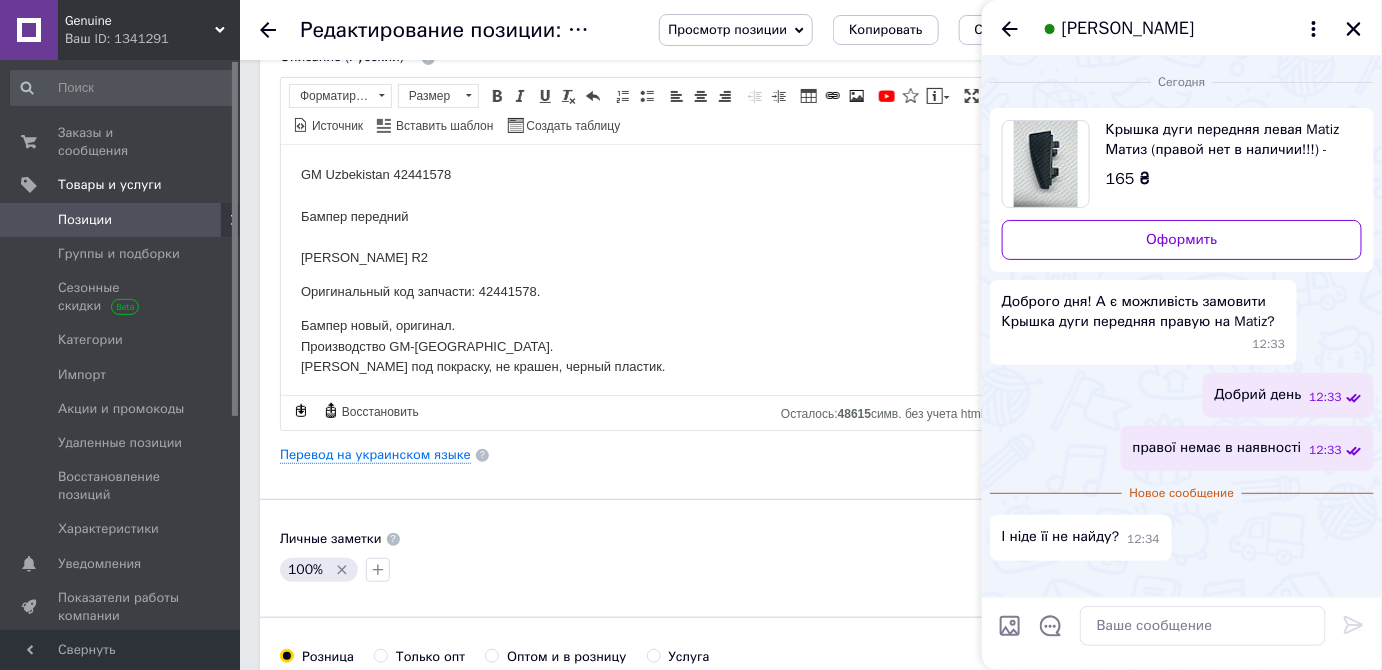 scroll, scrollTop: 90, scrollLeft: 0, axis: vertical 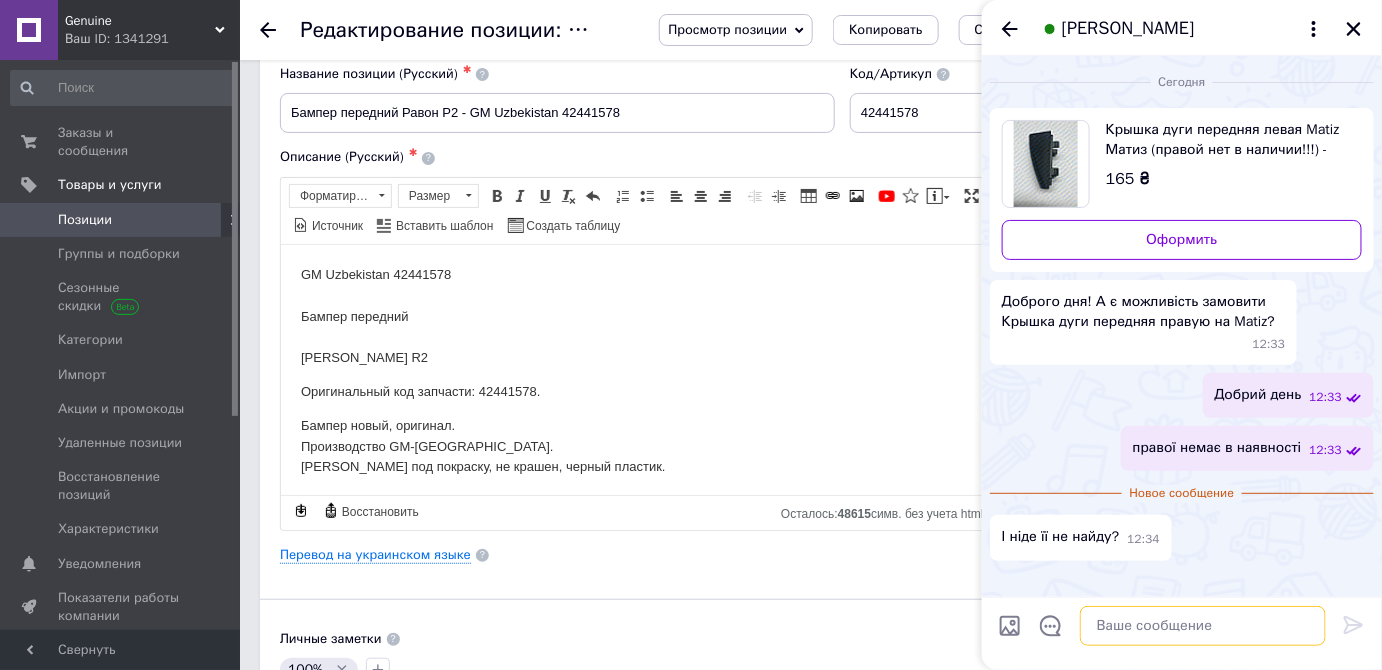 click at bounding box center [1203, 626] 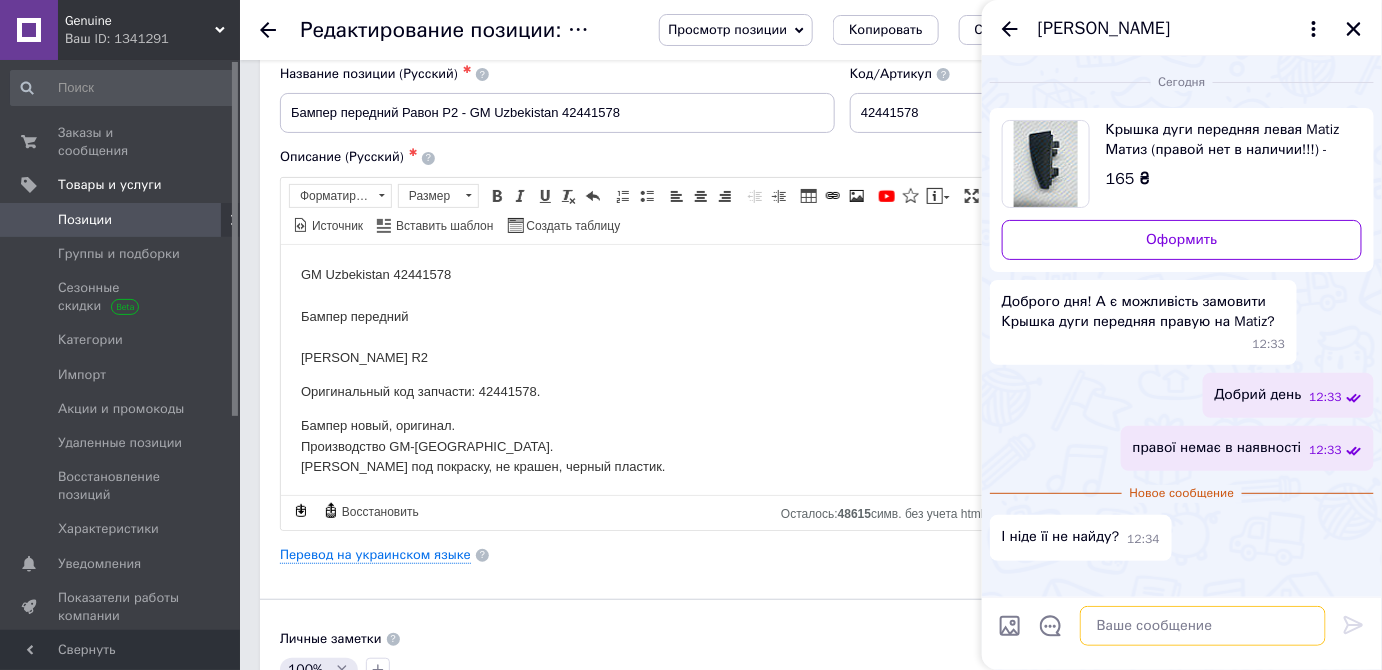 click at bounding box center (1203, 626) 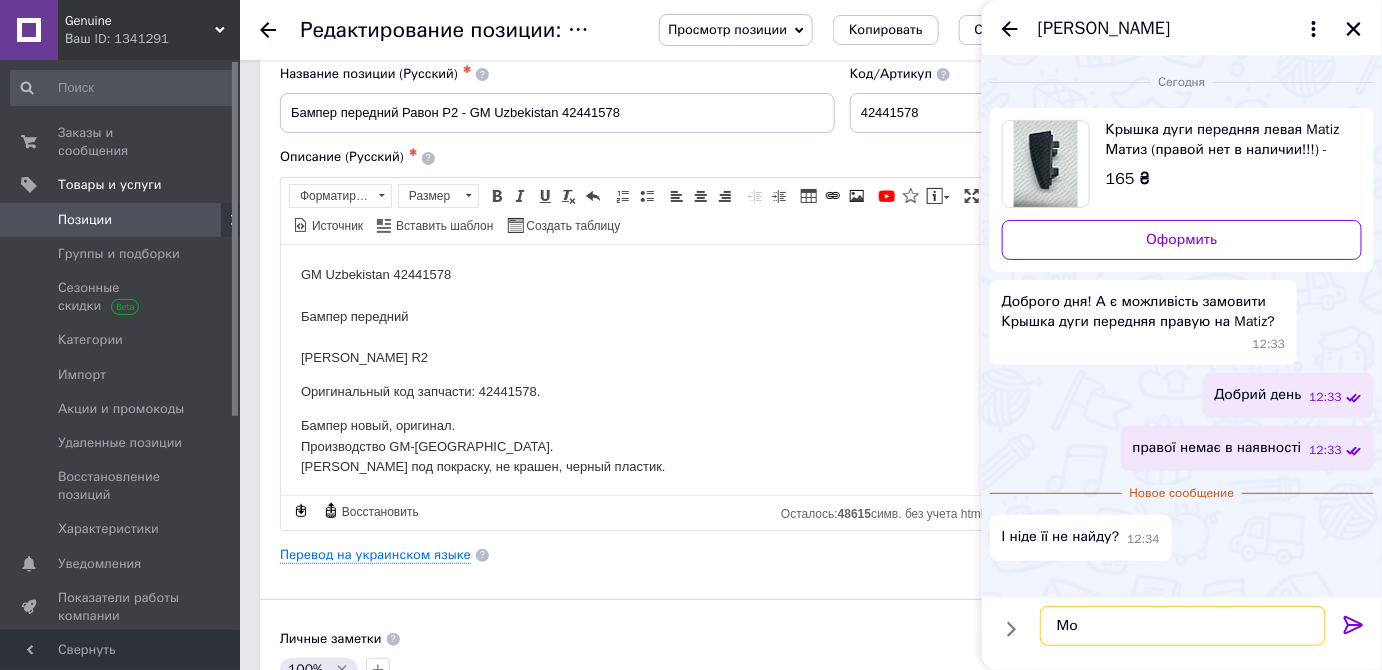 type on "Мо" 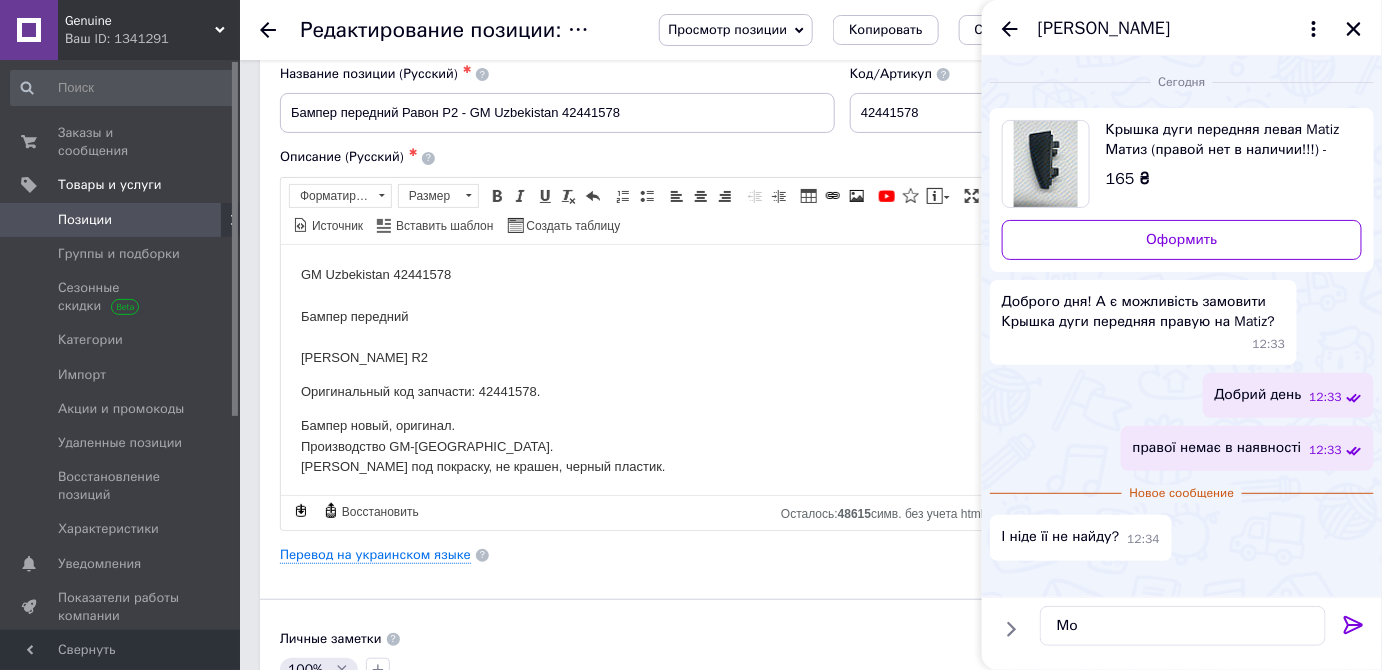 click on "[PERSON_NAME]" at bounding box center [1104, 29] 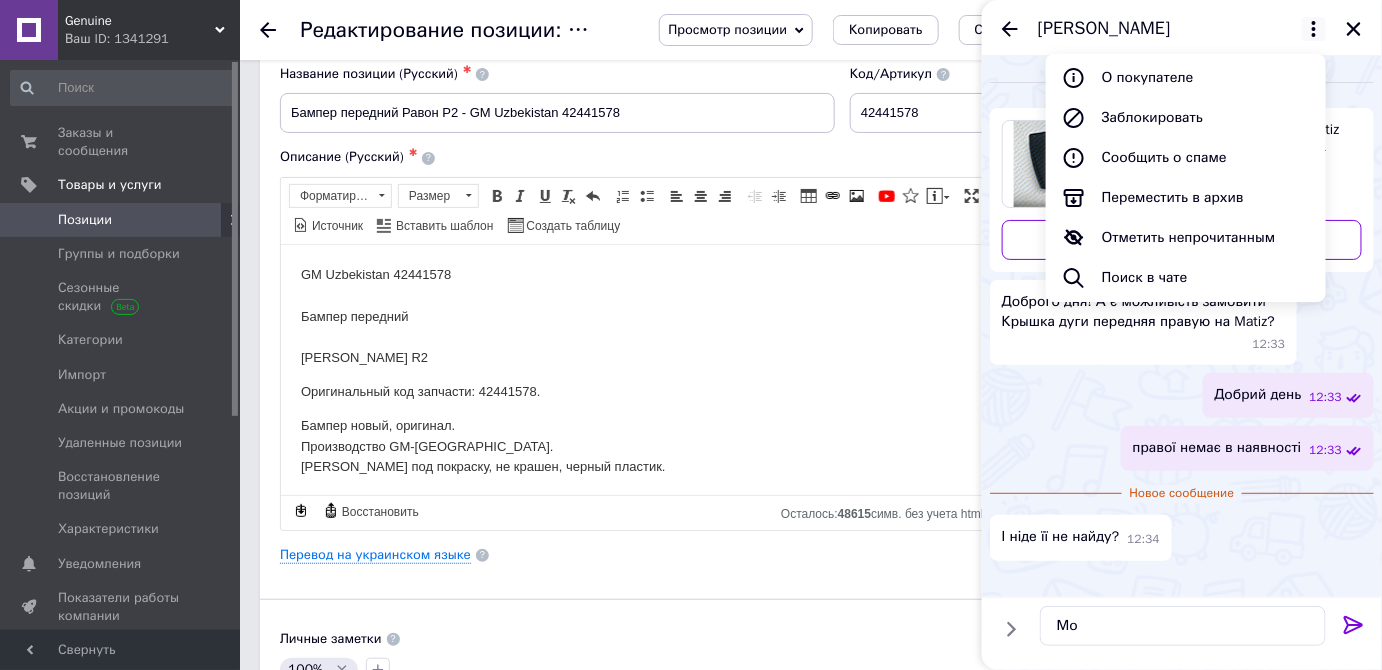 click on "[PERSON_NAME]" at bounding box center (1104, 29) 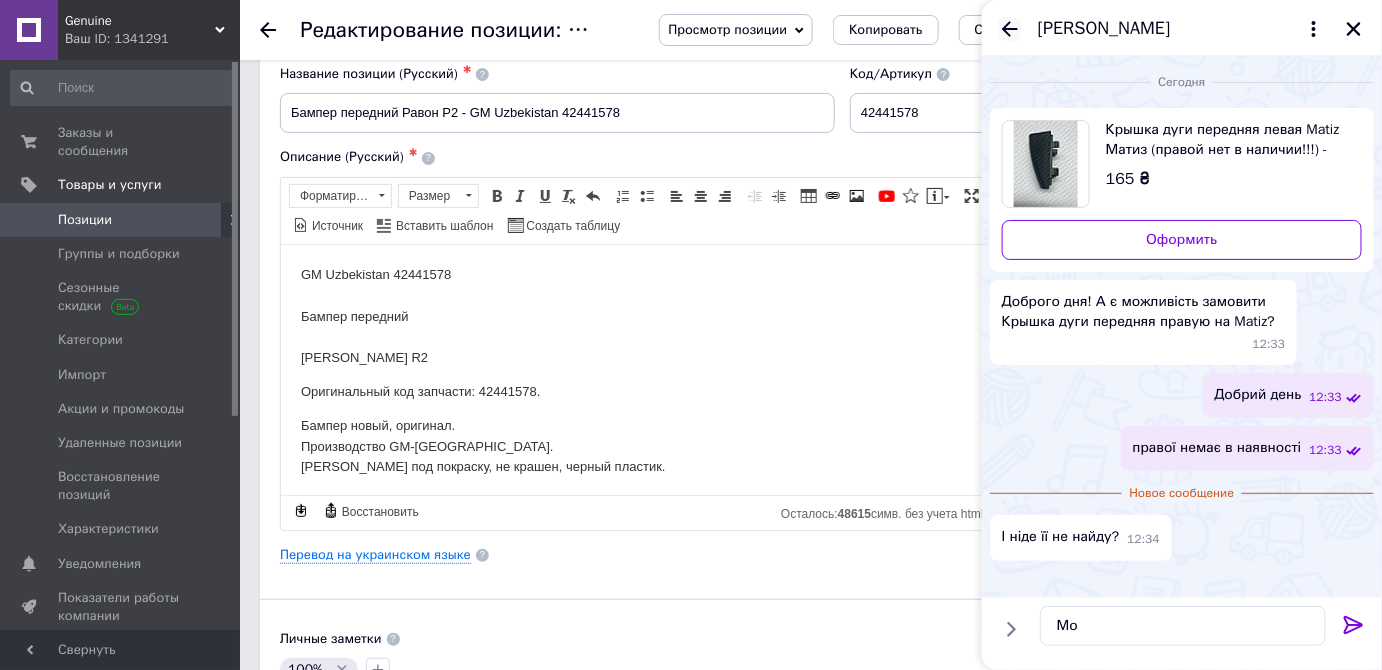 click 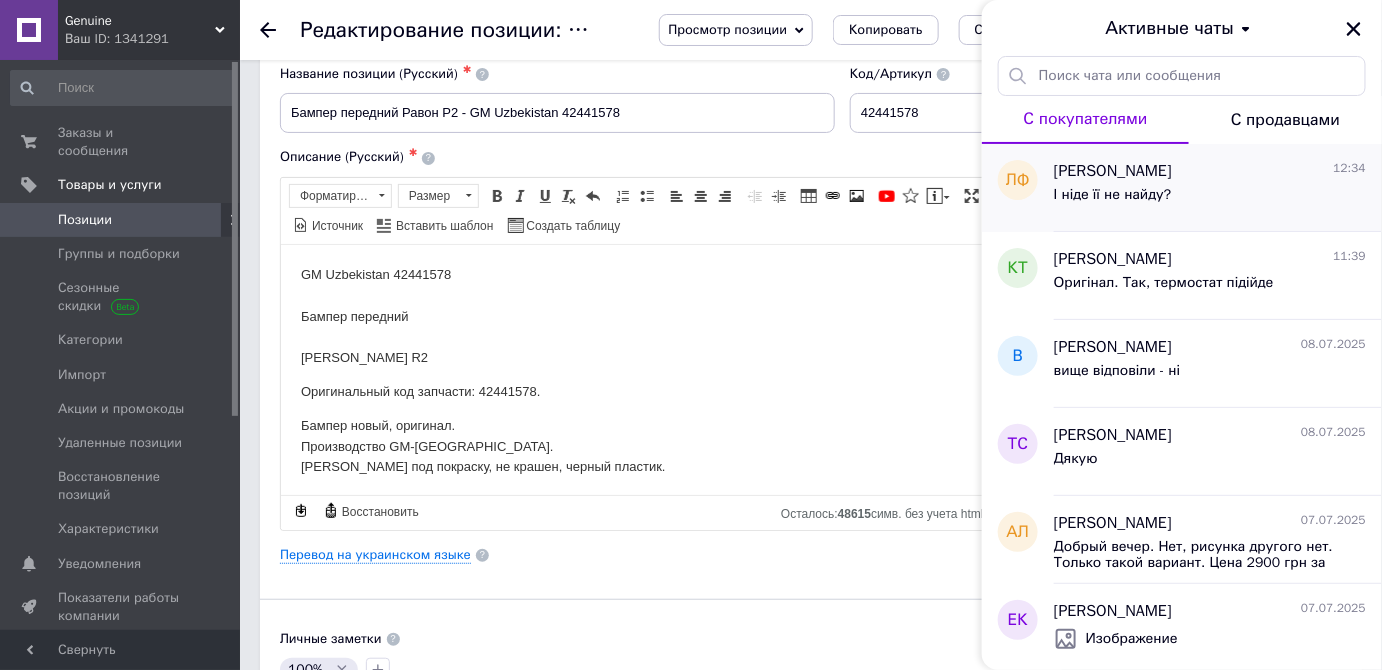 click on "[PERSON_NAME]" at bounding box center [1113, 171] 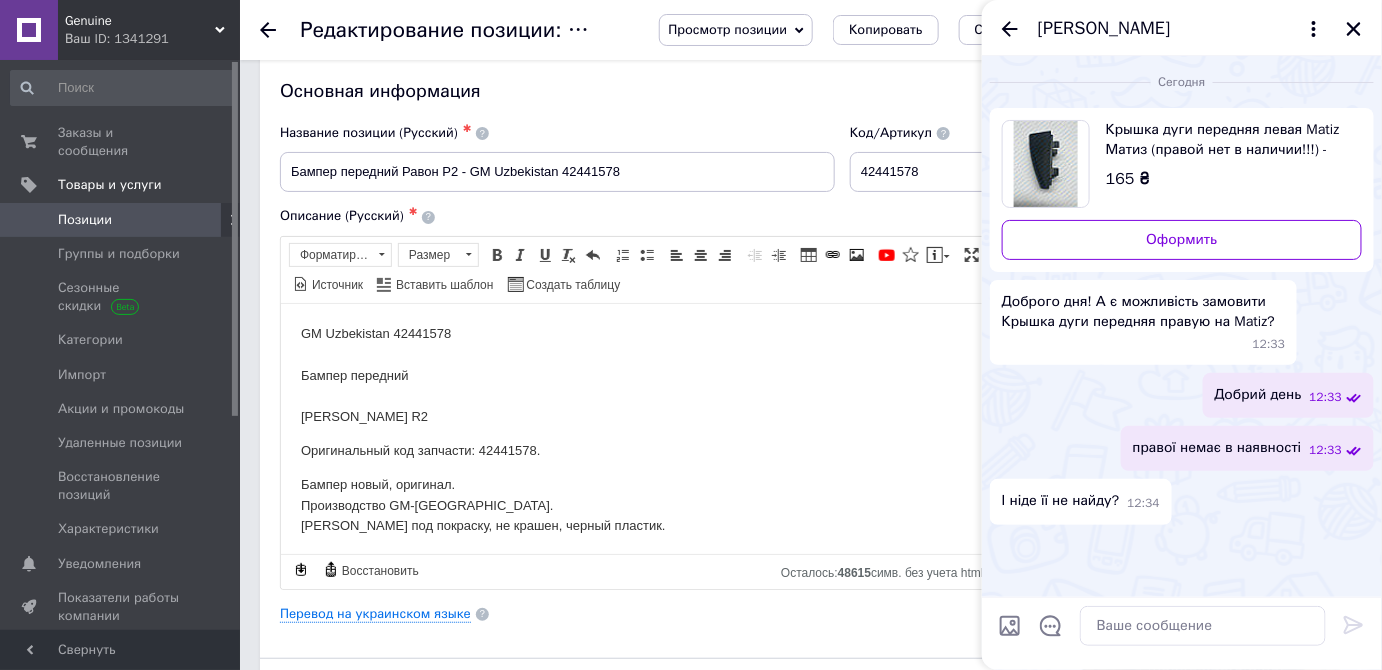 scroll, scrollTop: 0, scrollLeft: 0, axis: both 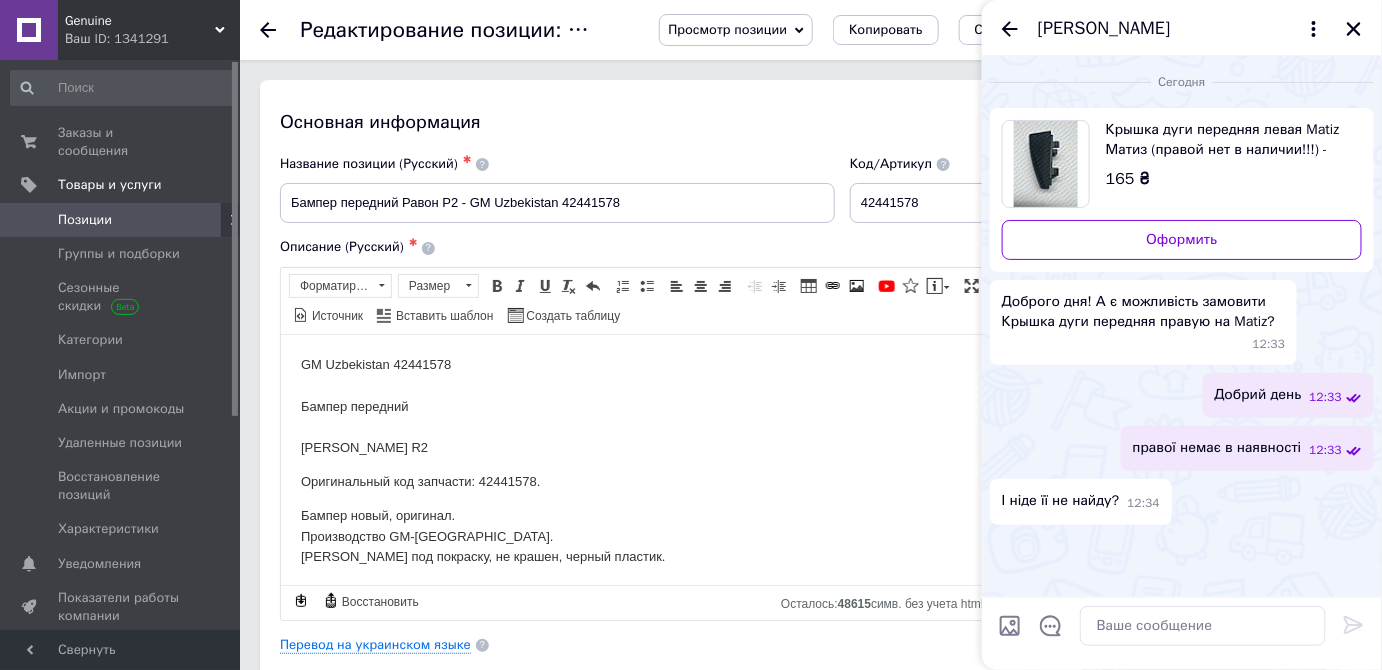 click on "[PERSON_NAME]" at bounding box center [1104, 29] 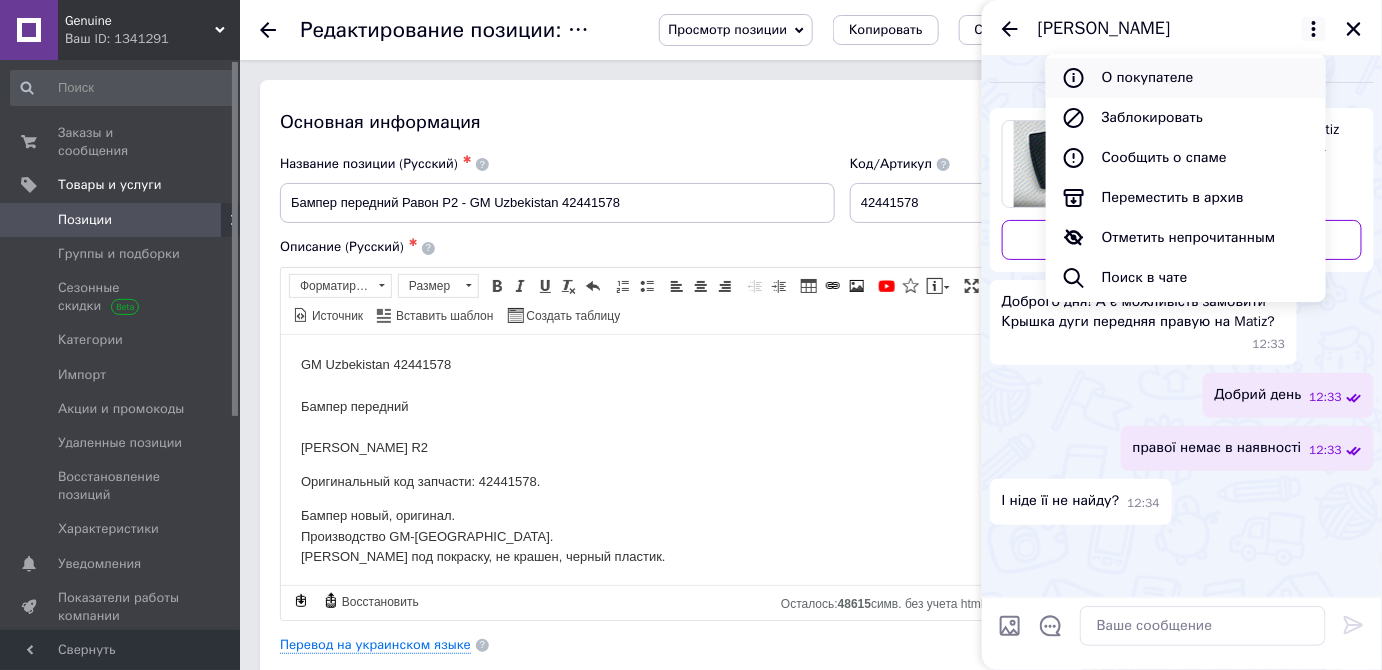 click on "О покупателе" at bounding box center [1186, 78] 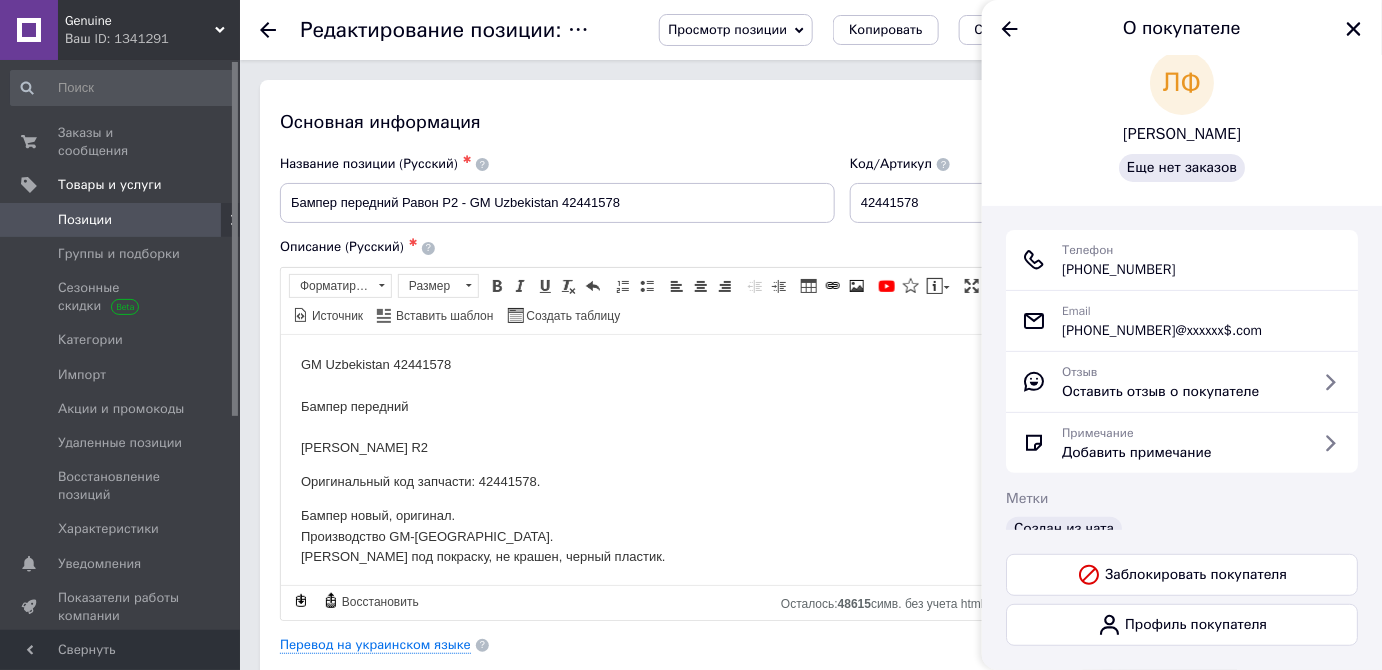 scroll, scrollTop: 0, scrollLeft: 0, axis: both 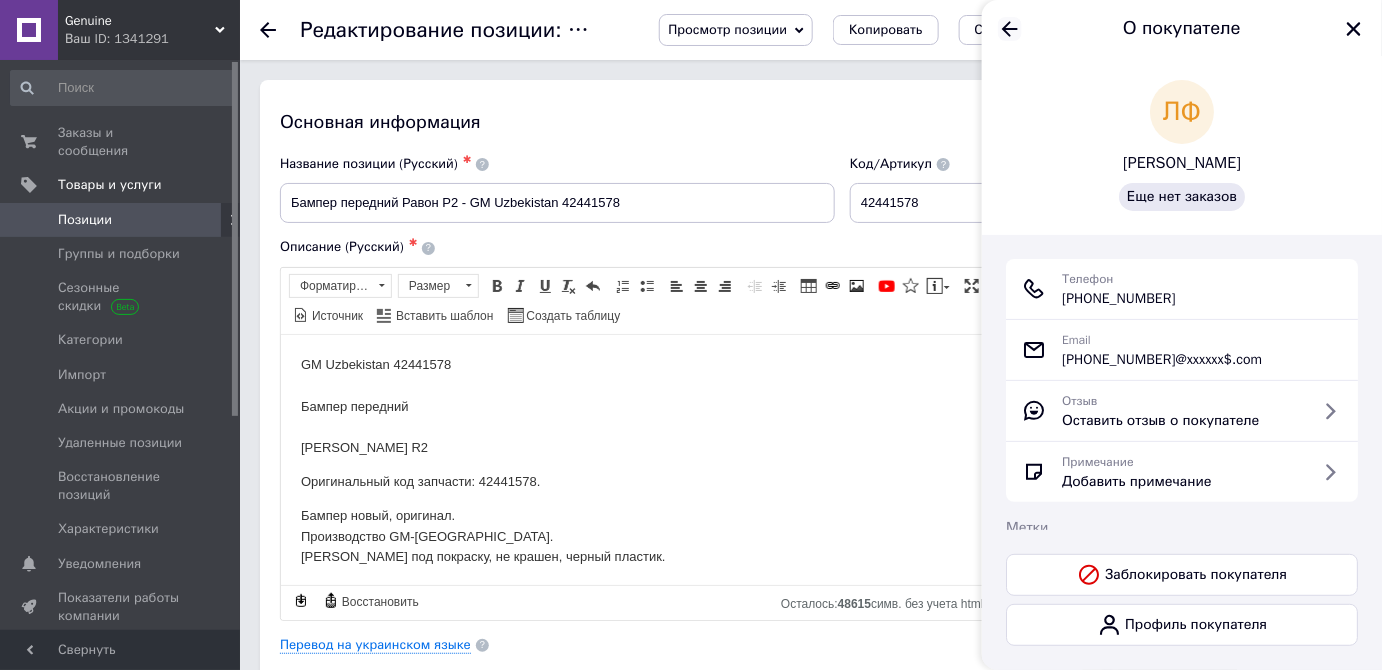 click 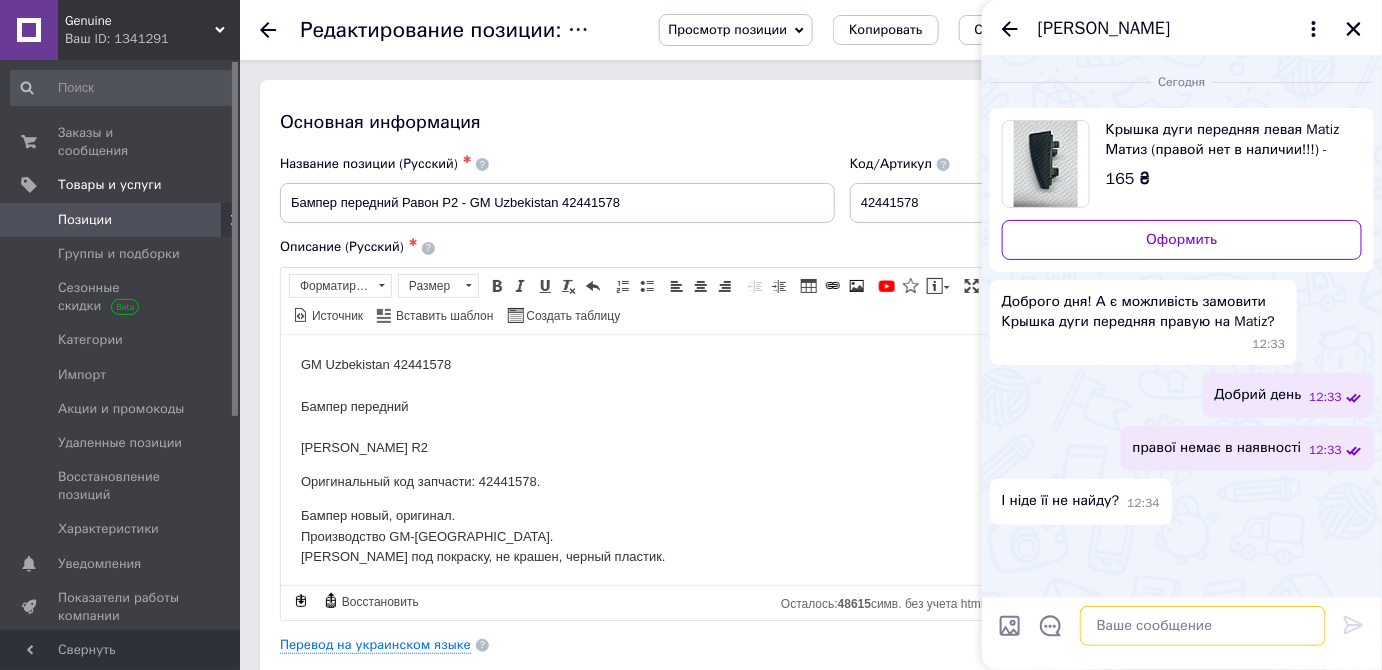 click at bounding box center [1203, 626] 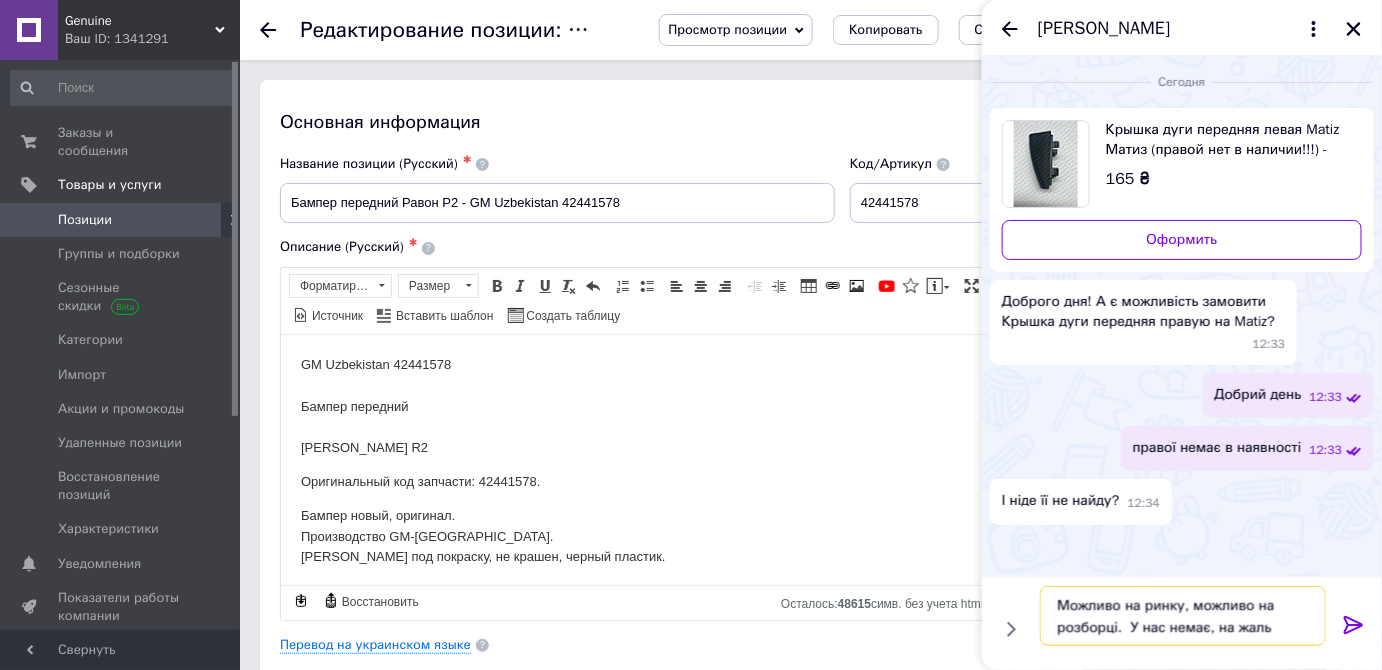 type on "Можливо на ринку, можливо на розборці.  У нас немає, на жаль" 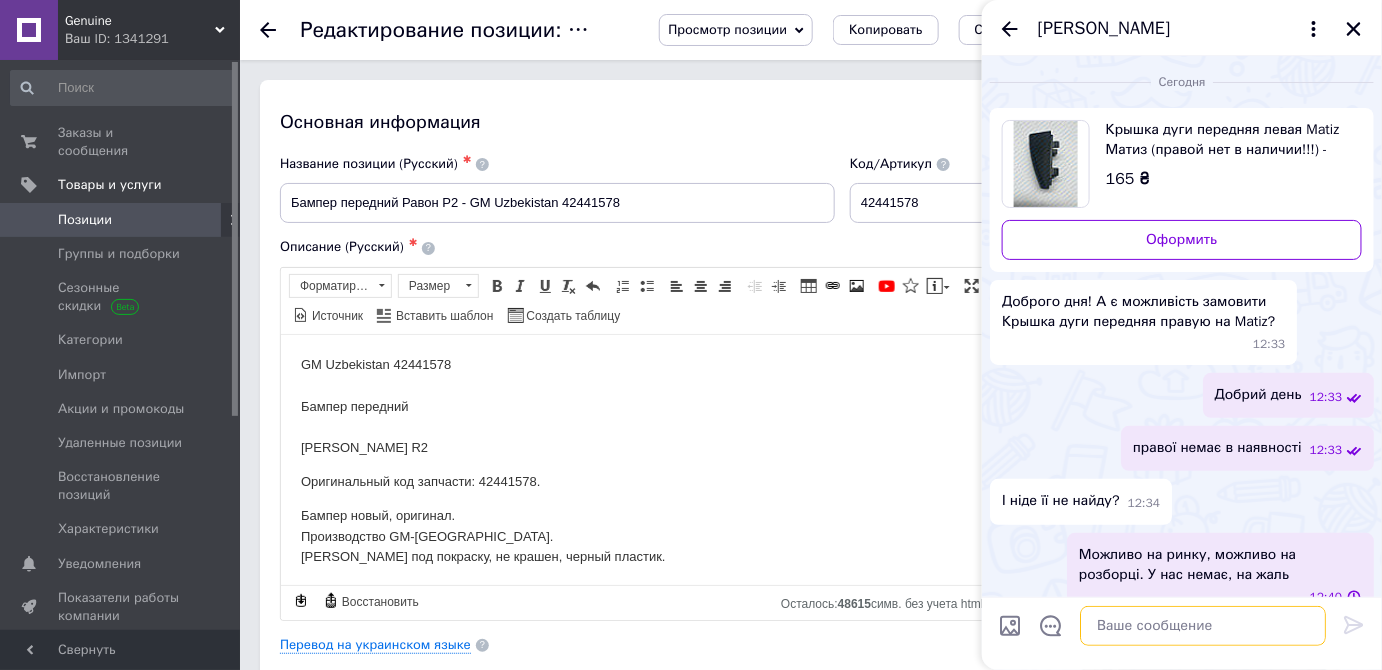 scroll, scrollTop: 27, scrollLeft: 0, axis: vertical 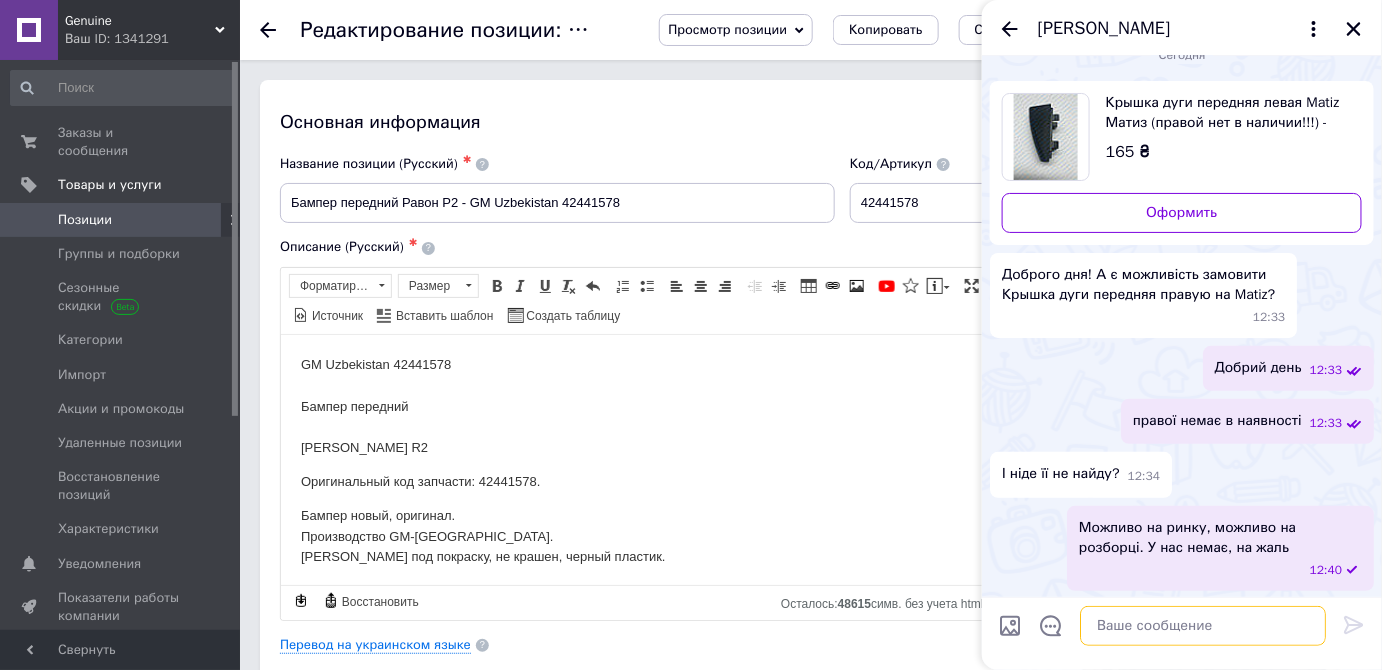 type 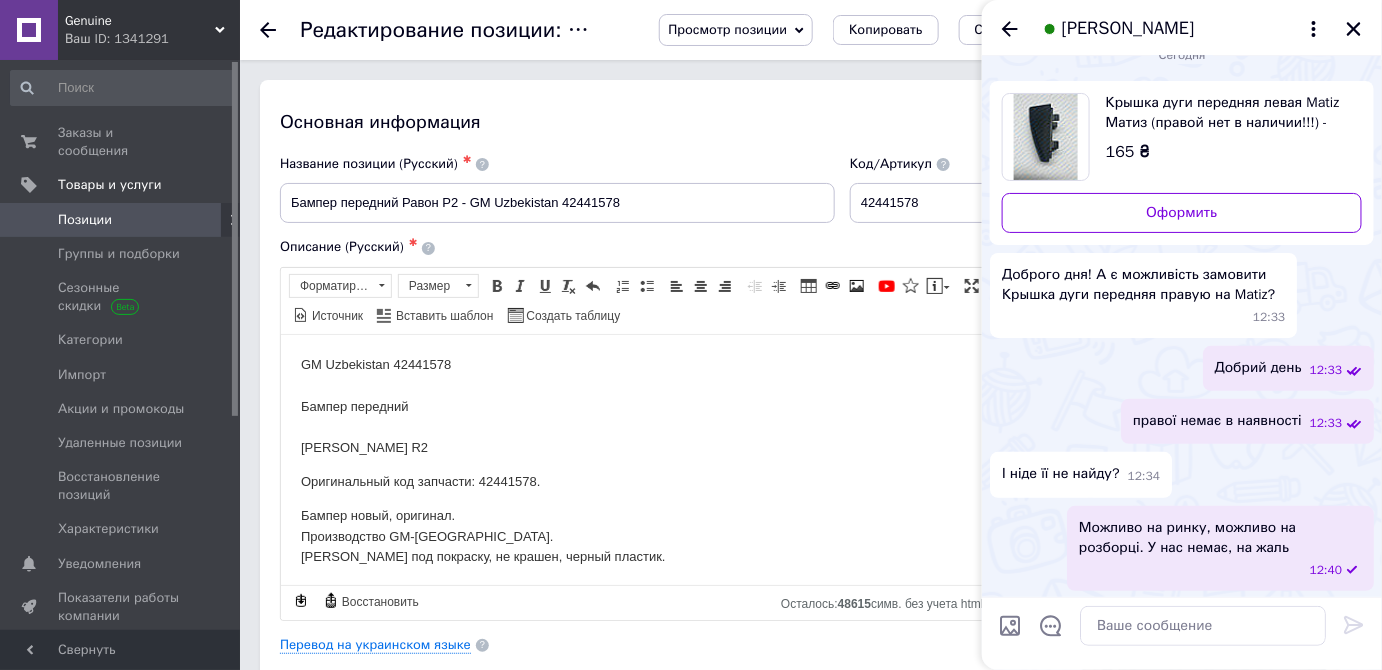 drag, startPoint x: 1356, startPoint y: 32, endPoint x: 1173, endPoint y: 29, distance: 183.02458 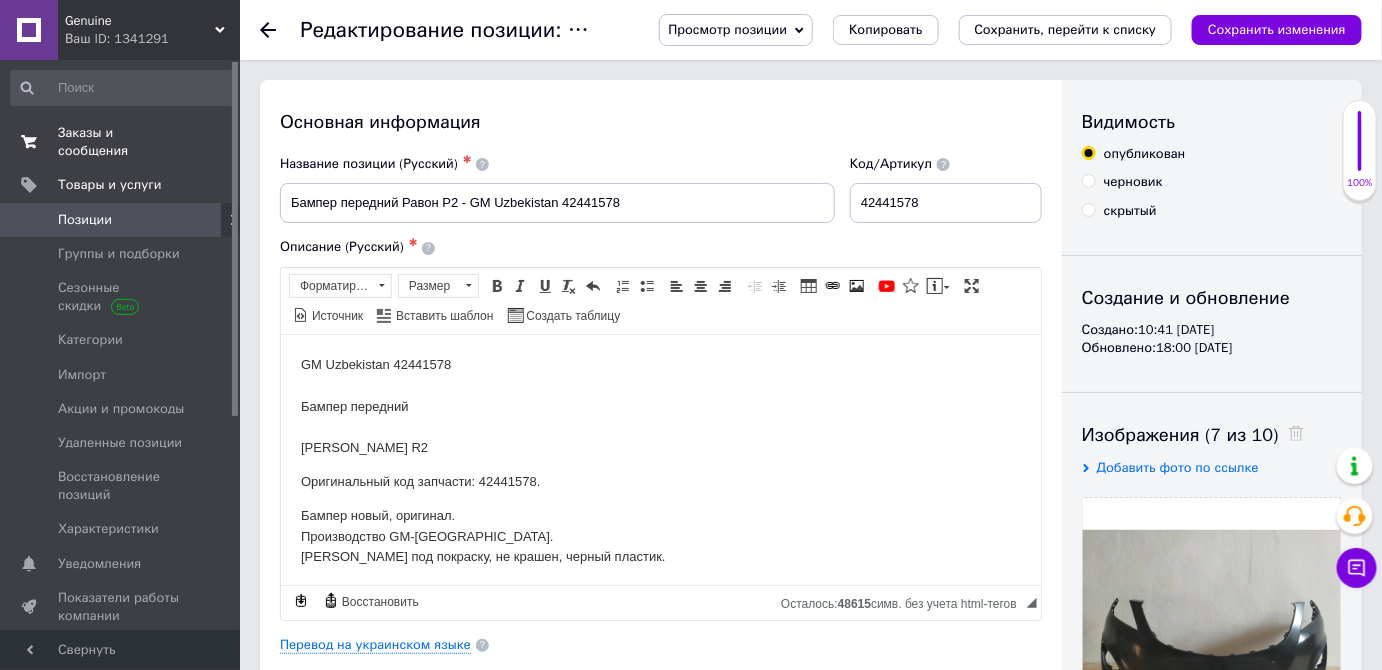click on "Заказы и сообщения" at bounding box center (121, 142) 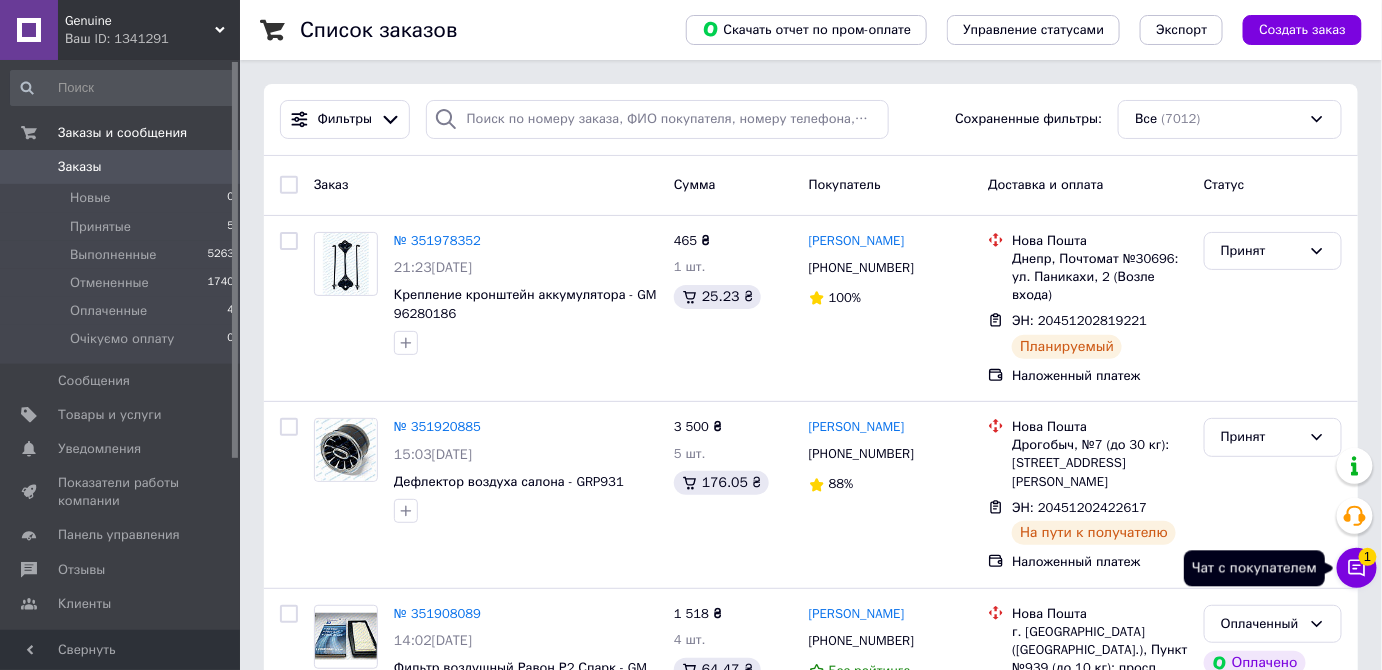 click on "Чат с покупателем 1" at bounding box center (1357, 568) 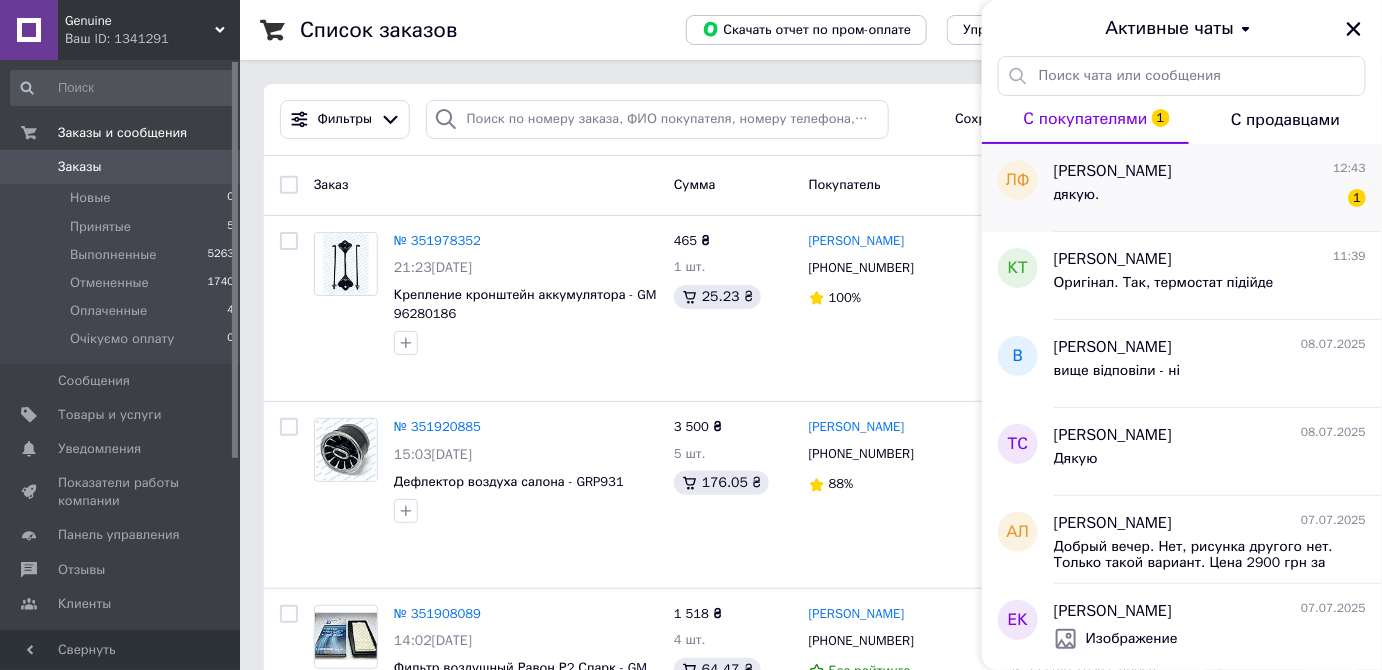 click on "дякую. 1" at bounding box center (1210, 199) 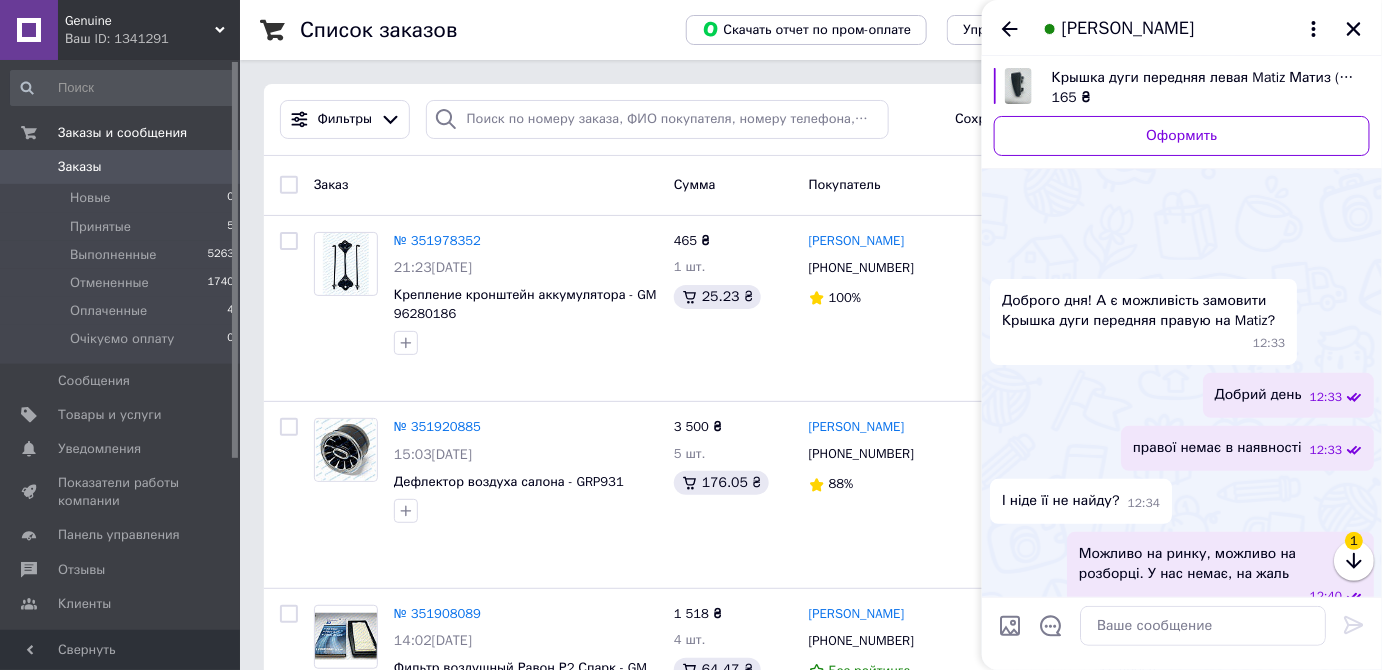 scroll, scrollTop: 116, scrollLeft: 0, axis: vertical 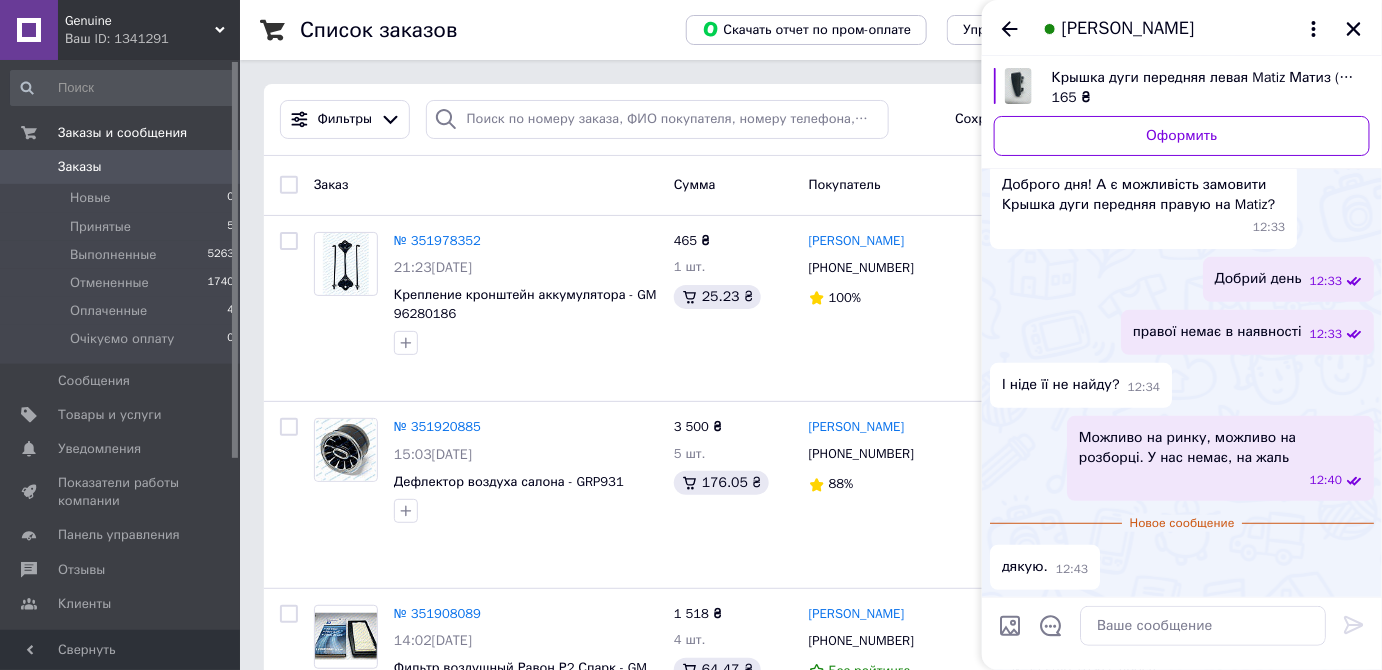 click at bounding box center [1354, 29] 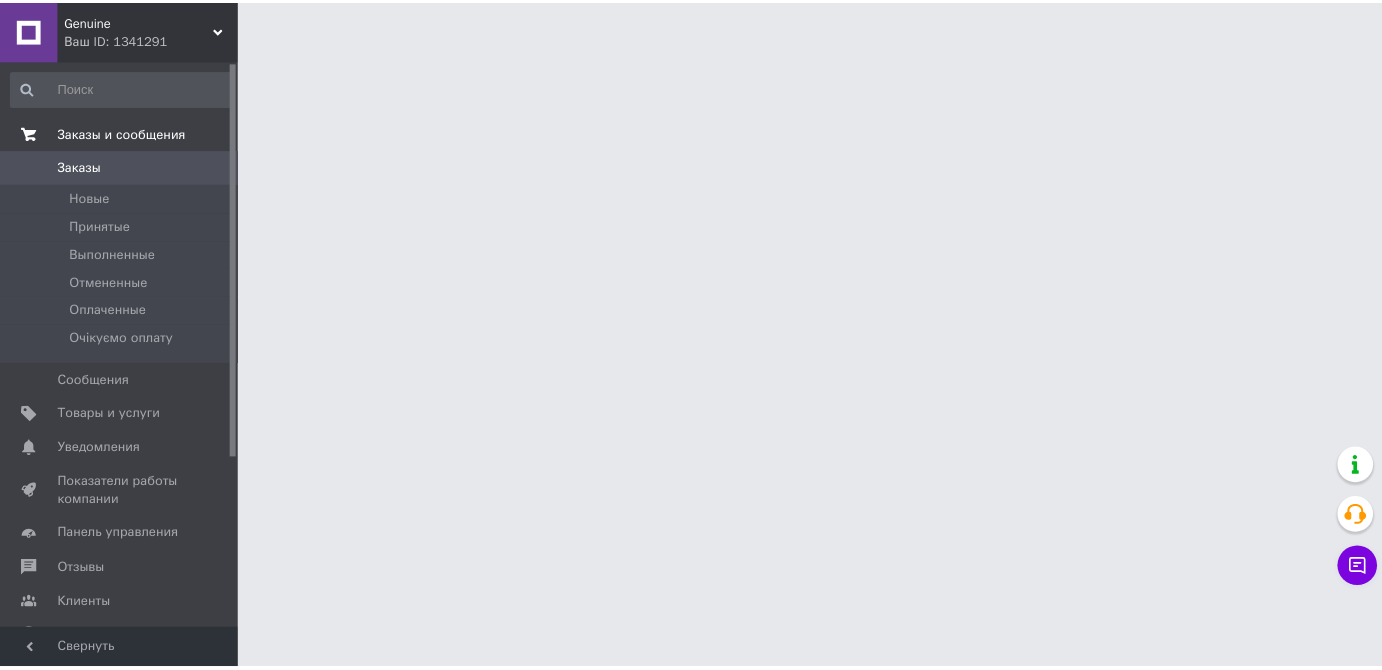 scroll, scrollTop: 0, scrollLeft: 0, axis: both 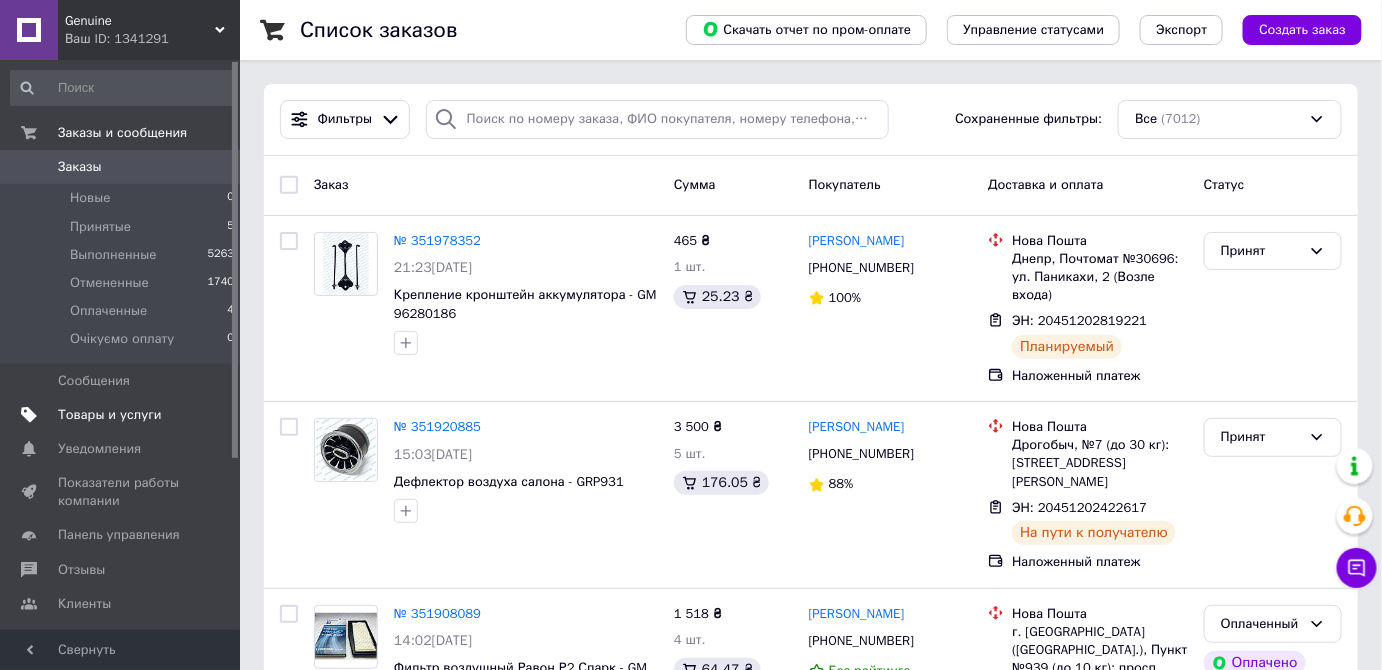 click on "Товары и услуги" at bounding box center (110, 415) 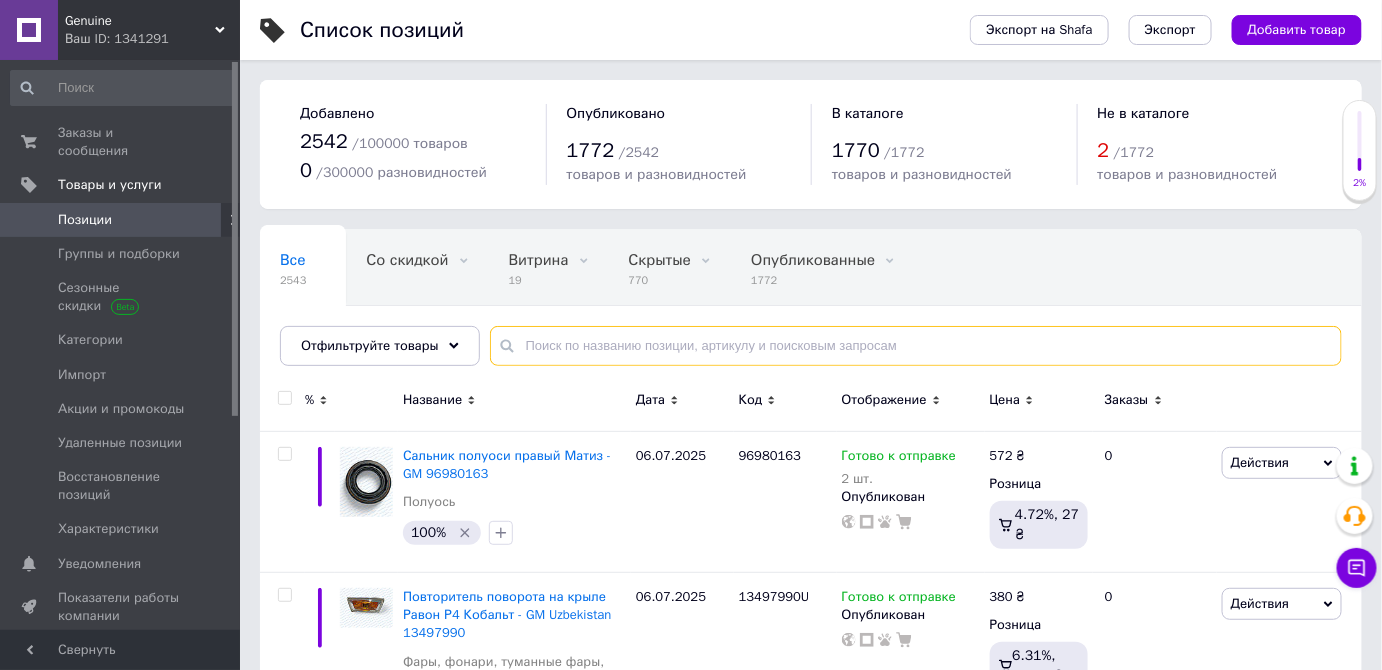 click at bounding box center (916, 346) 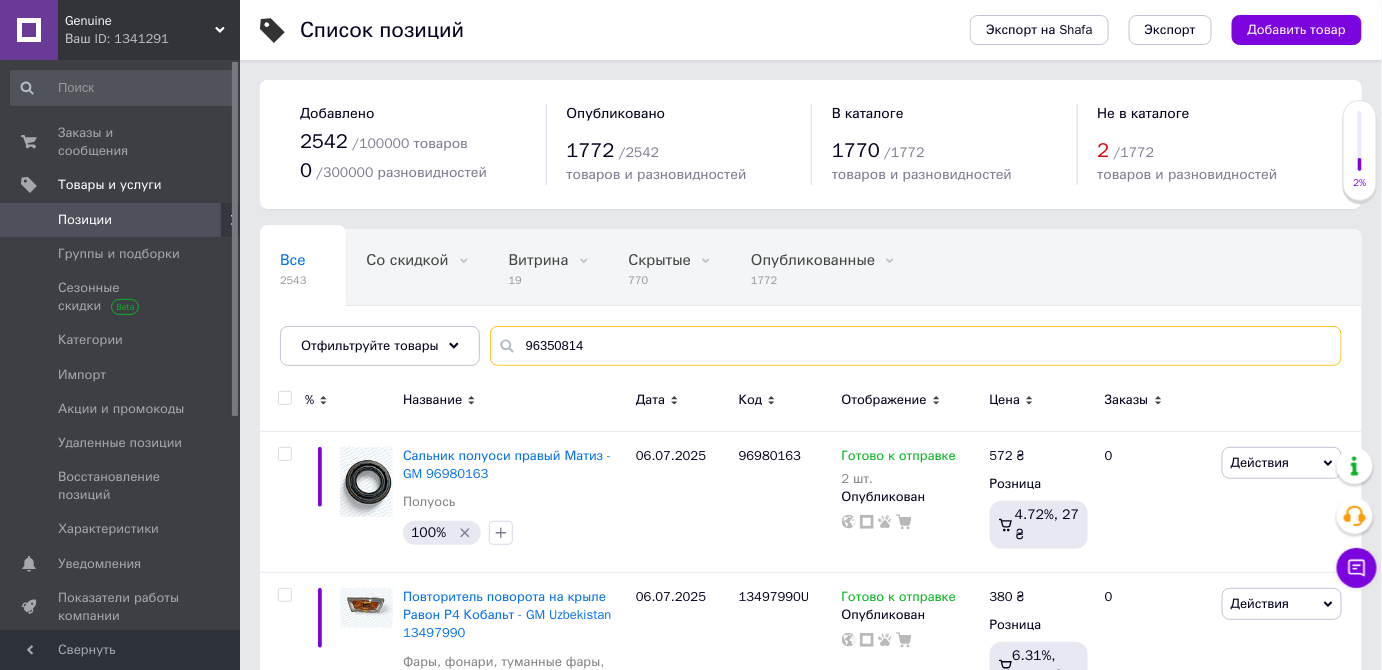type on "96350814" 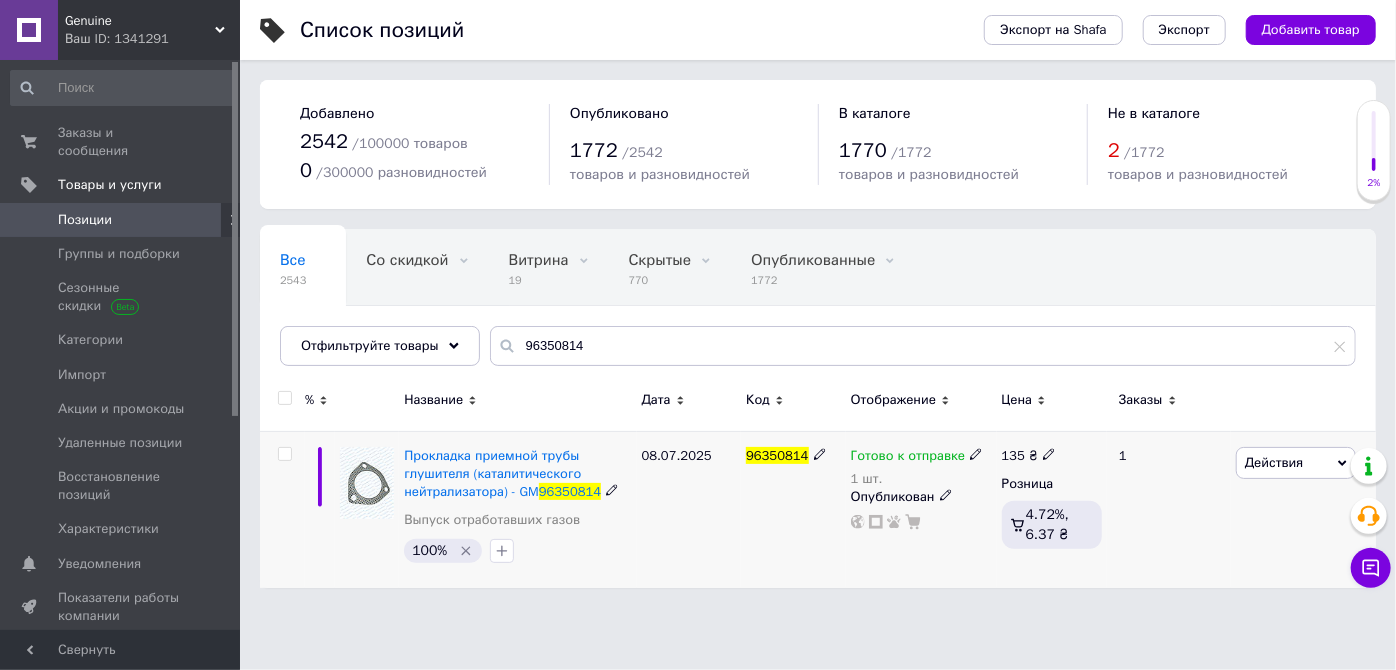 click on "Готово к отправке" at bounding box center [908, 458] 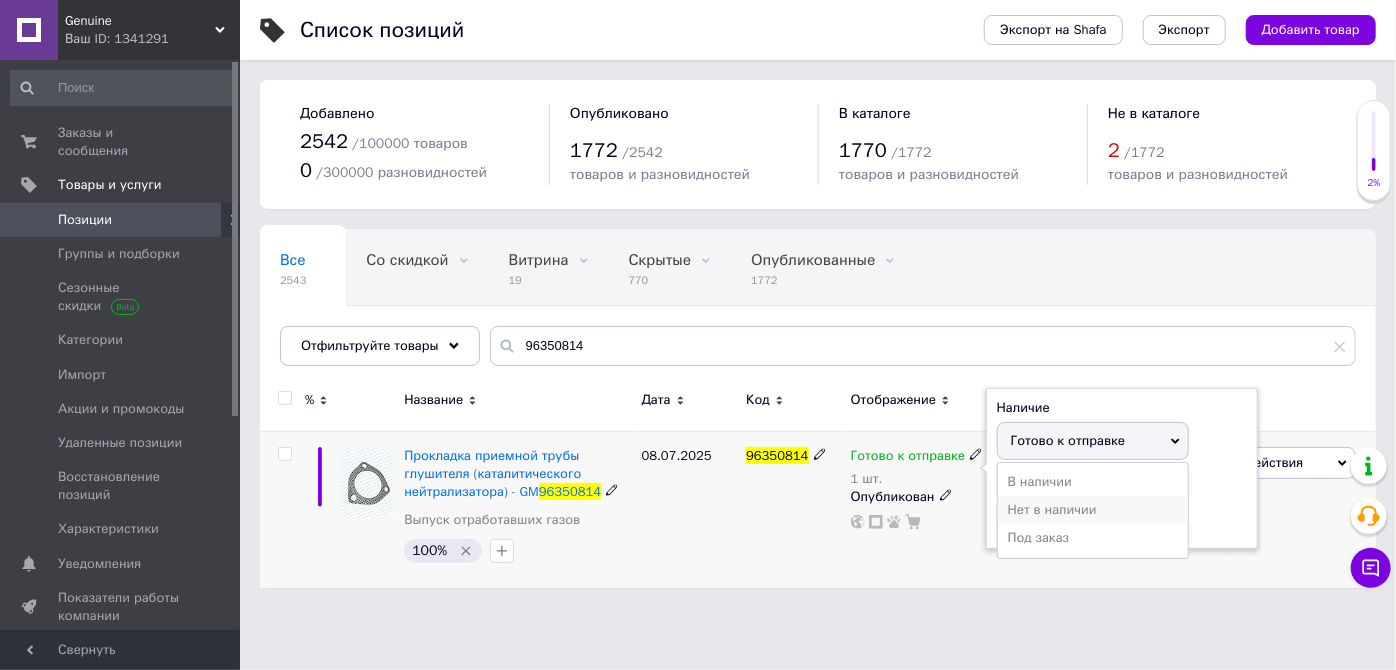 click on "Нет в наличии" at bounding box center (1093, 510) 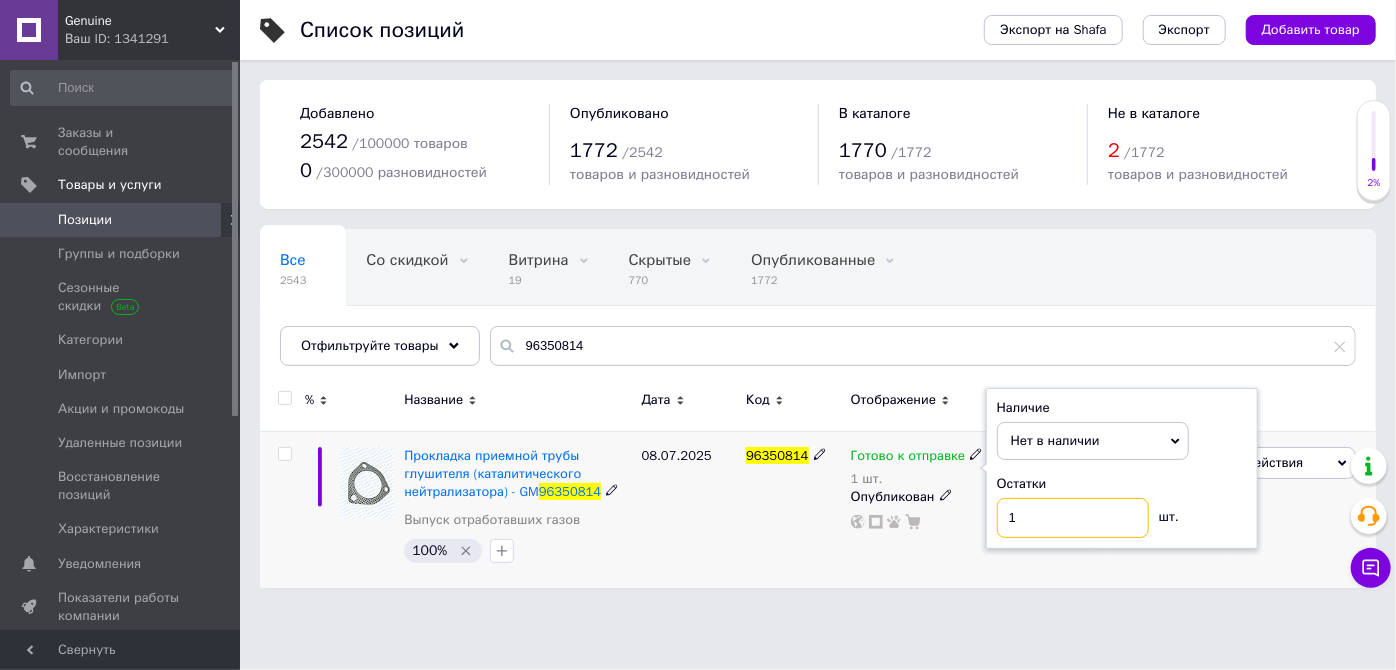 click on "1" at bounding box center [1073, 518] 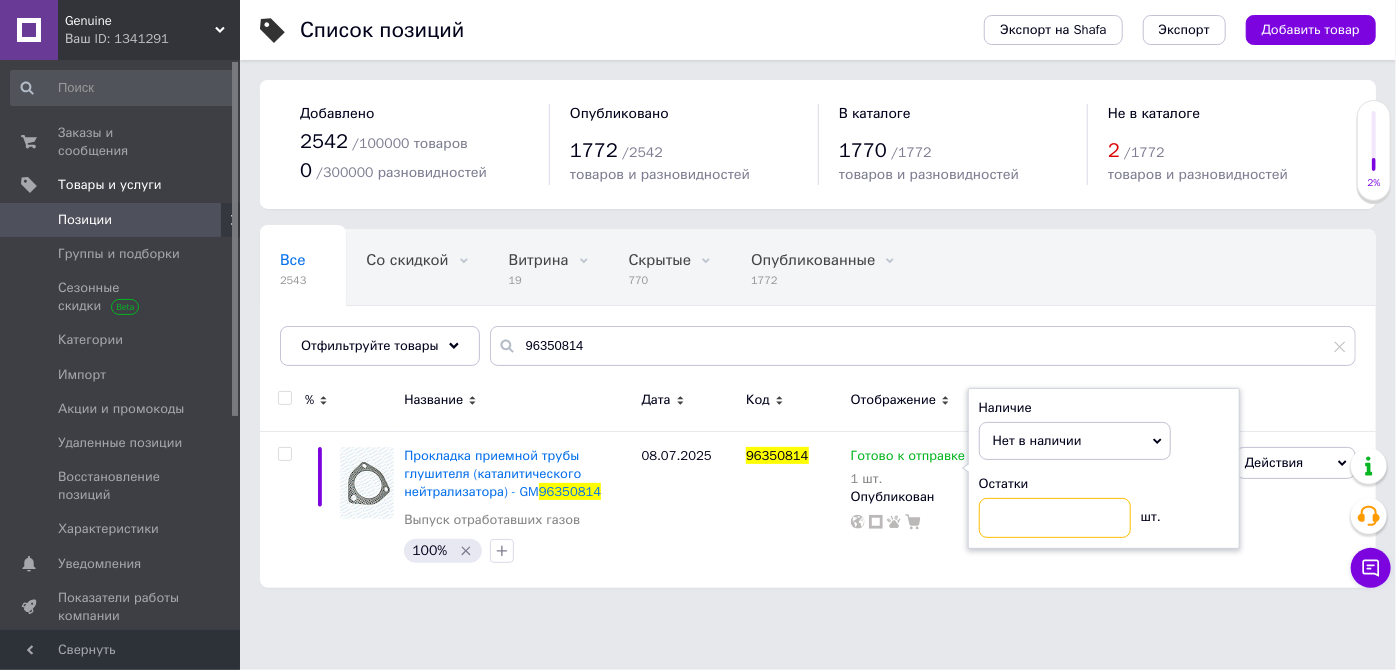 type 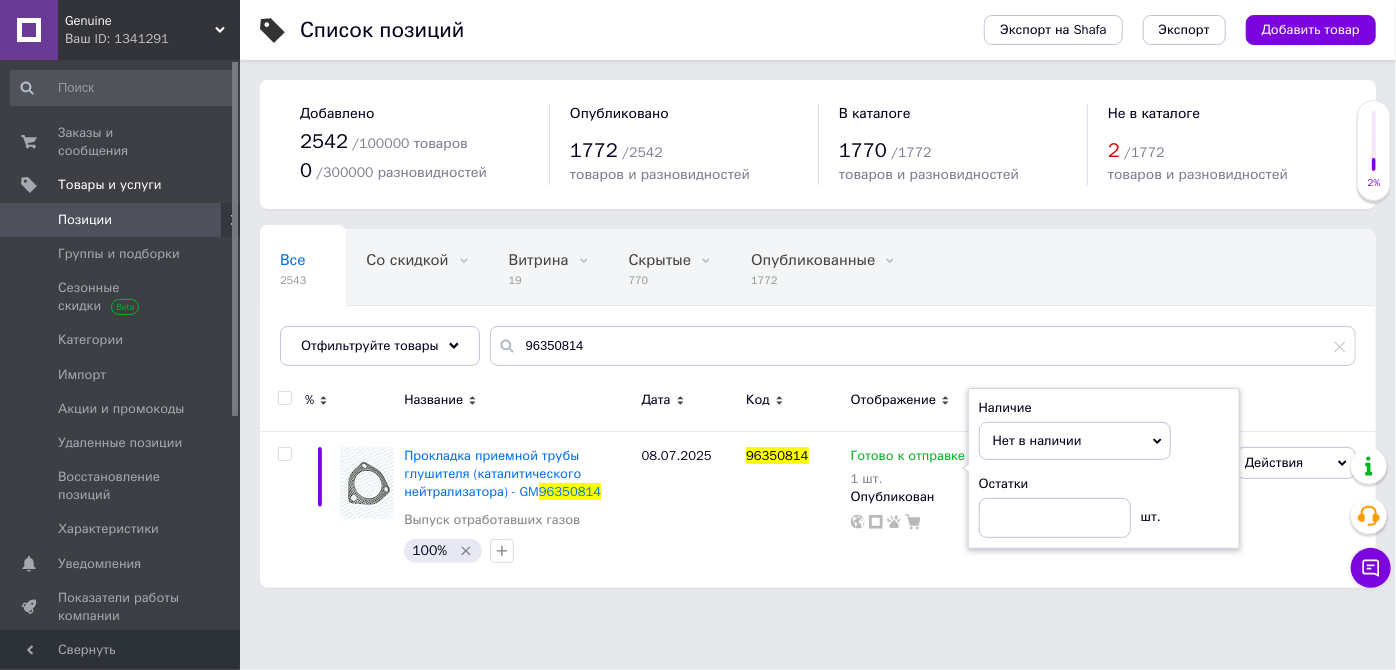 click on "Genuine Ваш ID: 1341291 Сайт Genuine Кабинет покупателя Проверить состояние системы Страница на портале Справка Выйти Заказы и сообщения 0 0 Товары и услуги Позиции Группы и подборки Сезонные скидки Категории Импорт Акции и промокоды Удаленные позиции Восстановление позиций Характеристики Уведомления 0 0 Показатели работы компании Панель управления Отзывы Клиенты Каталог ProSale Аналитика Управление сайтом Кошелек компании Маркет Настройки Тарифы и счета Prom топ Свернуть
Список позиций Экспорт на Shafa 2542" at bounding box center (698, 304) 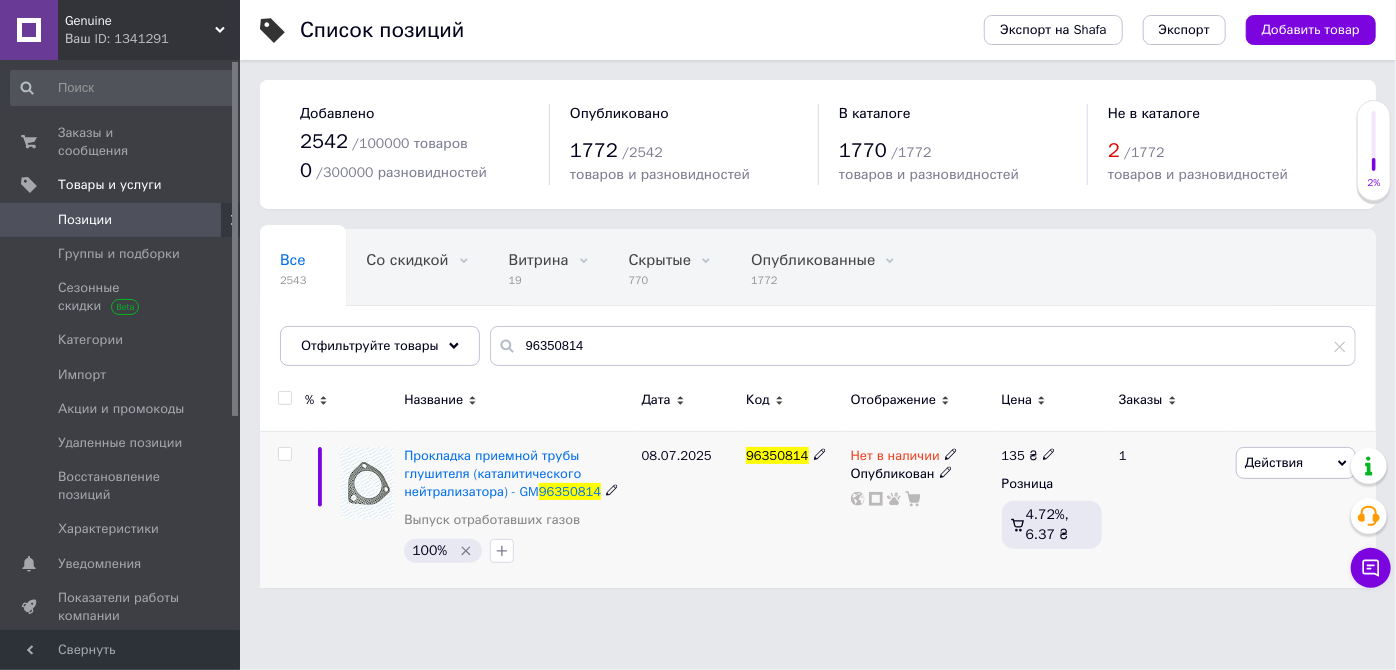 click on "Нет в наличии Опубликован" at bounding box center [921, 477] 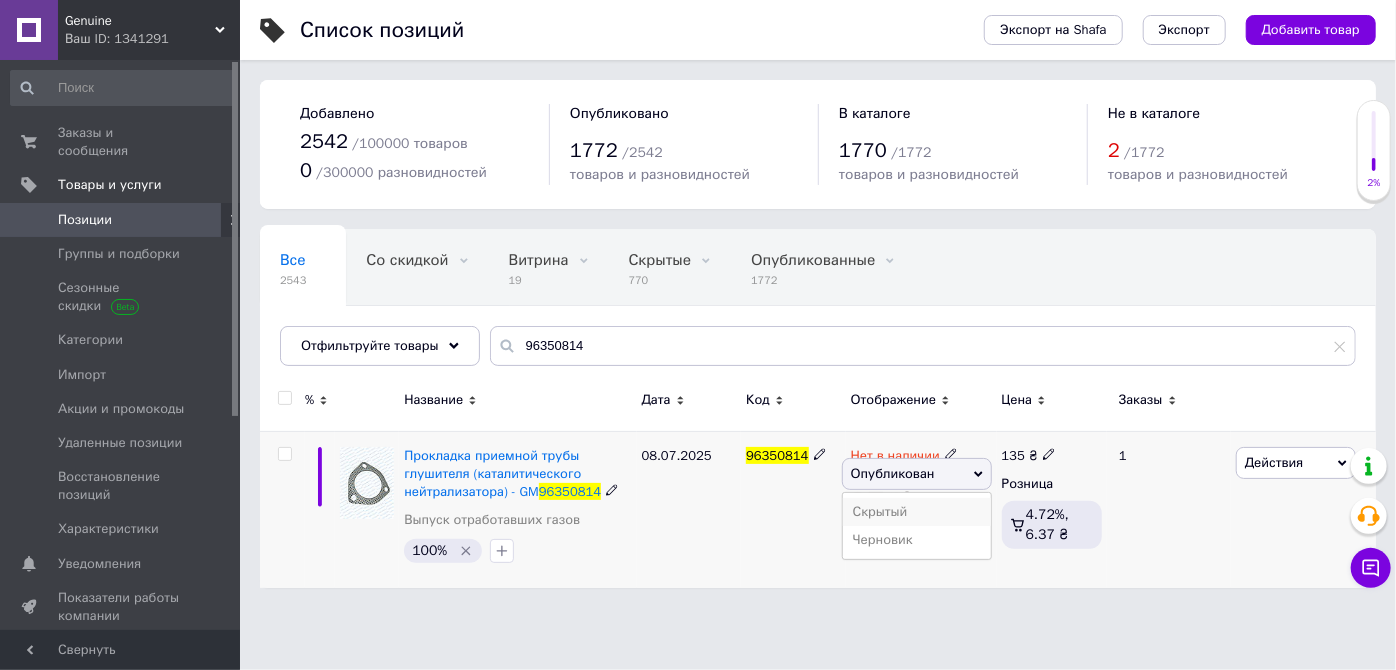 click on "Скрытый" at bounding box center (917, 512) 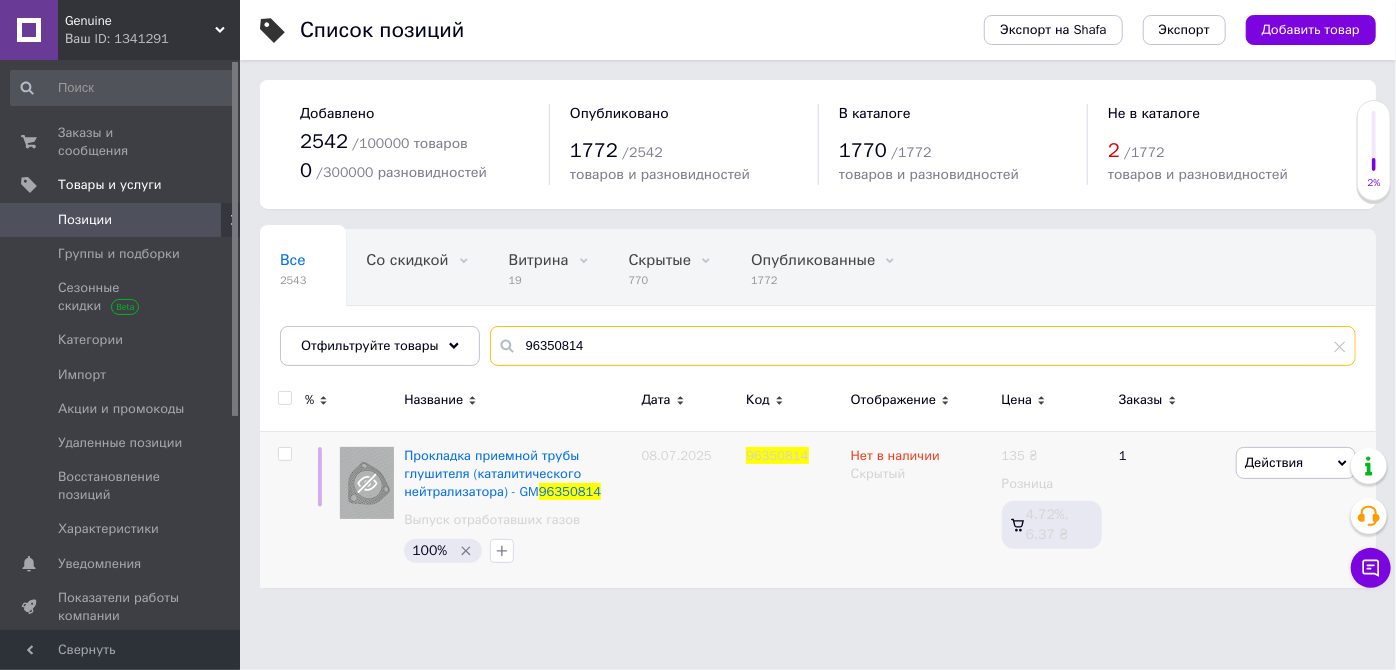 click on "96350814" at bounding box center (923, 346) 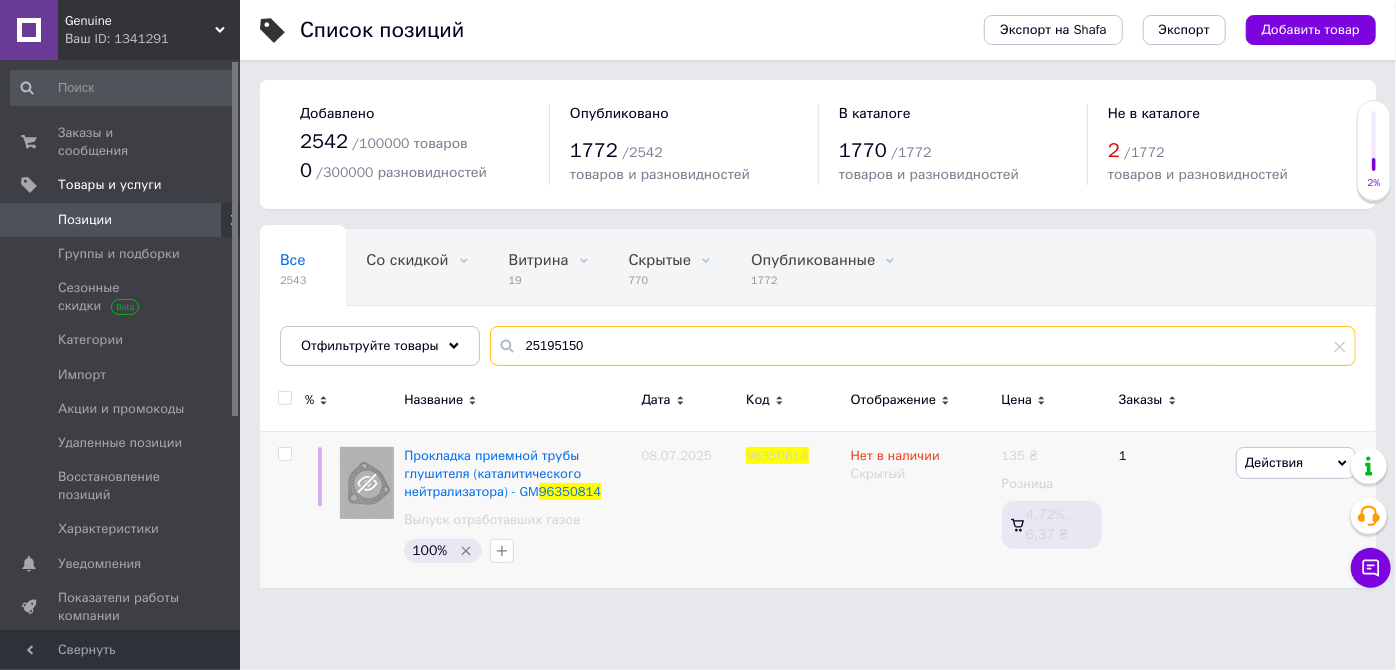 type on "25195150" 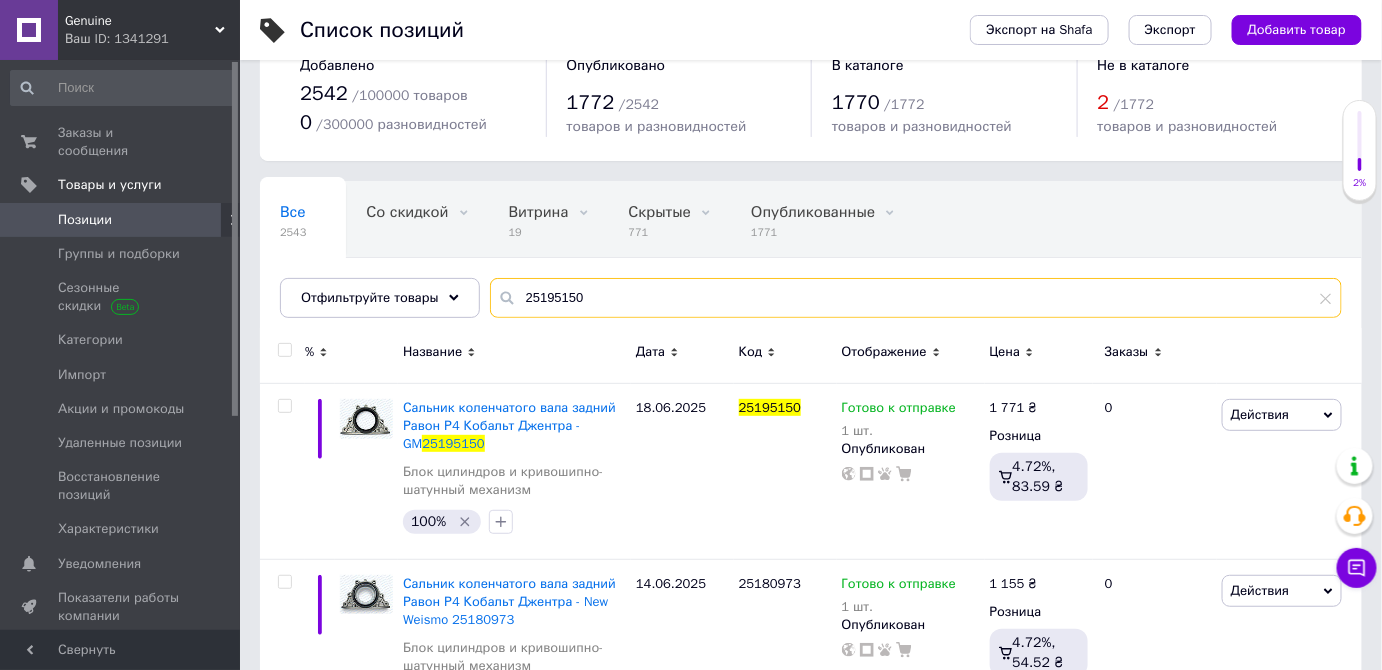 scroll, scrollTop: 90, scrollLeft: 0, axis: vertical 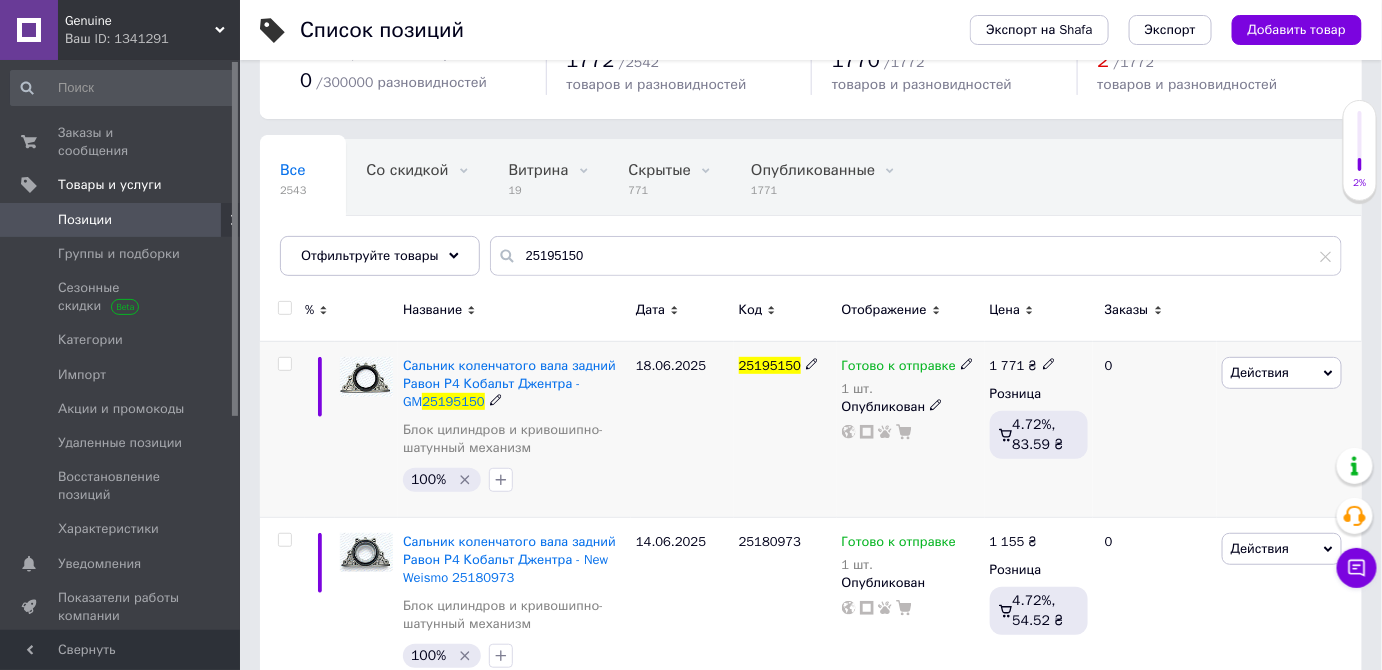 click on "Готово к отправке" at bounding box center [899, 368] 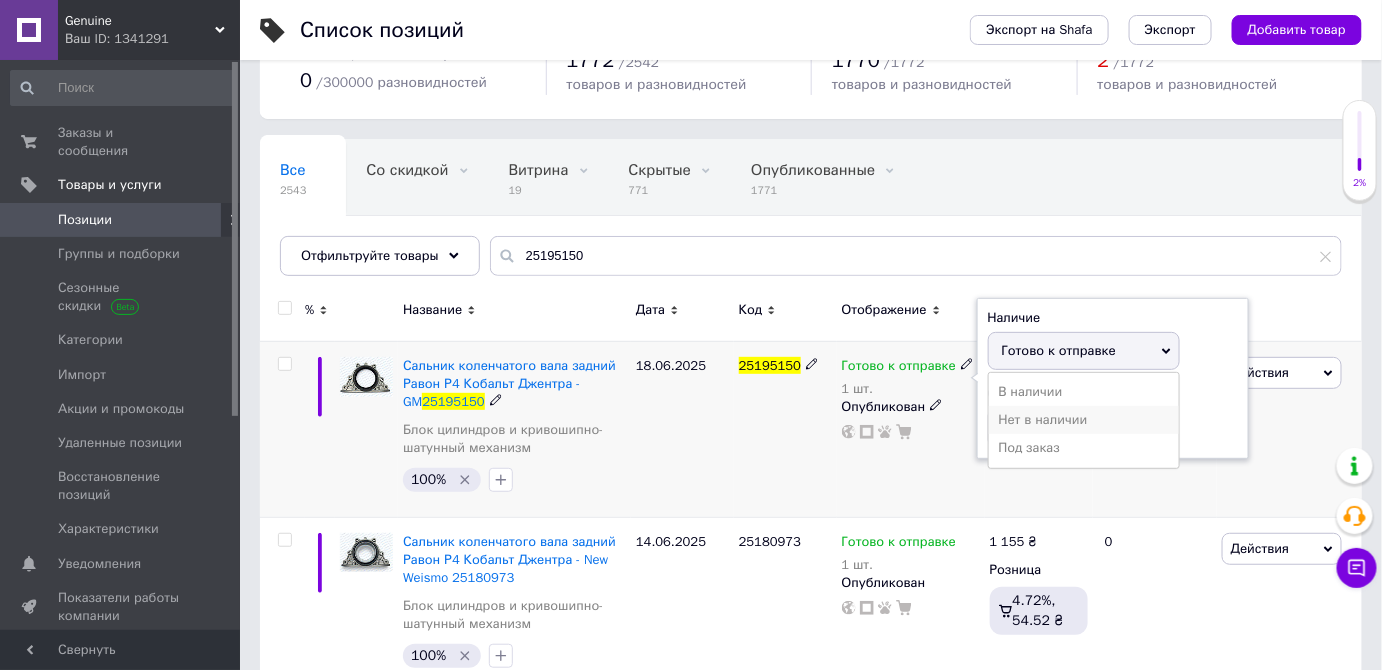 click on "Нет в наличии" at bounding box center (1084, 420) 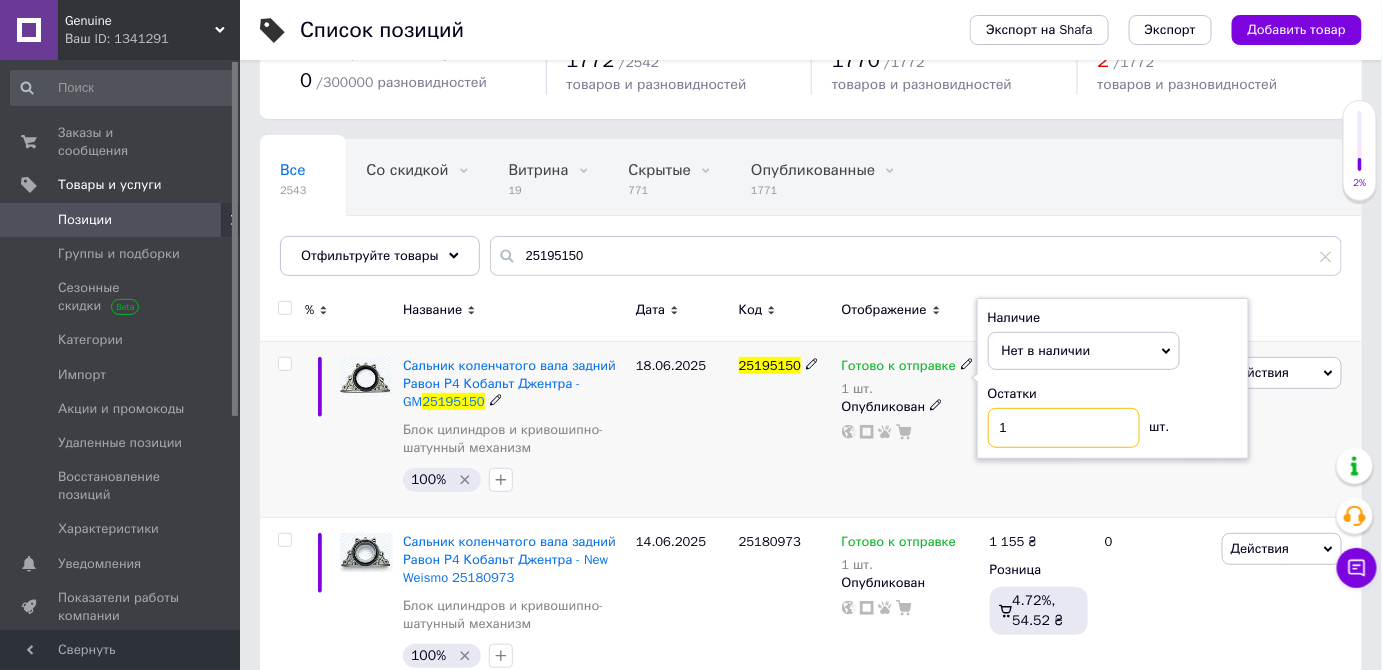 click on "1" at bounding box center (1064, 428) 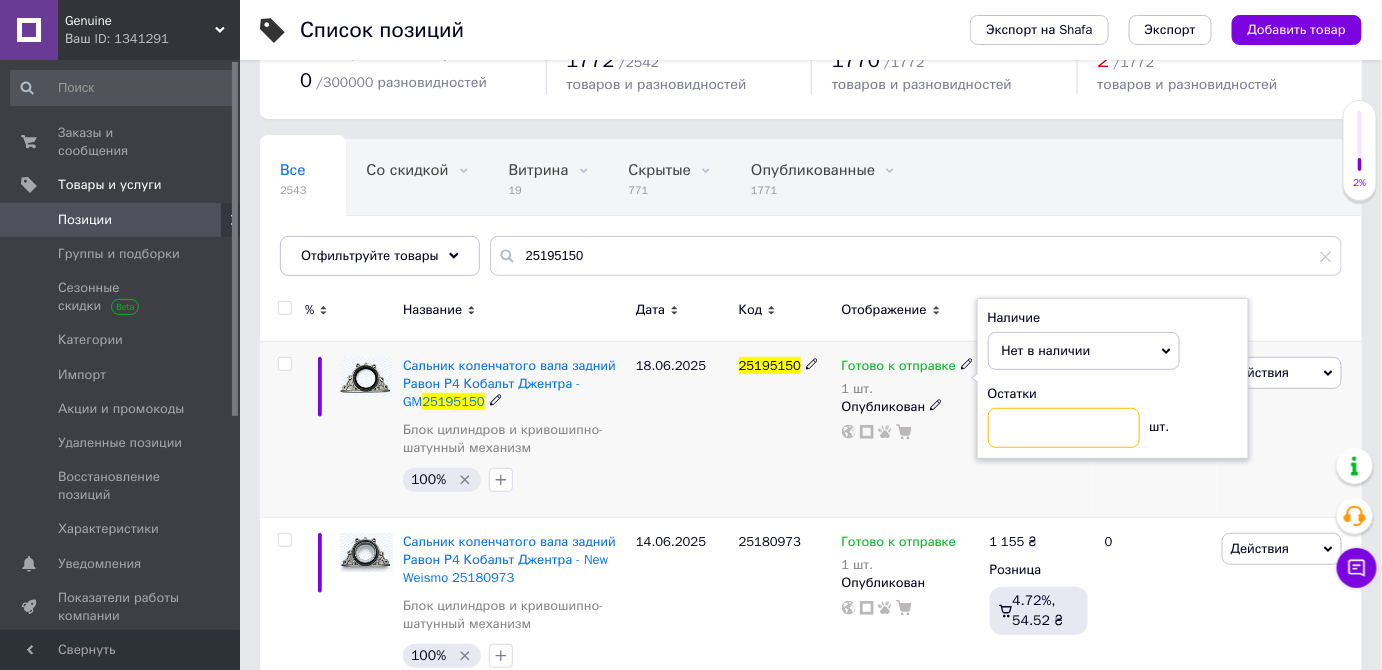 type 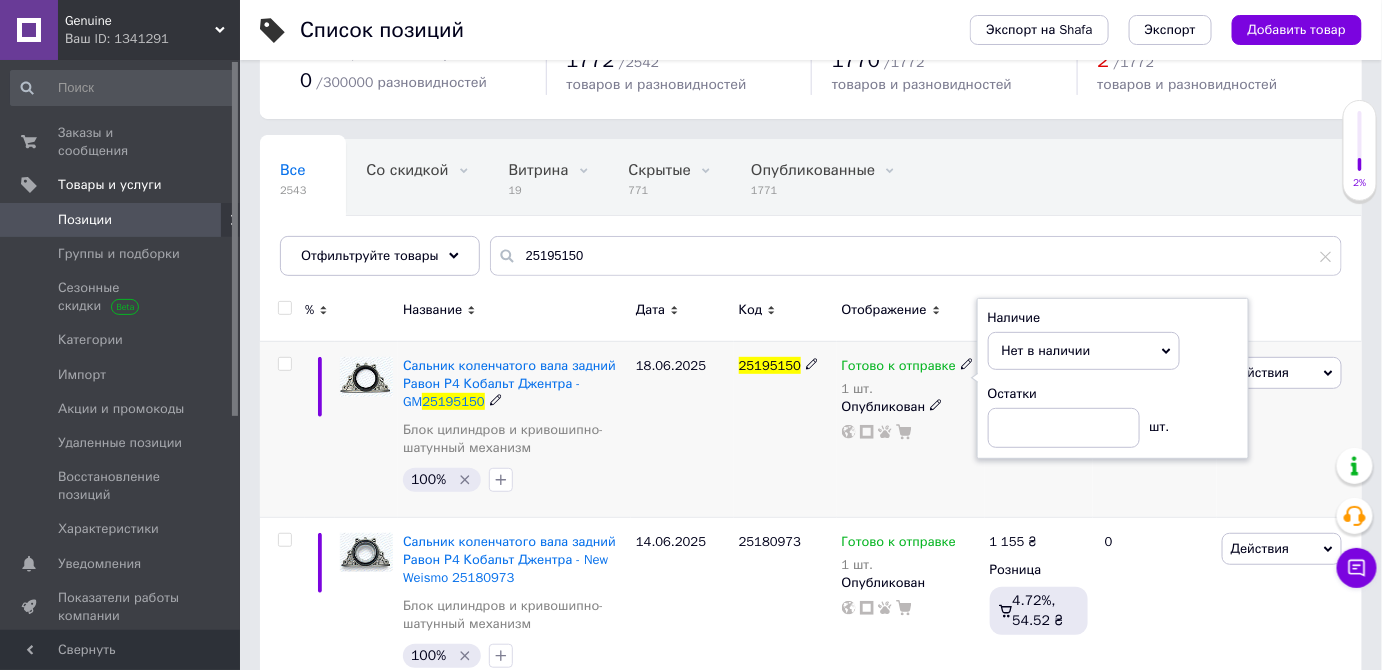 click on "25195150" at bounding box center [785, 429] 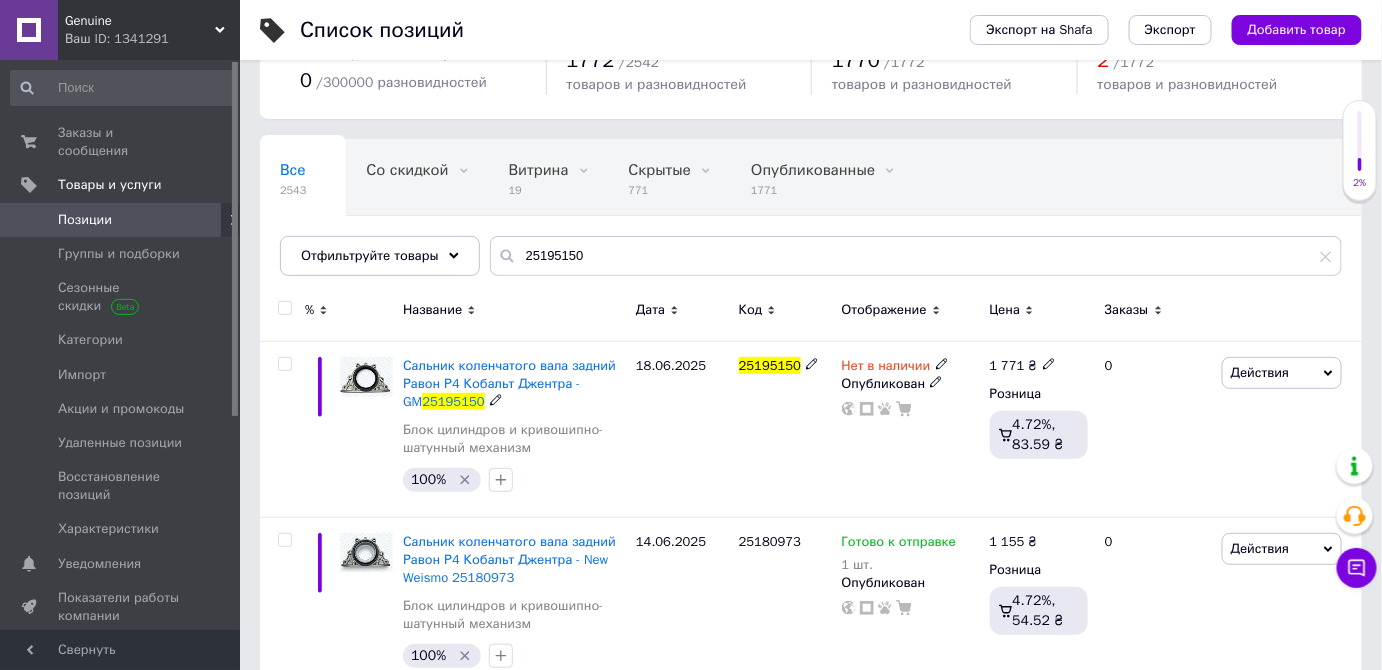 click 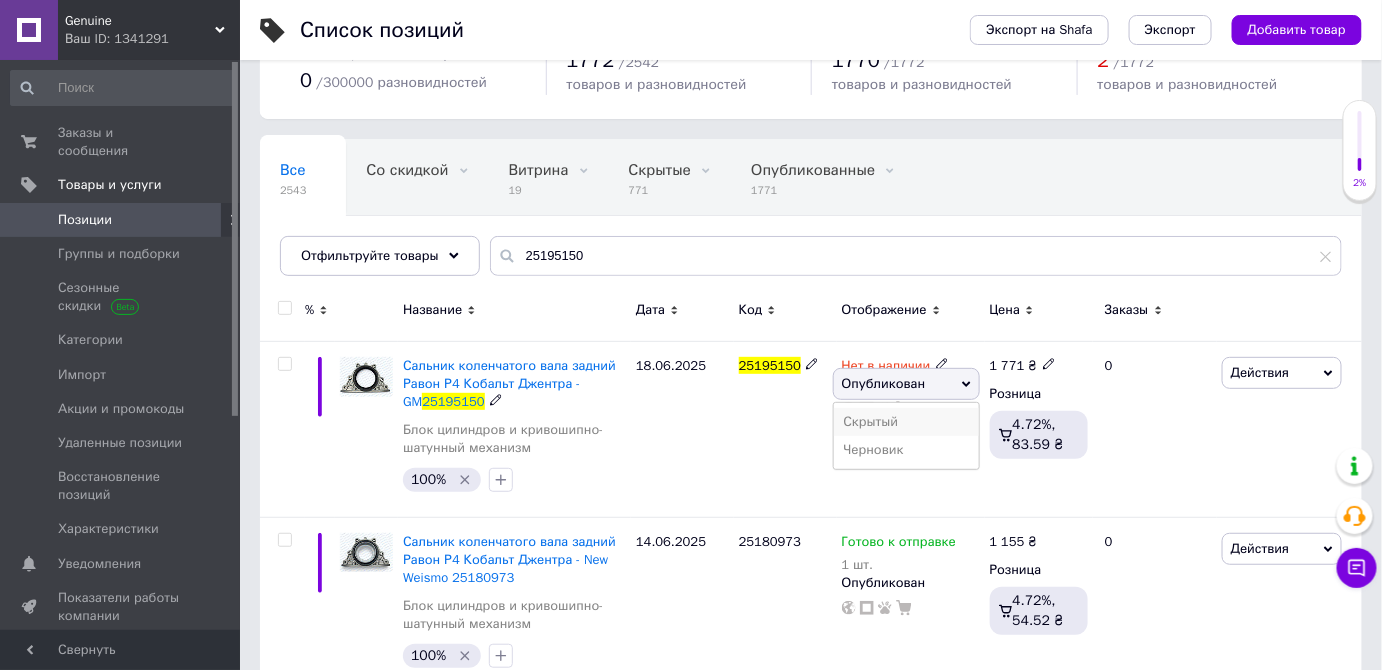 click on "Скрытый" at bounding box center (906, 422) 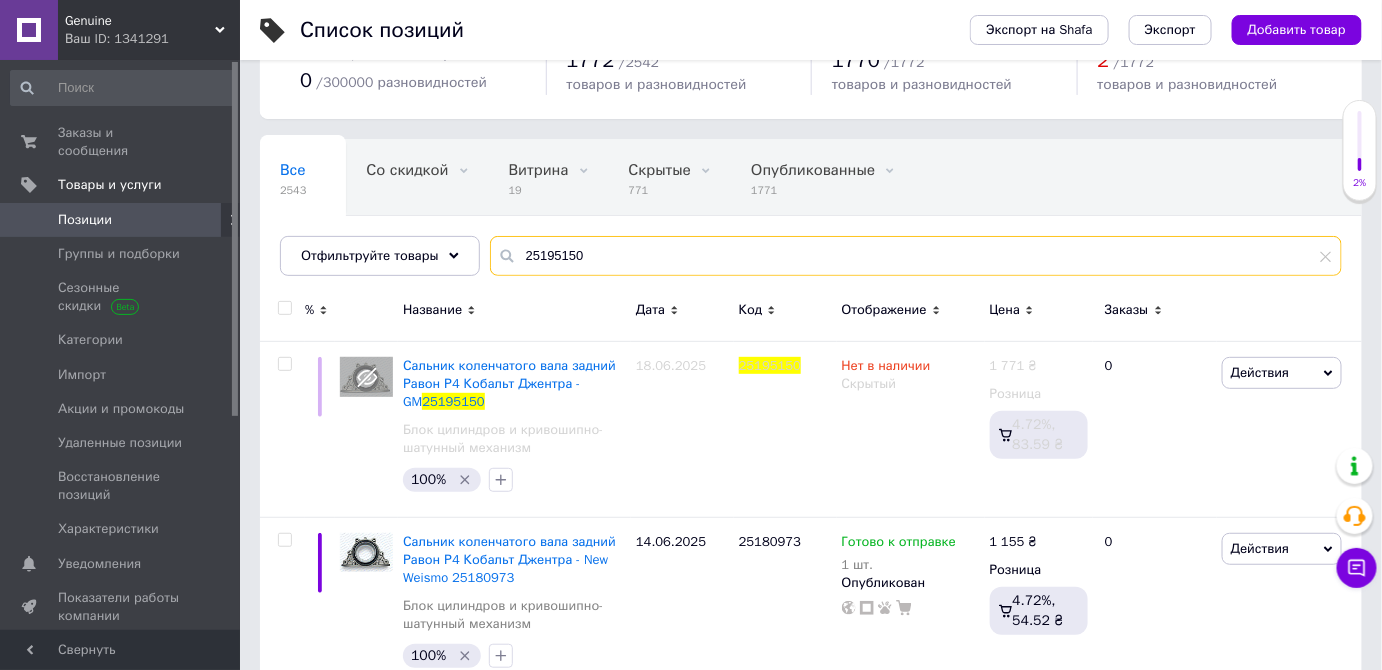 click on "25195150" at bounding box center (916, 256) 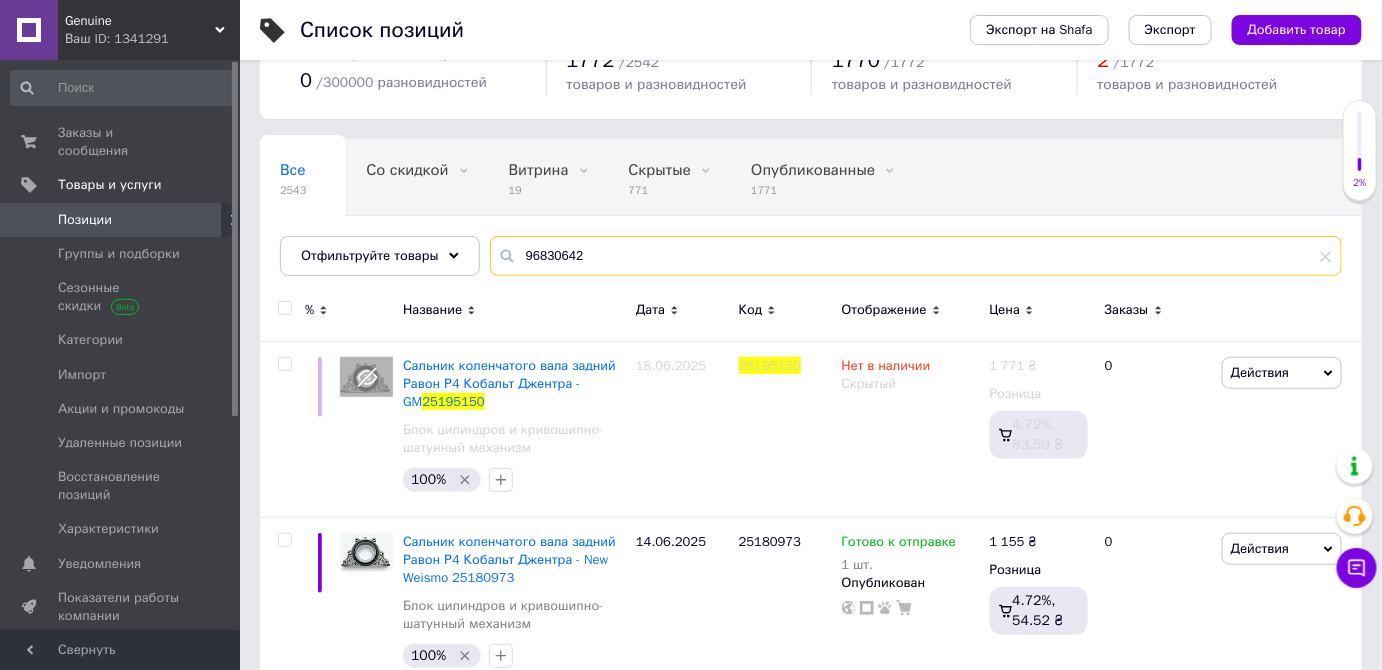 type on "96830642" 